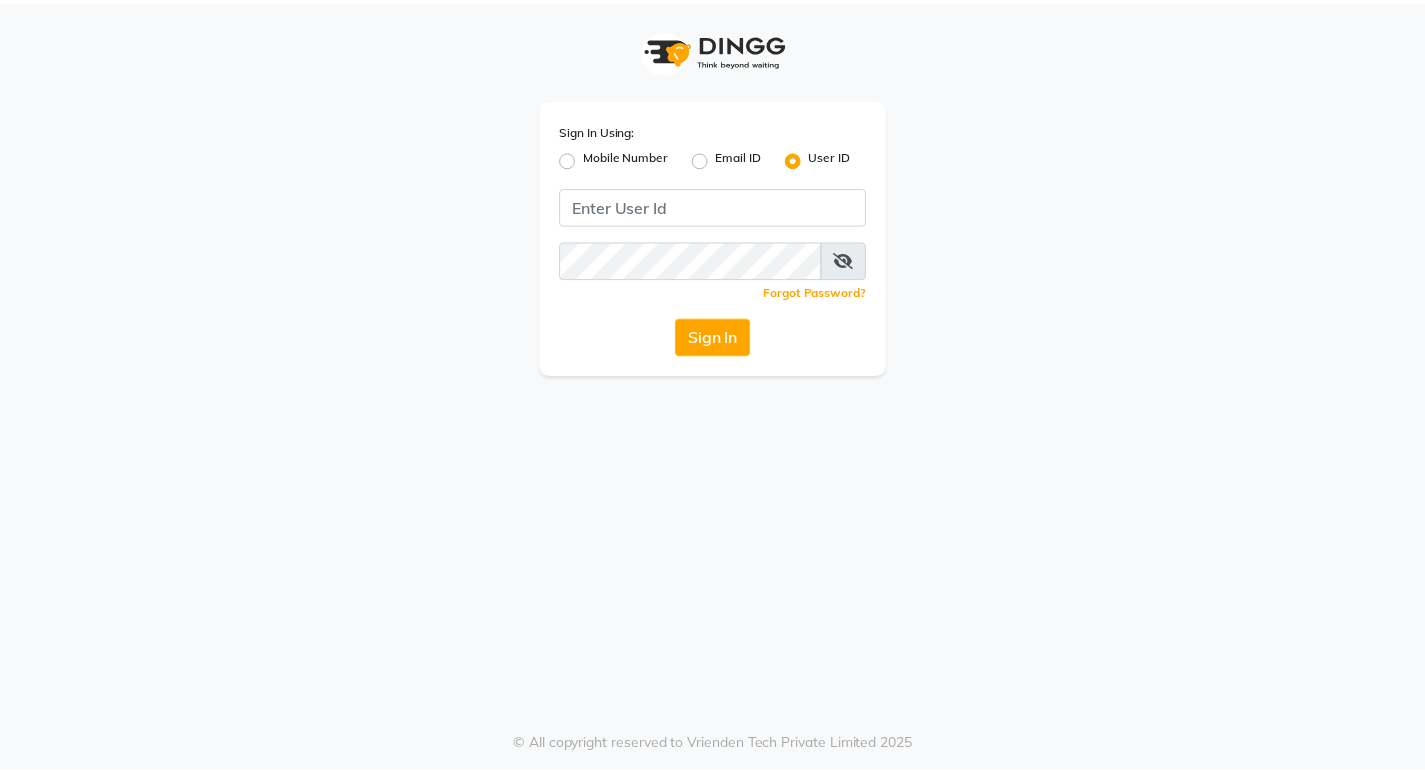 scroll, scrollTop: 0, scrollLeft: 0, axis: both 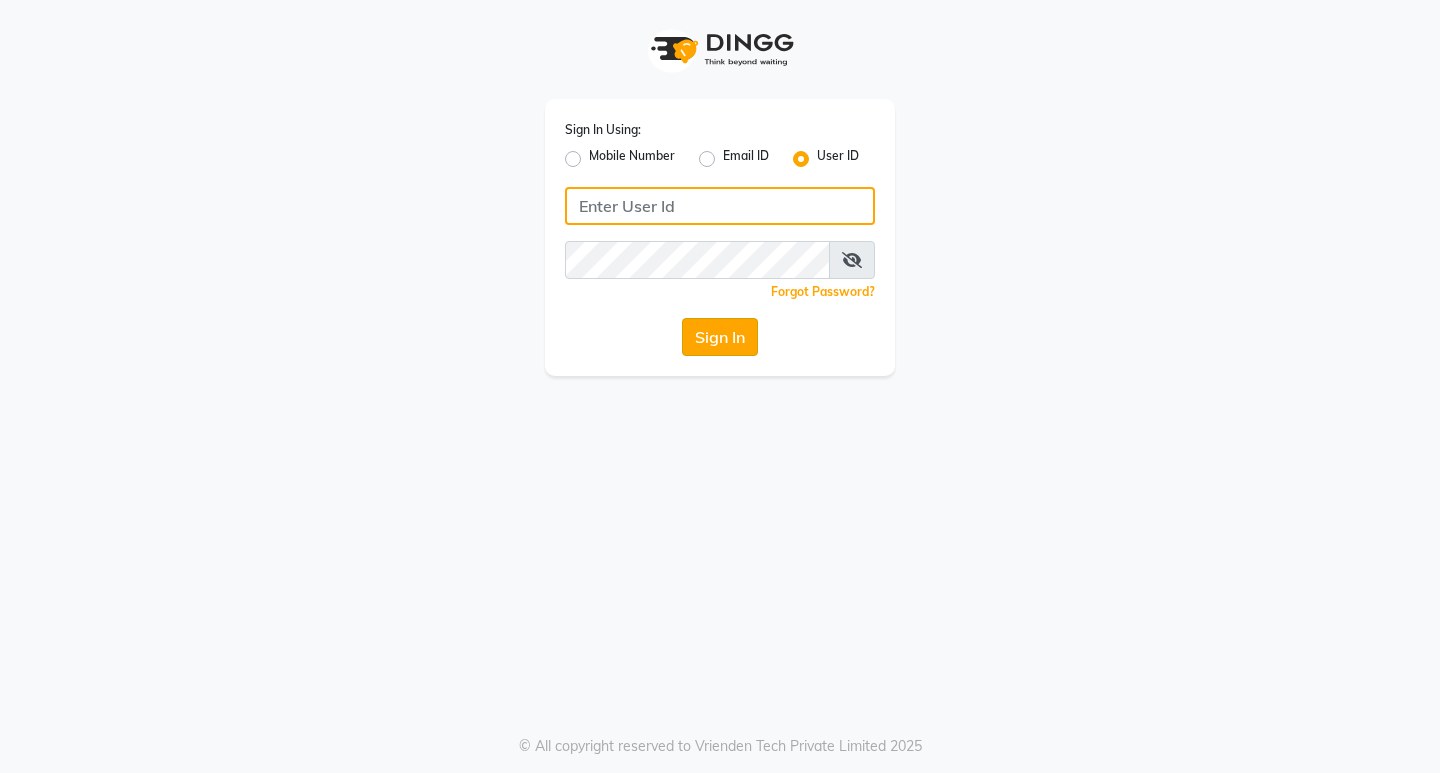 type on "ashhok" 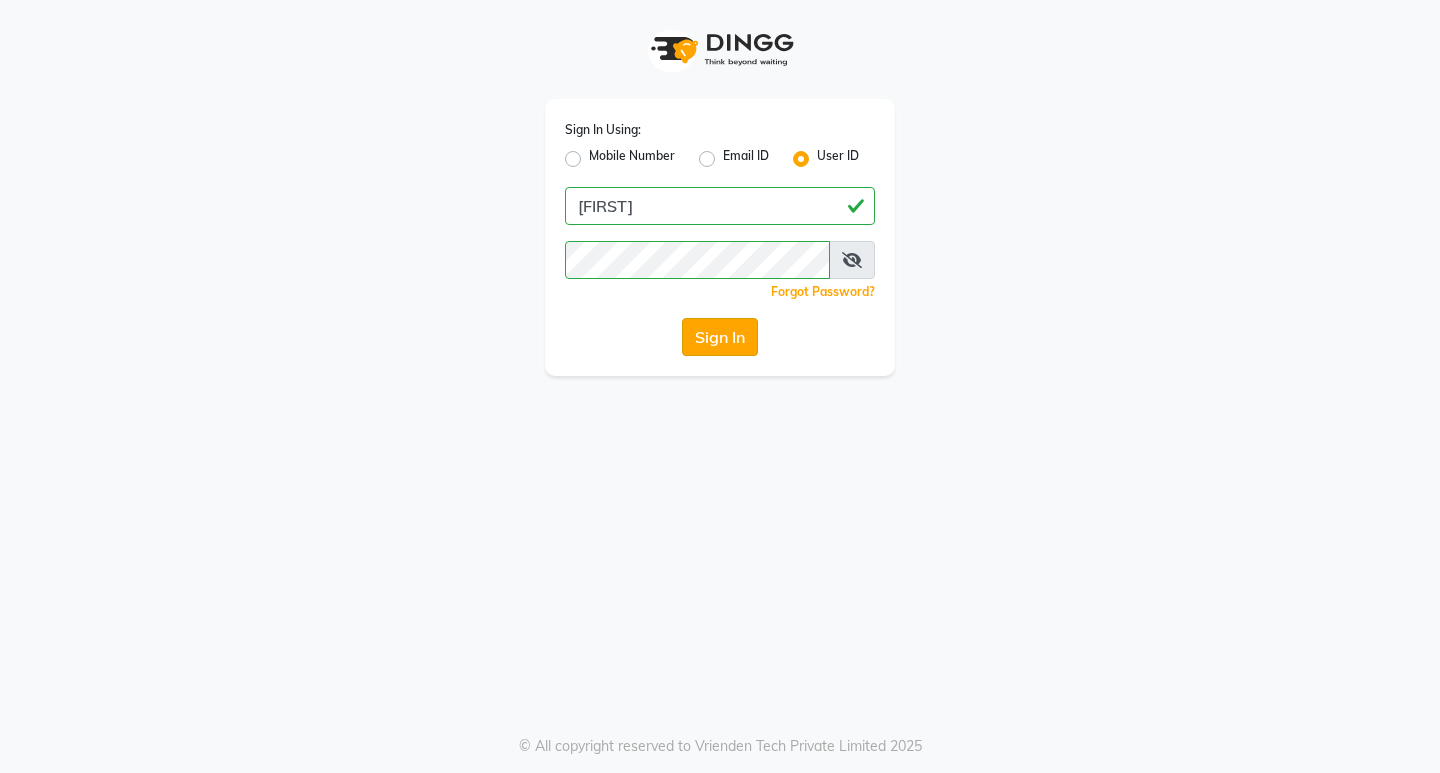 click on "Sign In" 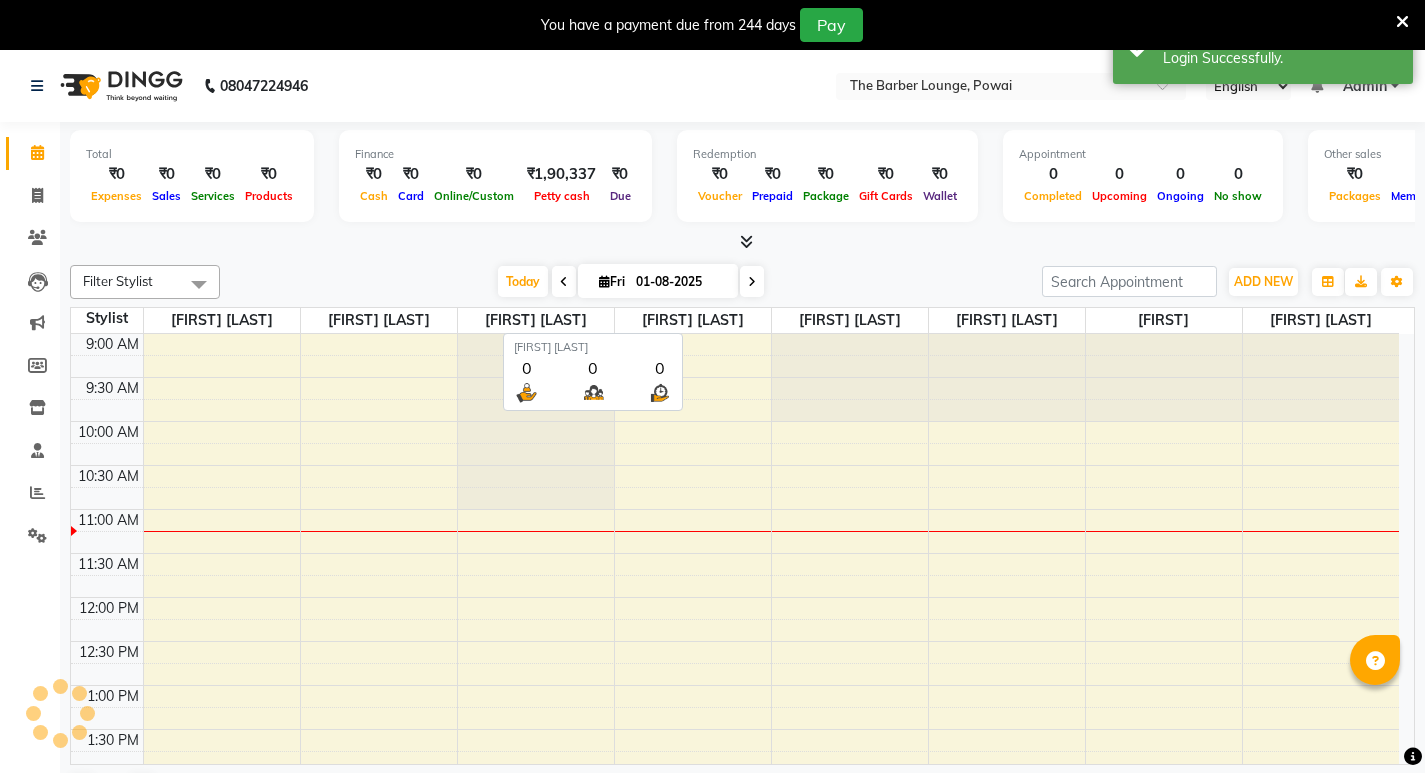 scroll, scrollTop: 0, scrollLeft: 0, axis: both 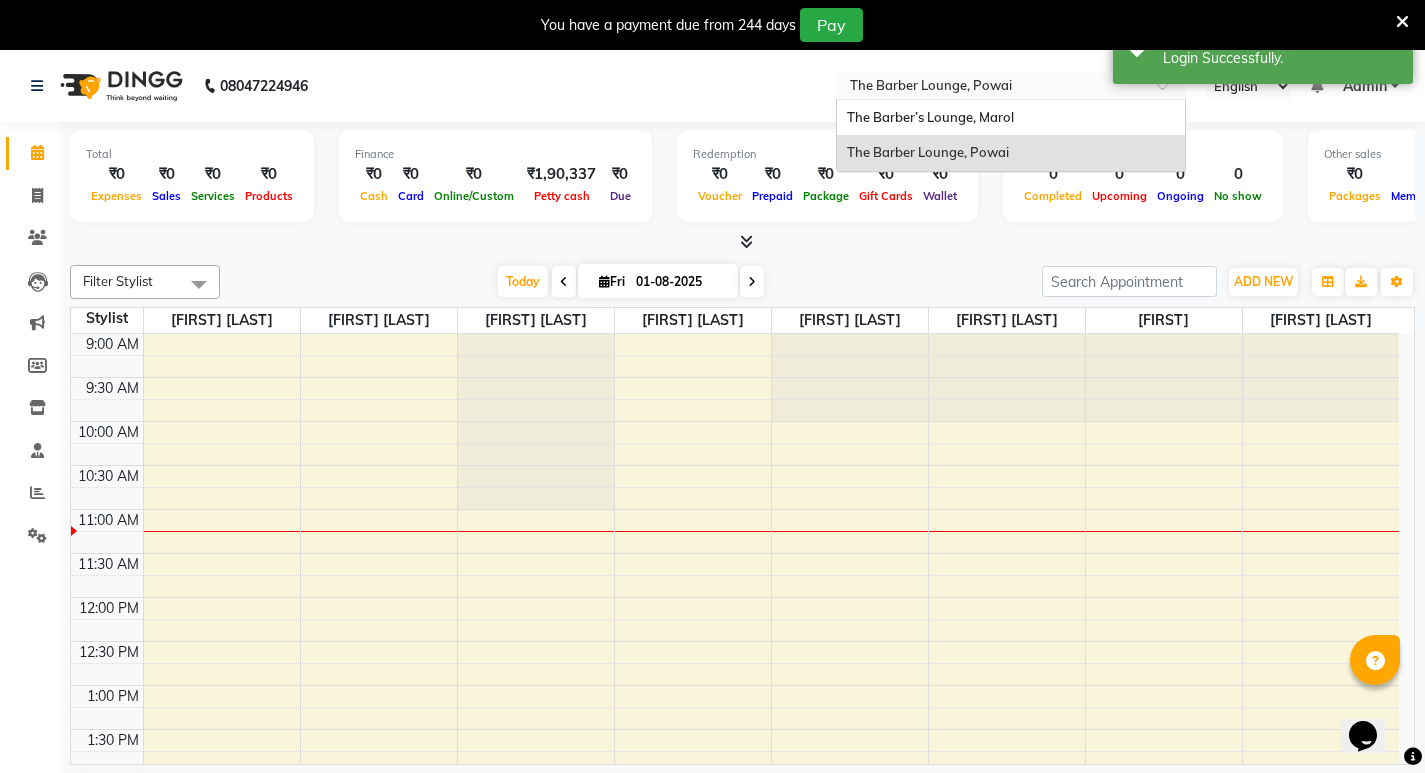 click at bounding box center (991, 88) 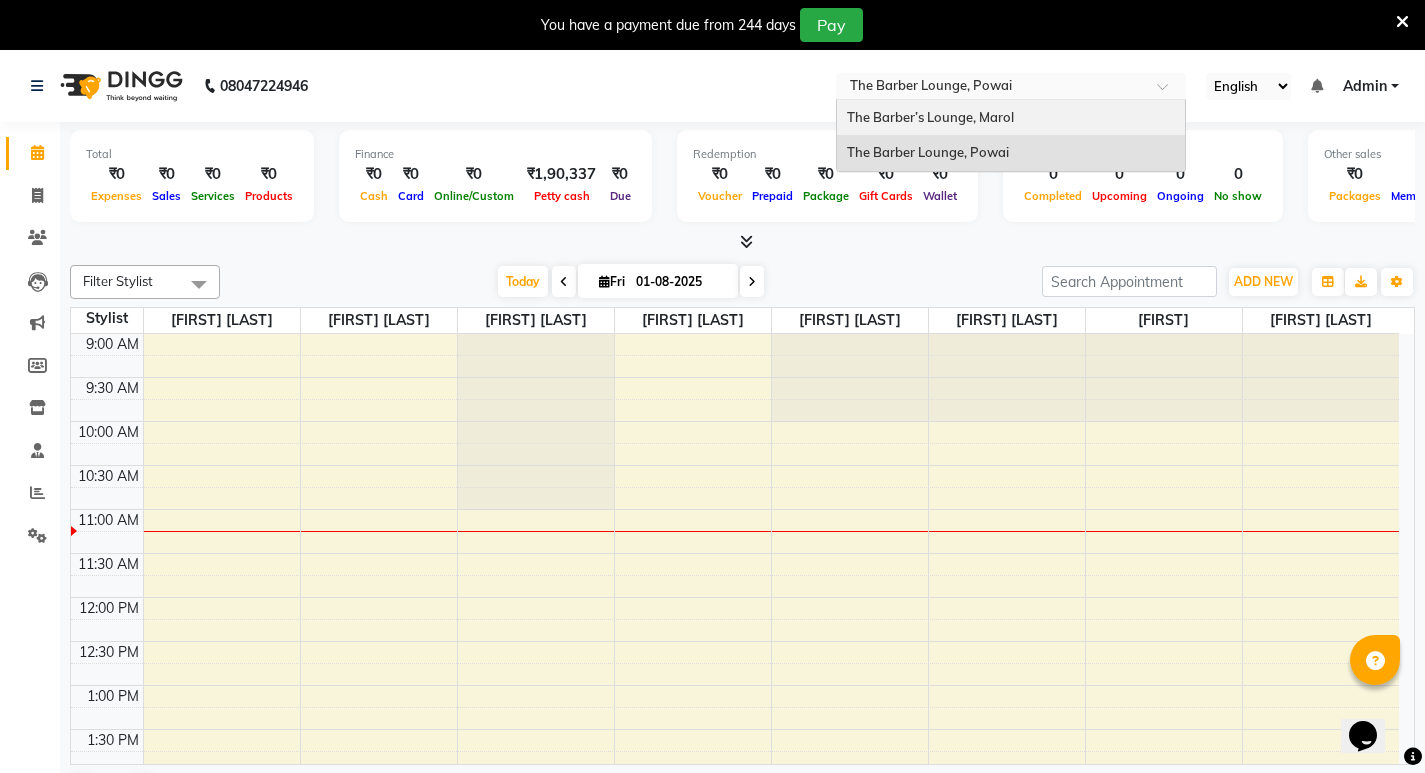 click on "The Barber’s Lounge, Marol" at bounding box center [930, 117] 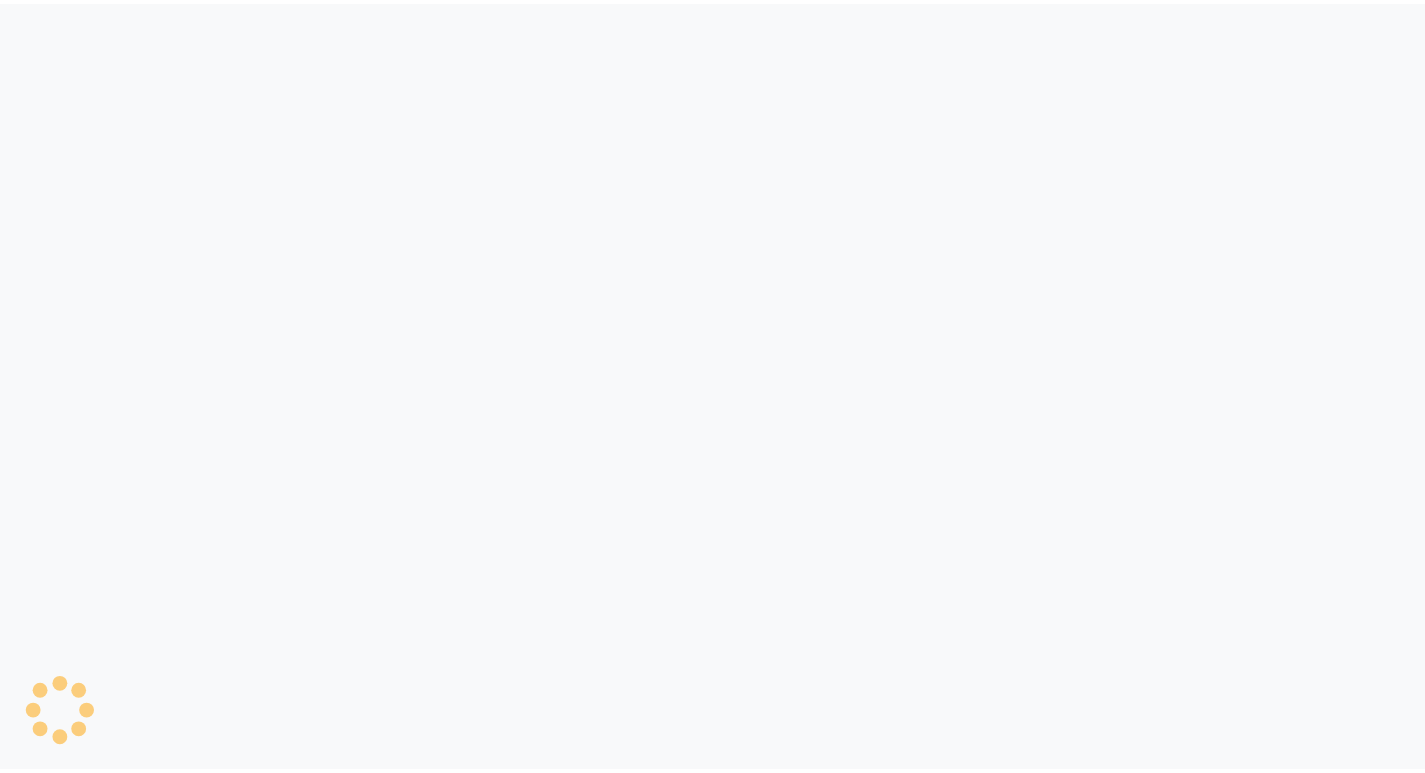 scroll, scrollTop: 0, scrollLeft: 0, axis: both 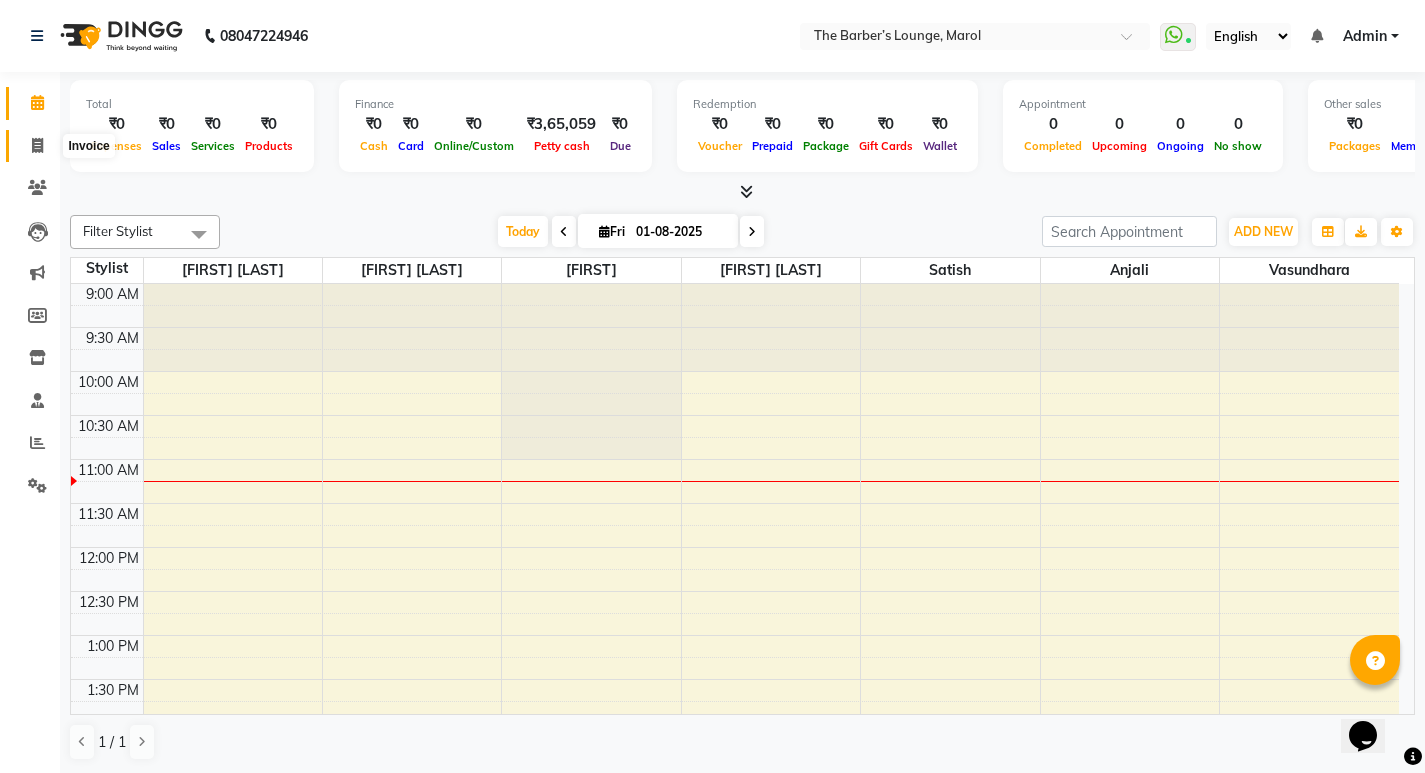 click 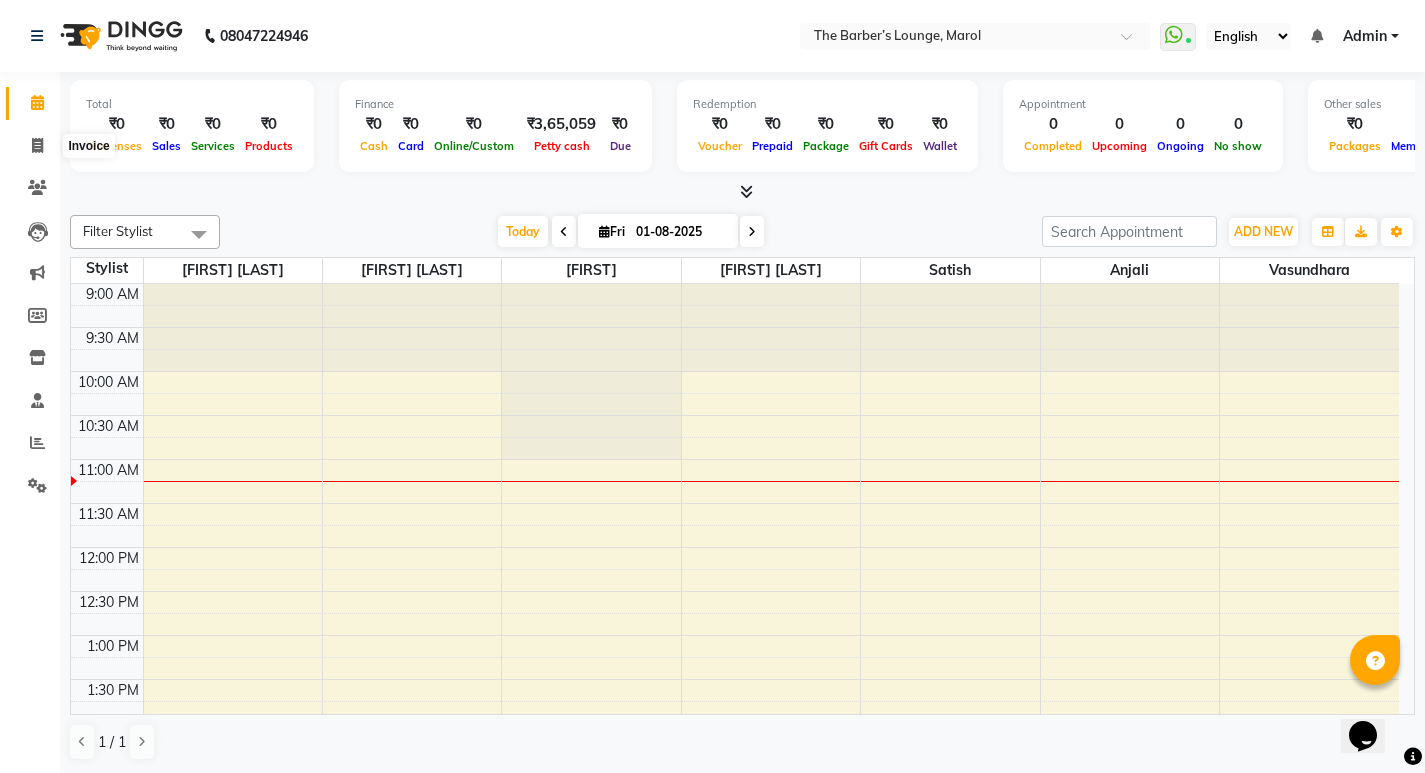 select on "7188" 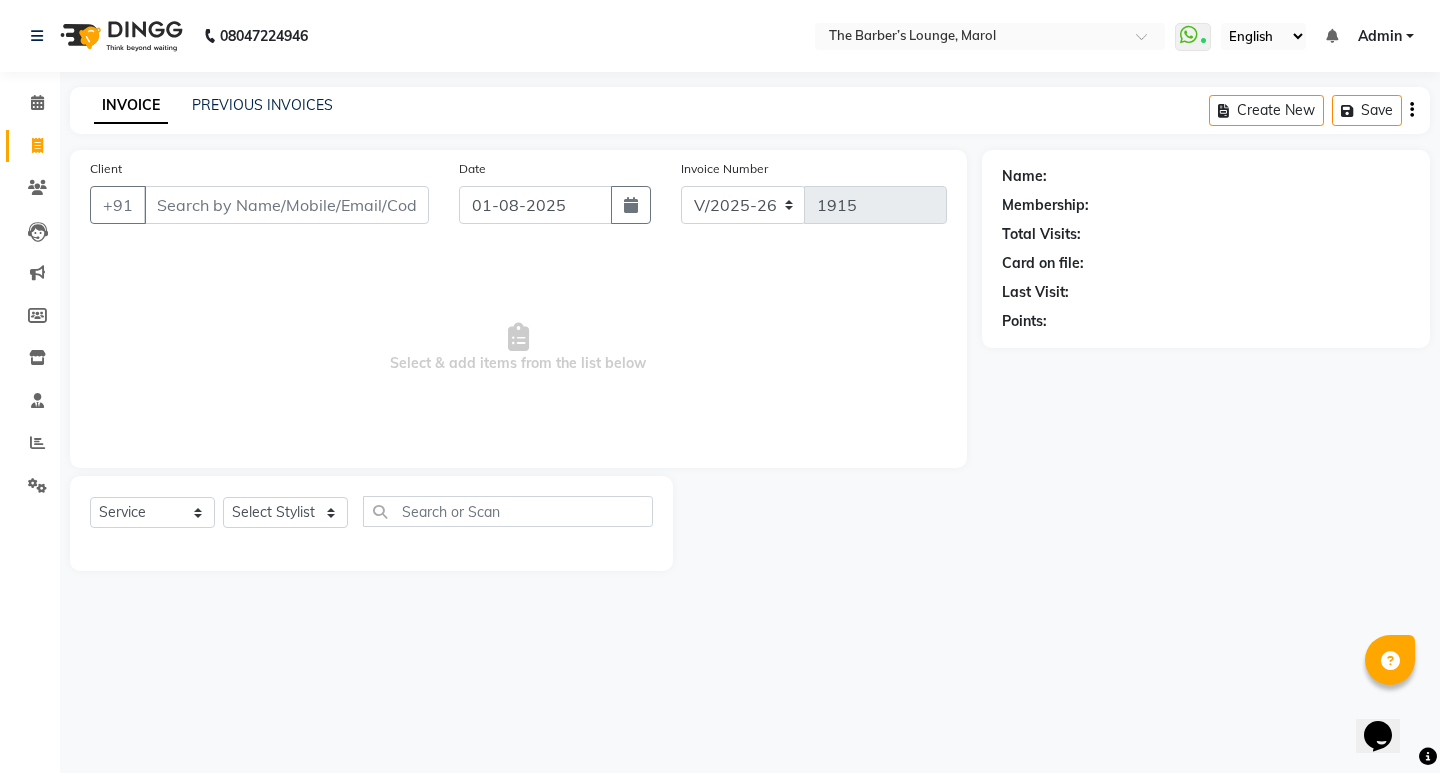 click on "Client" at bounding box center [286, 205] 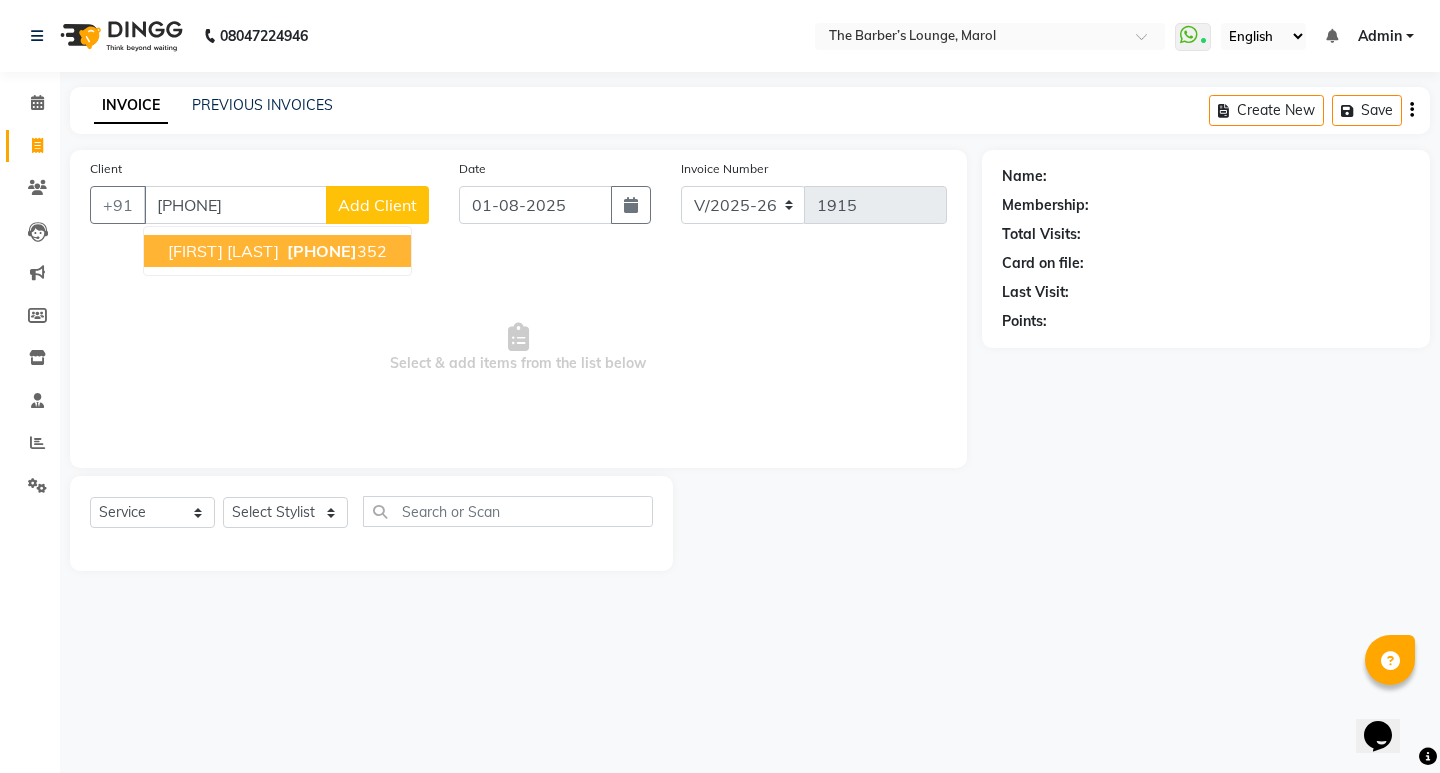 click on "Sahil jain" at bounding box center [223, 251] 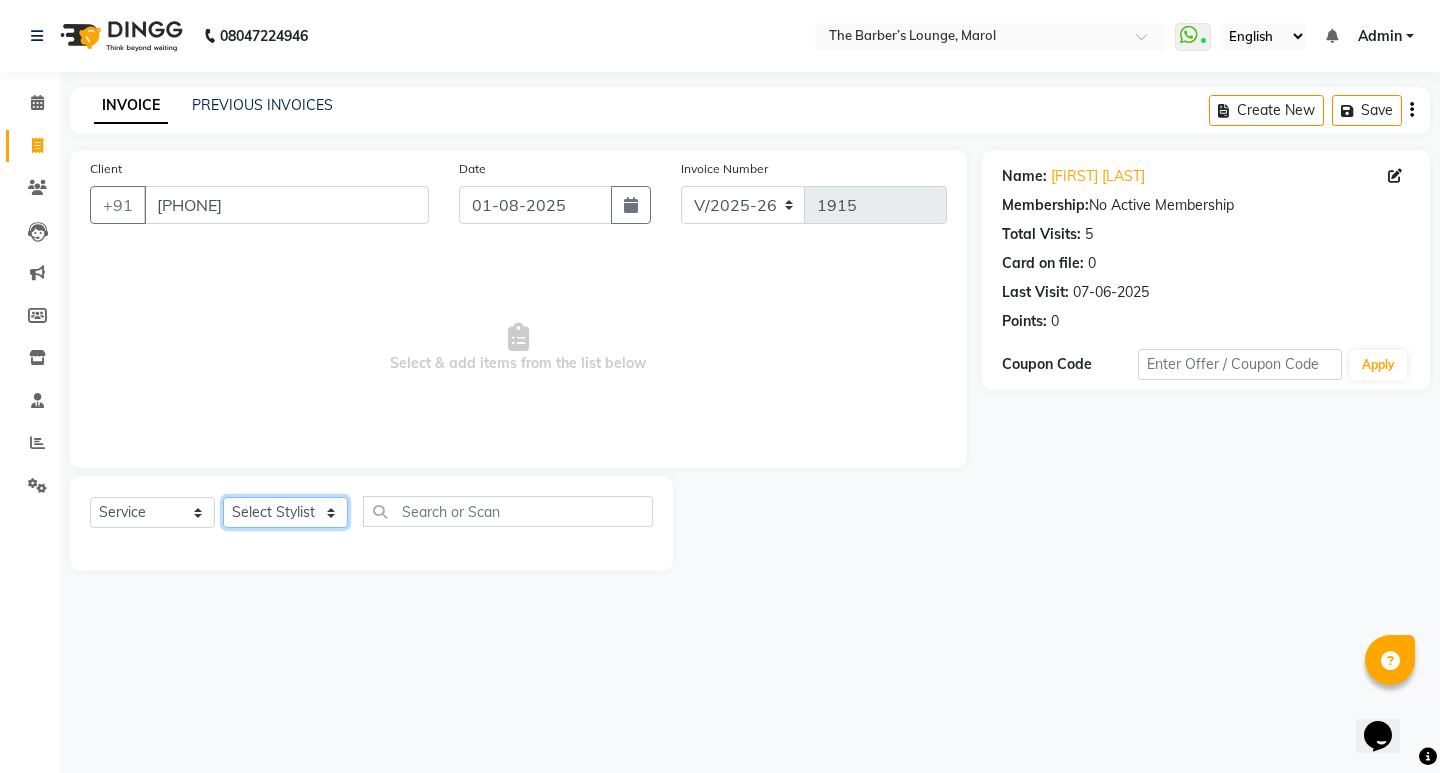 click on "Select Stylist Anjali Jafar Salmani Ketan Shinde Mohsin Akhtar Satish Tejasvi Vasundhara" 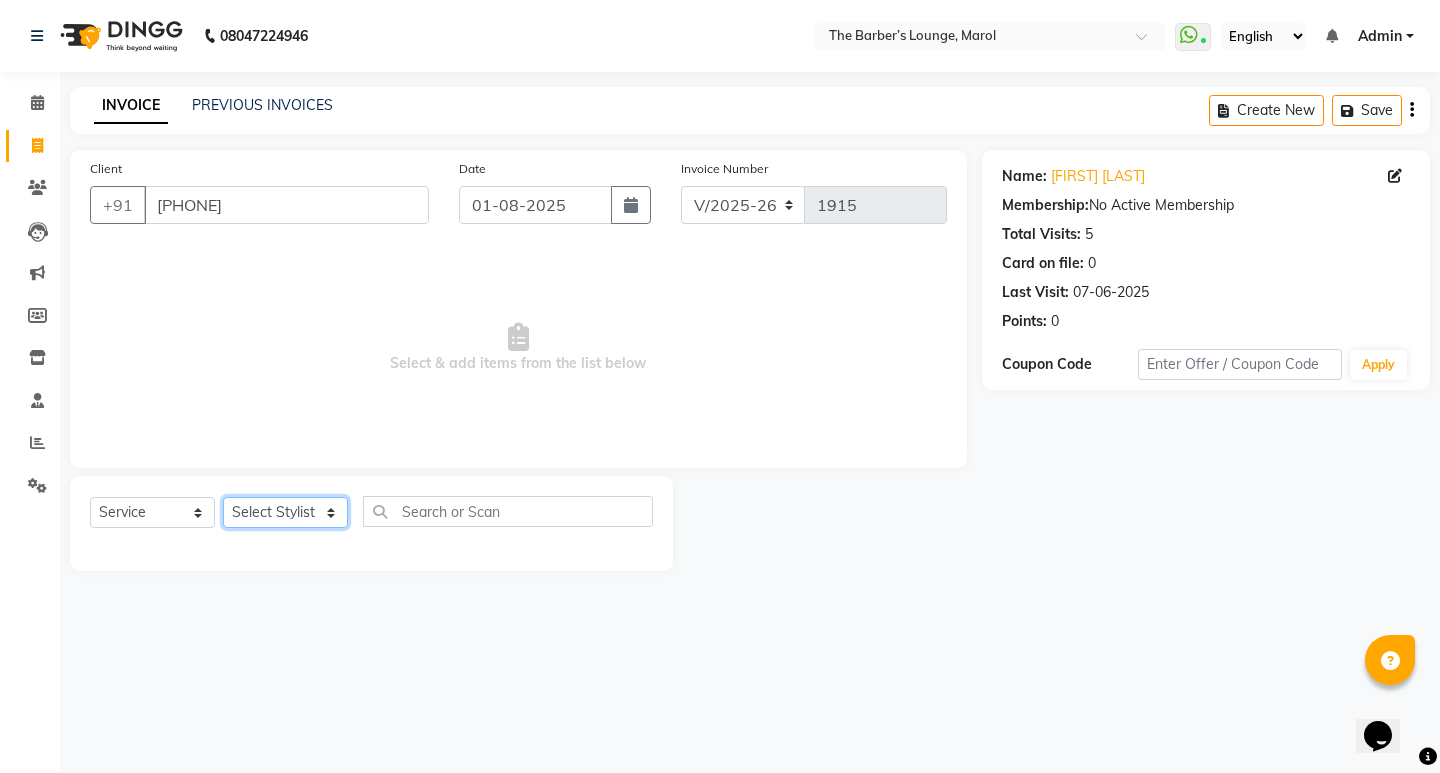 select on "64222" 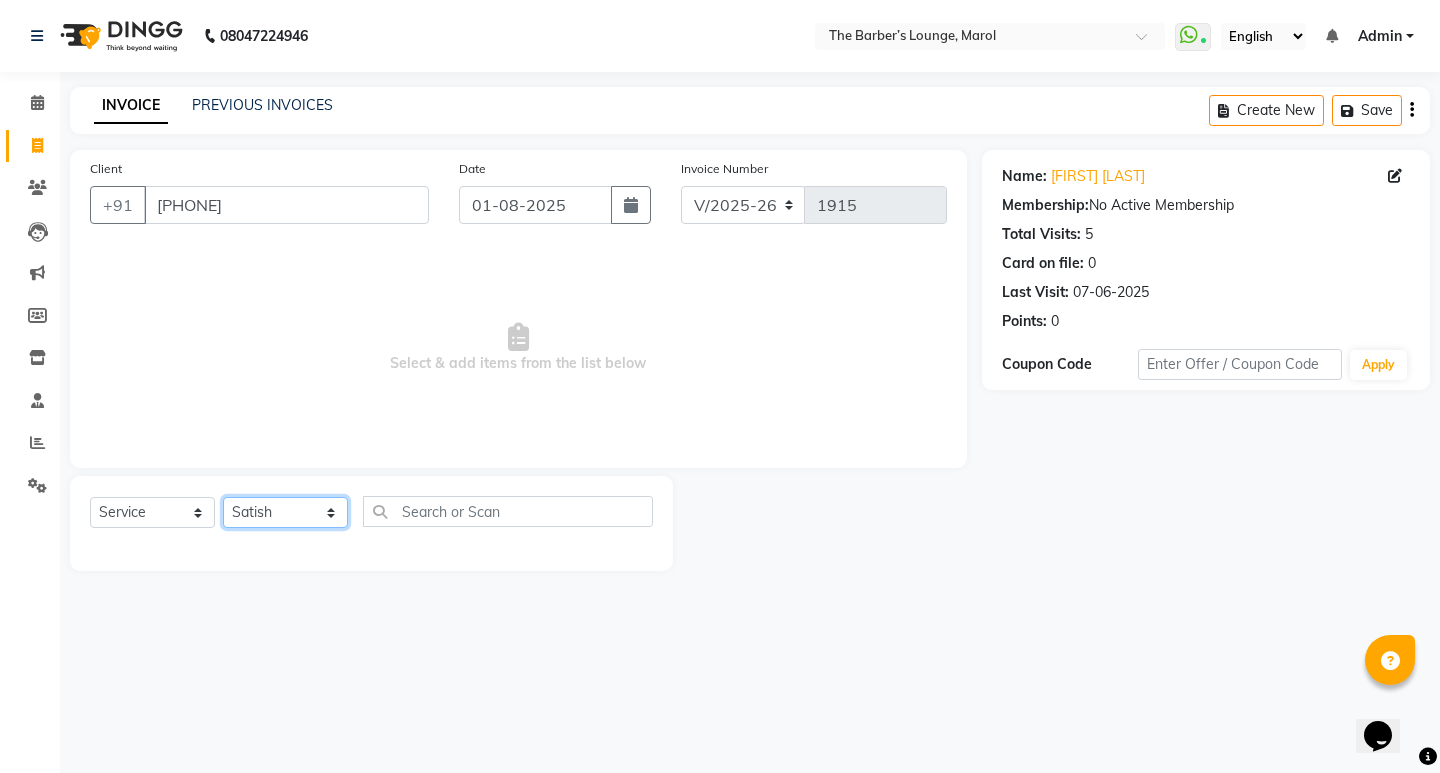 click on "Select Stylist Anjali Jafar Salmani Ketan Shinde Mohsin Akhtar Satish Tejasvi Vasundhara" 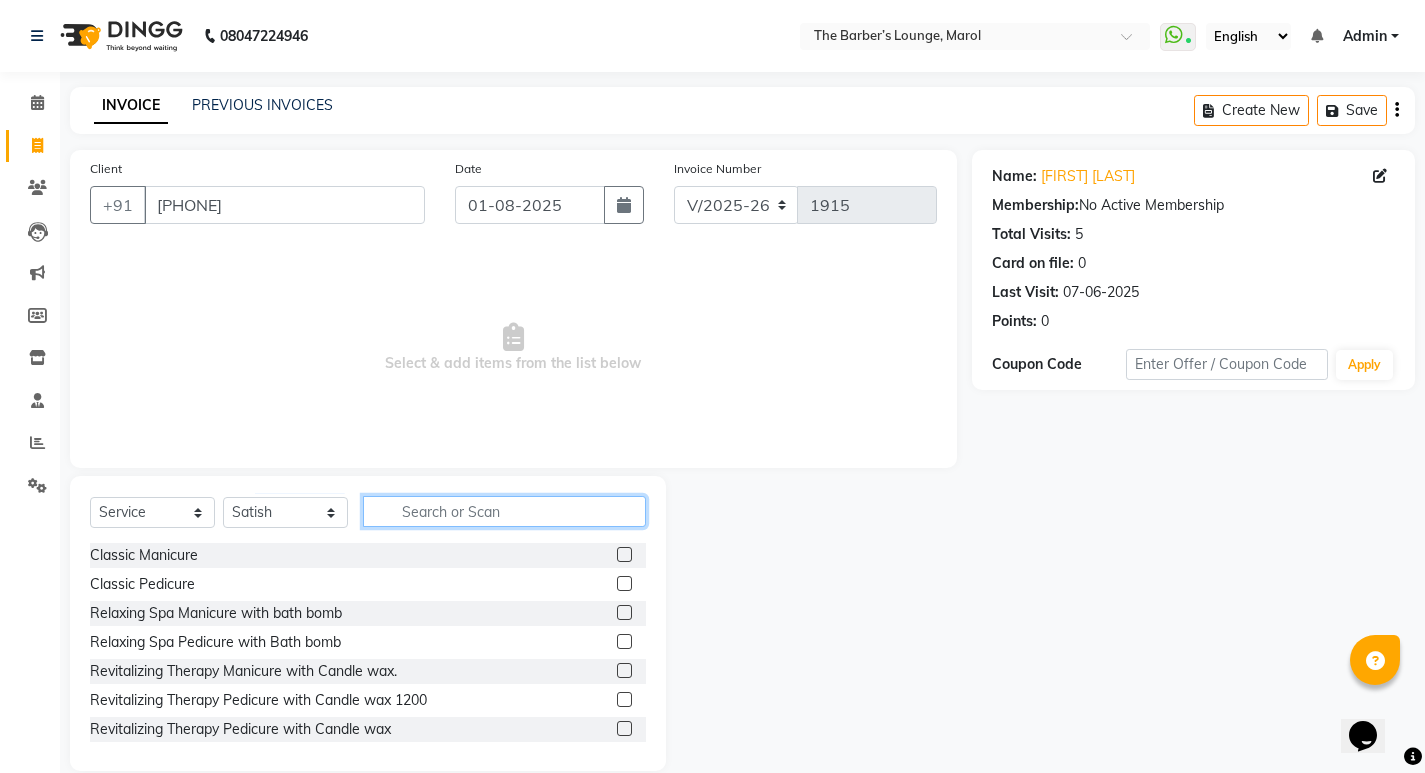 click 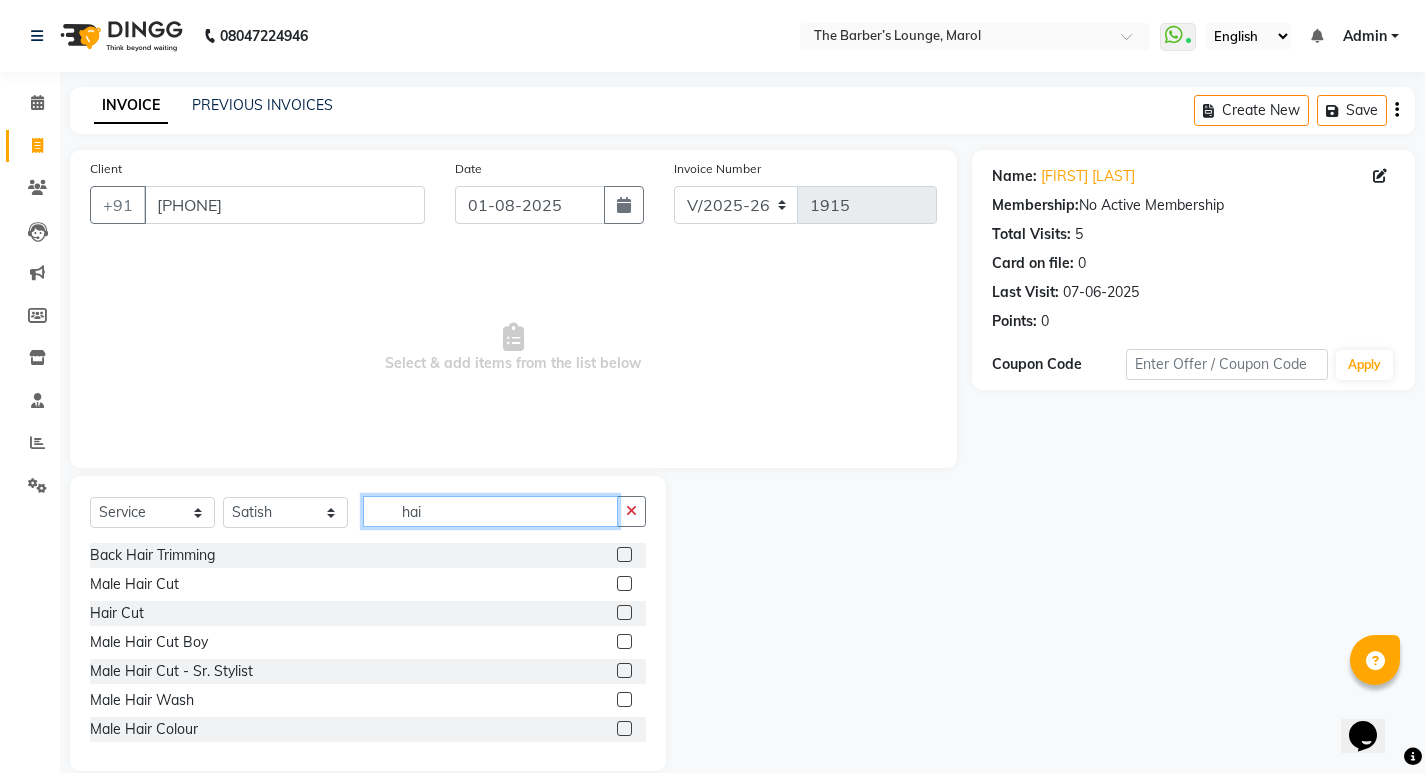 type on "hai" 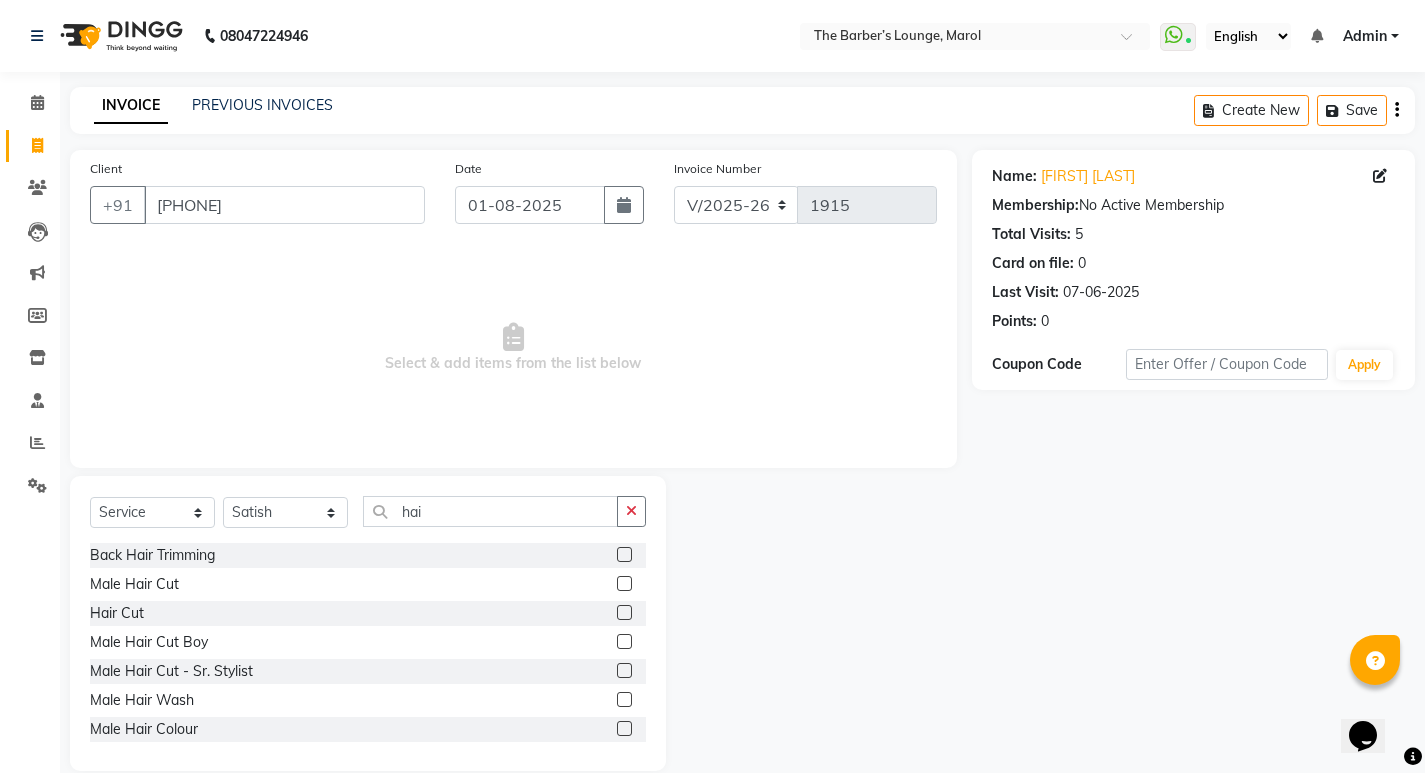 click 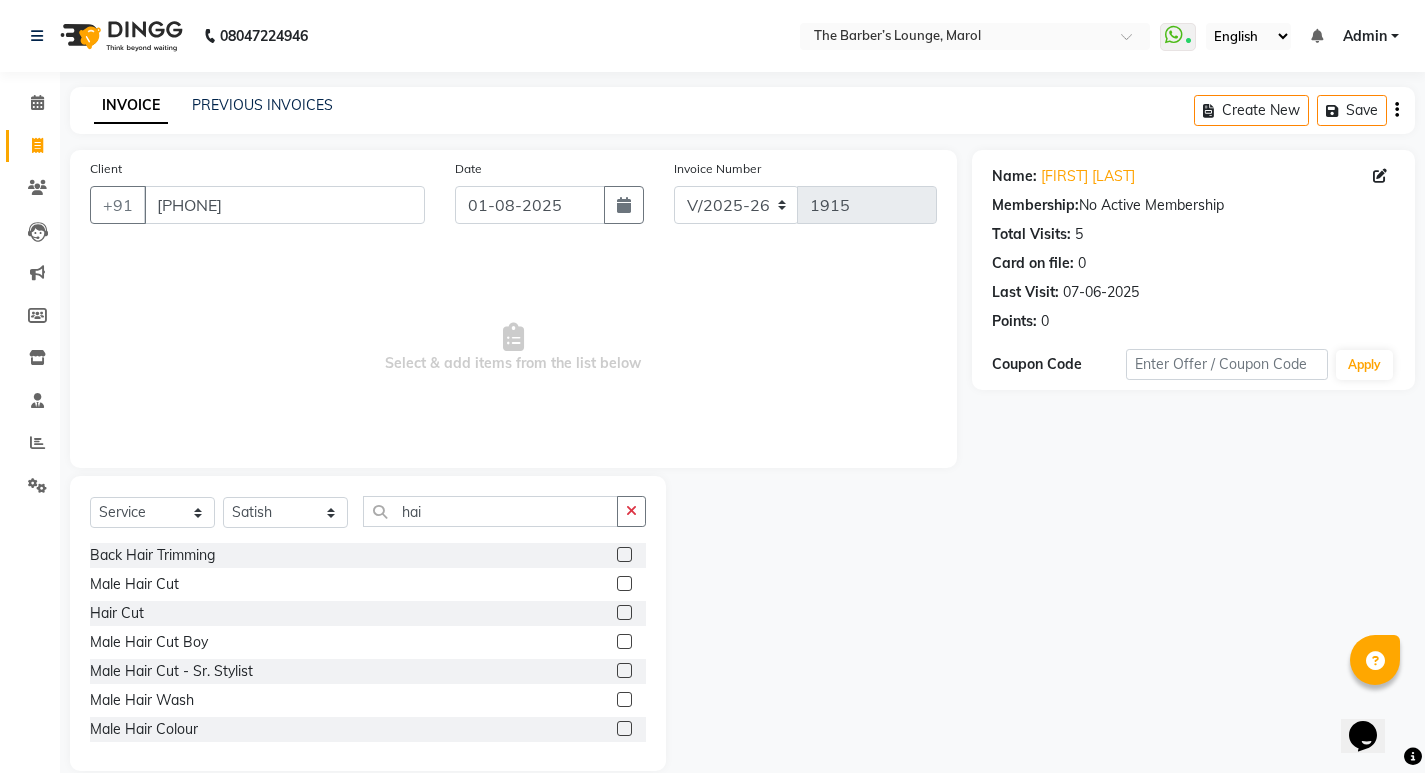 click 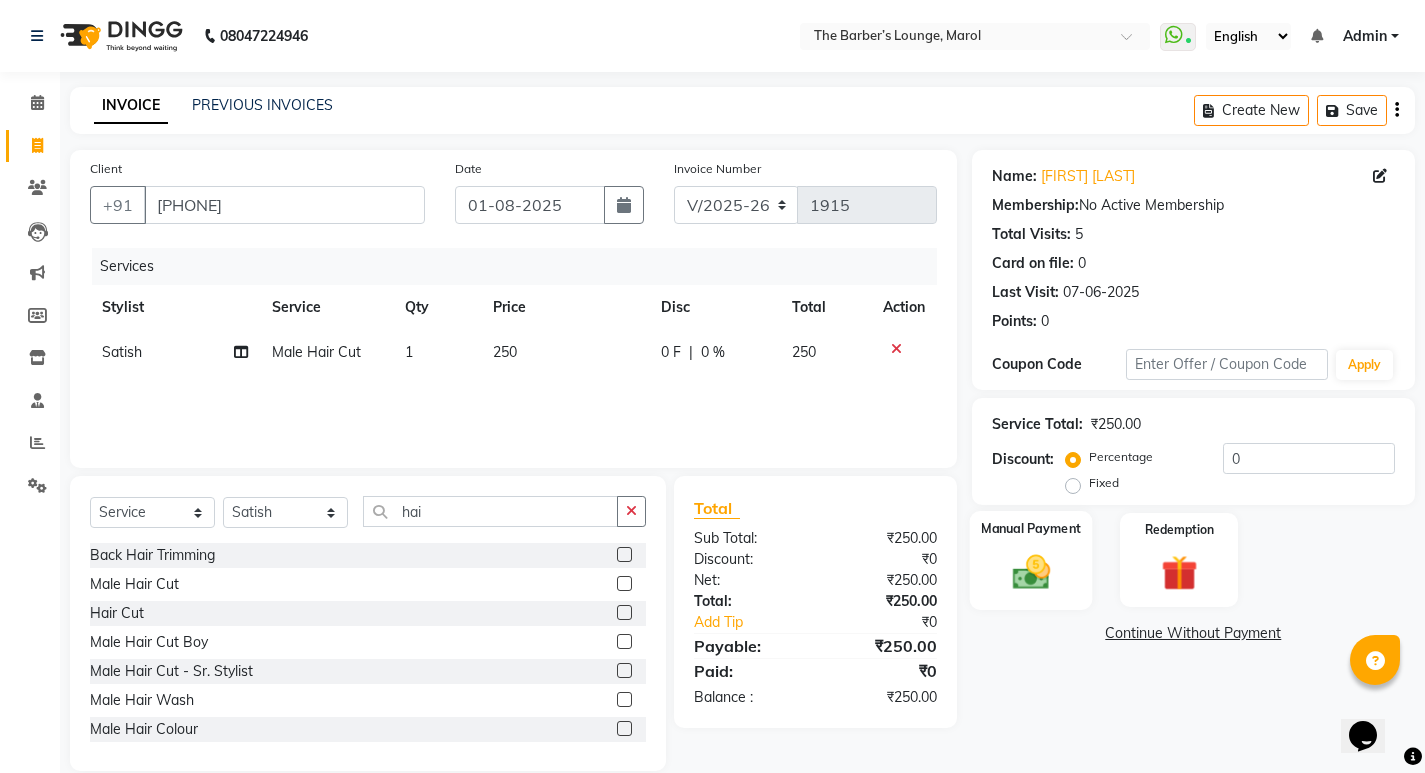 checkbox on "false" 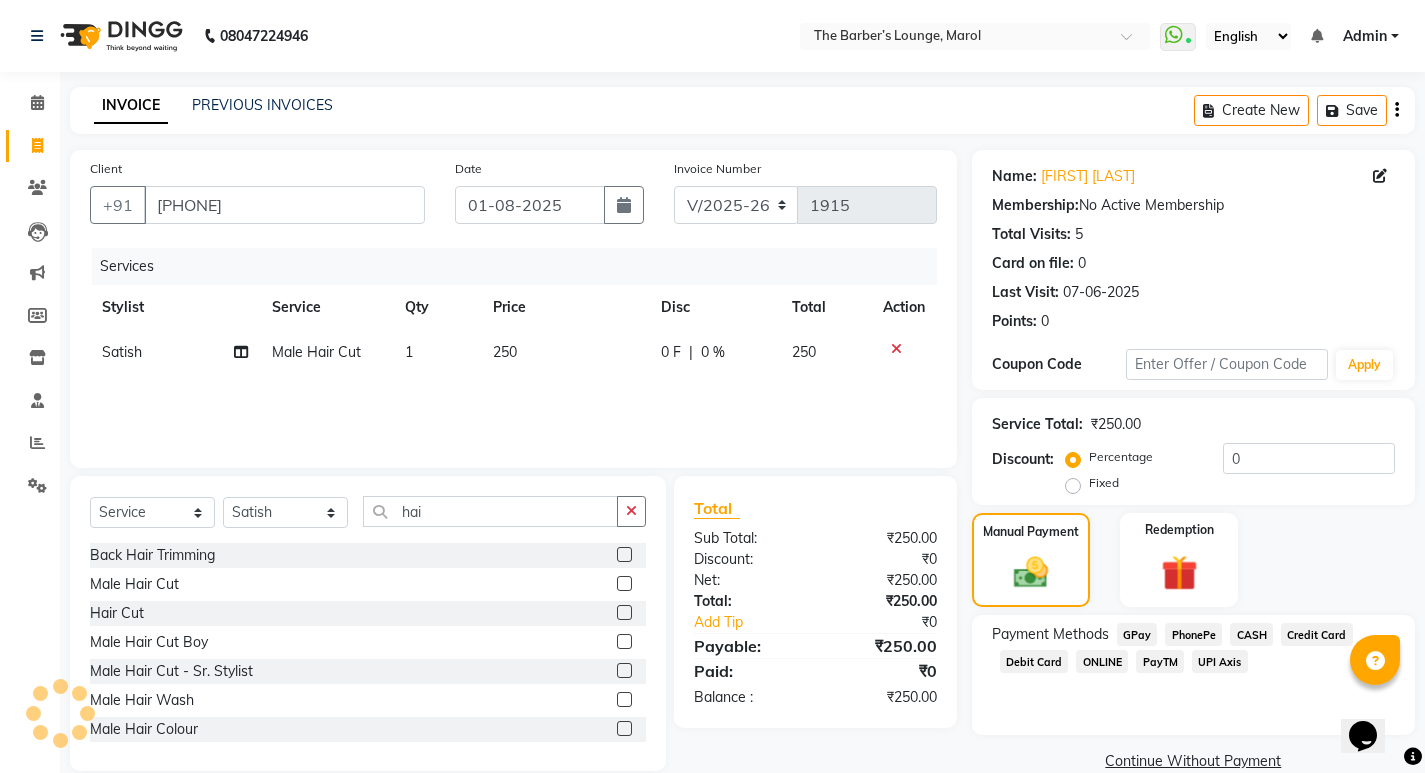 click on "PayTM" 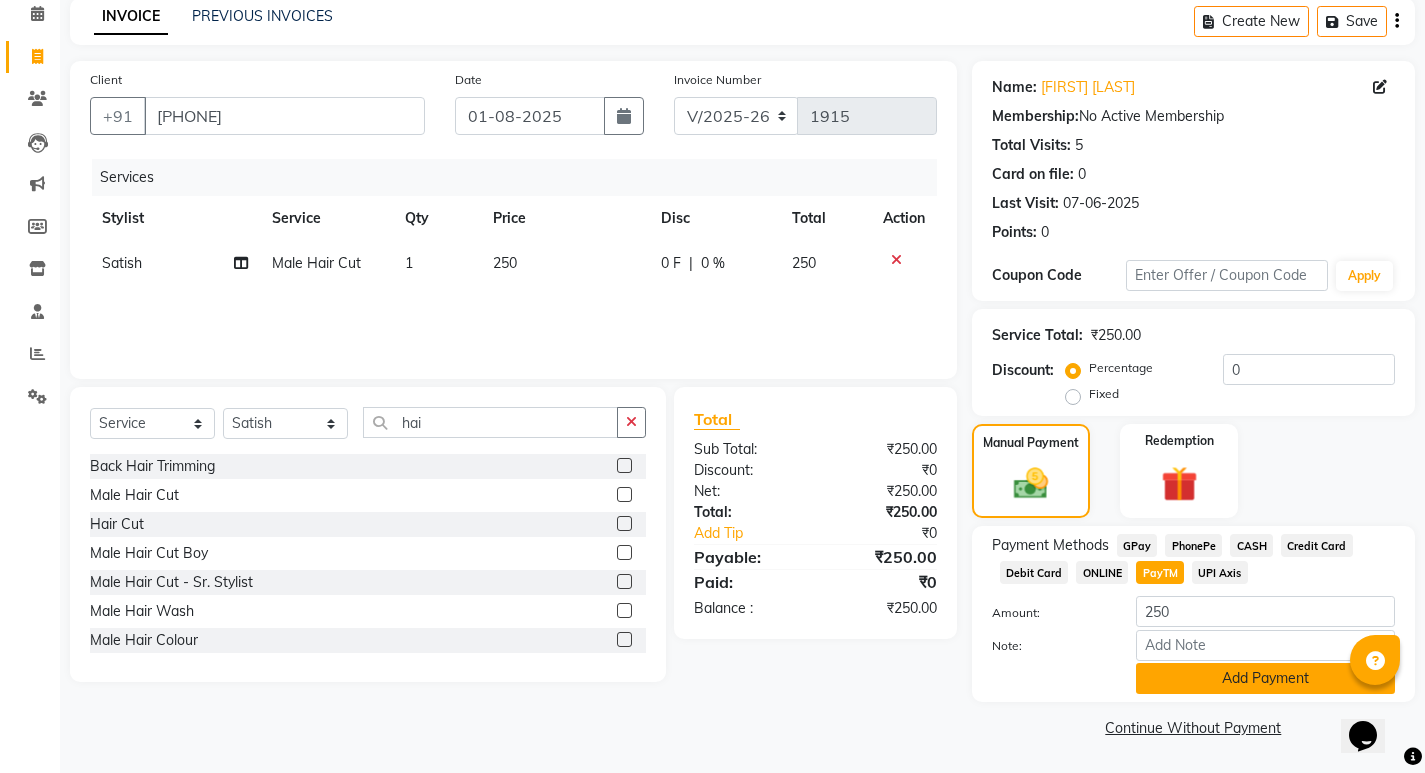 click on "Add Payment" 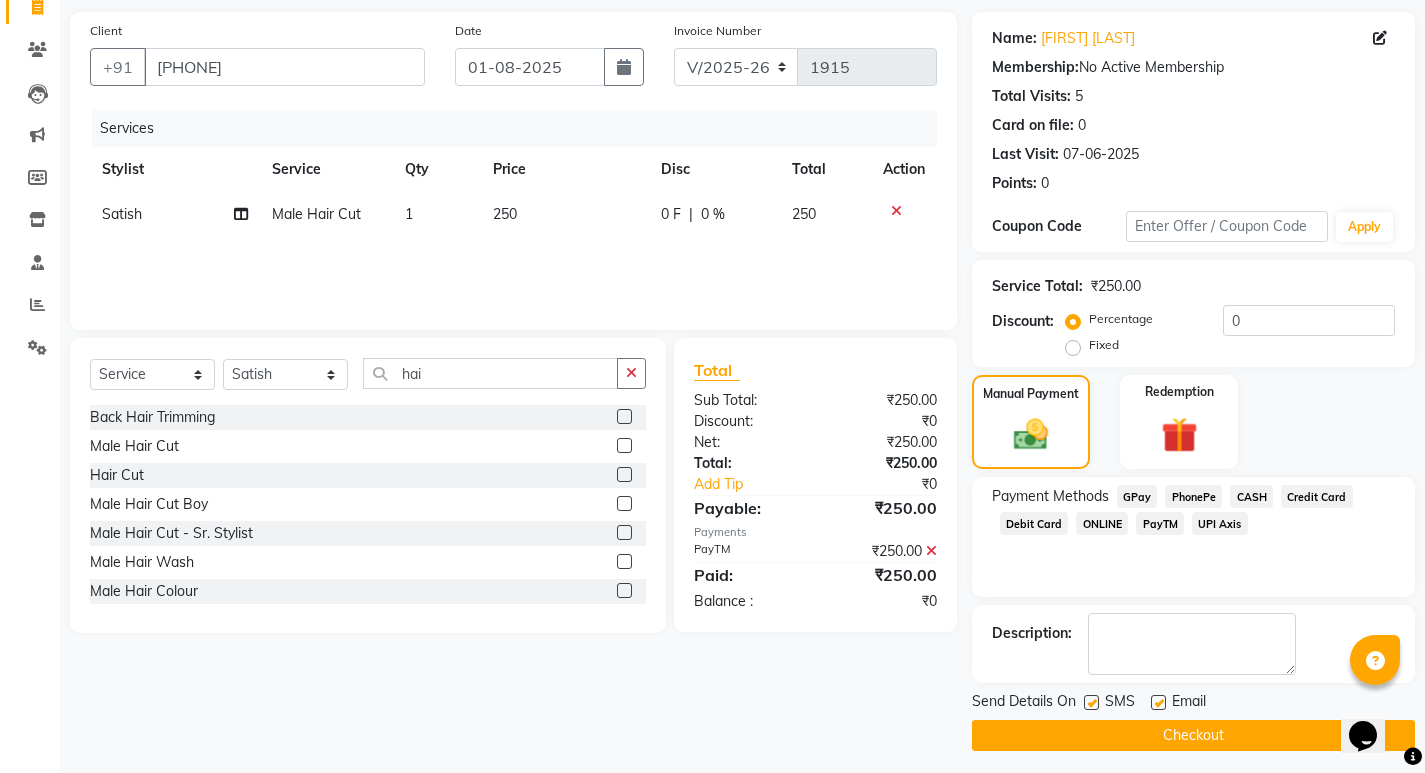 scroll, scrollTop: 146, scrollLeft: 0, axis: vertical 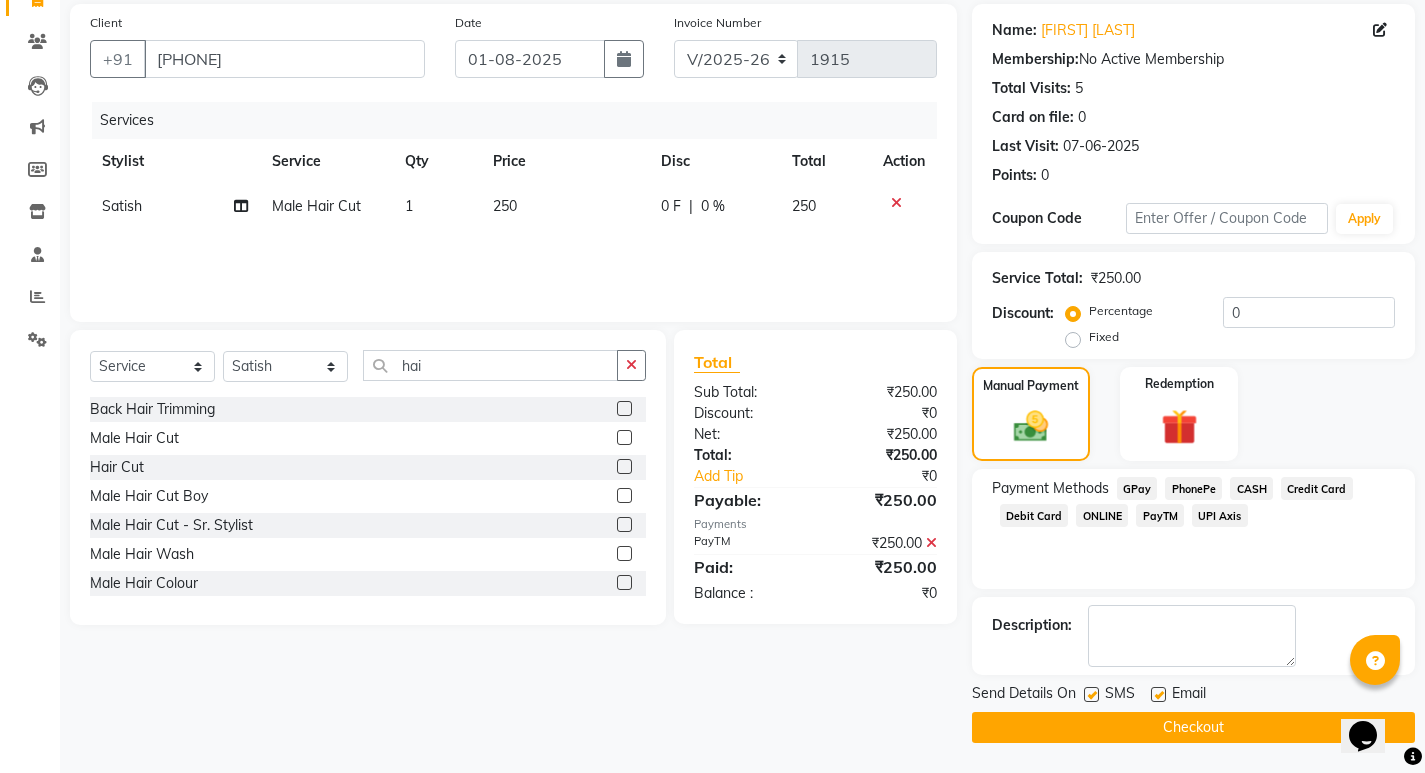 click on "Checkout" 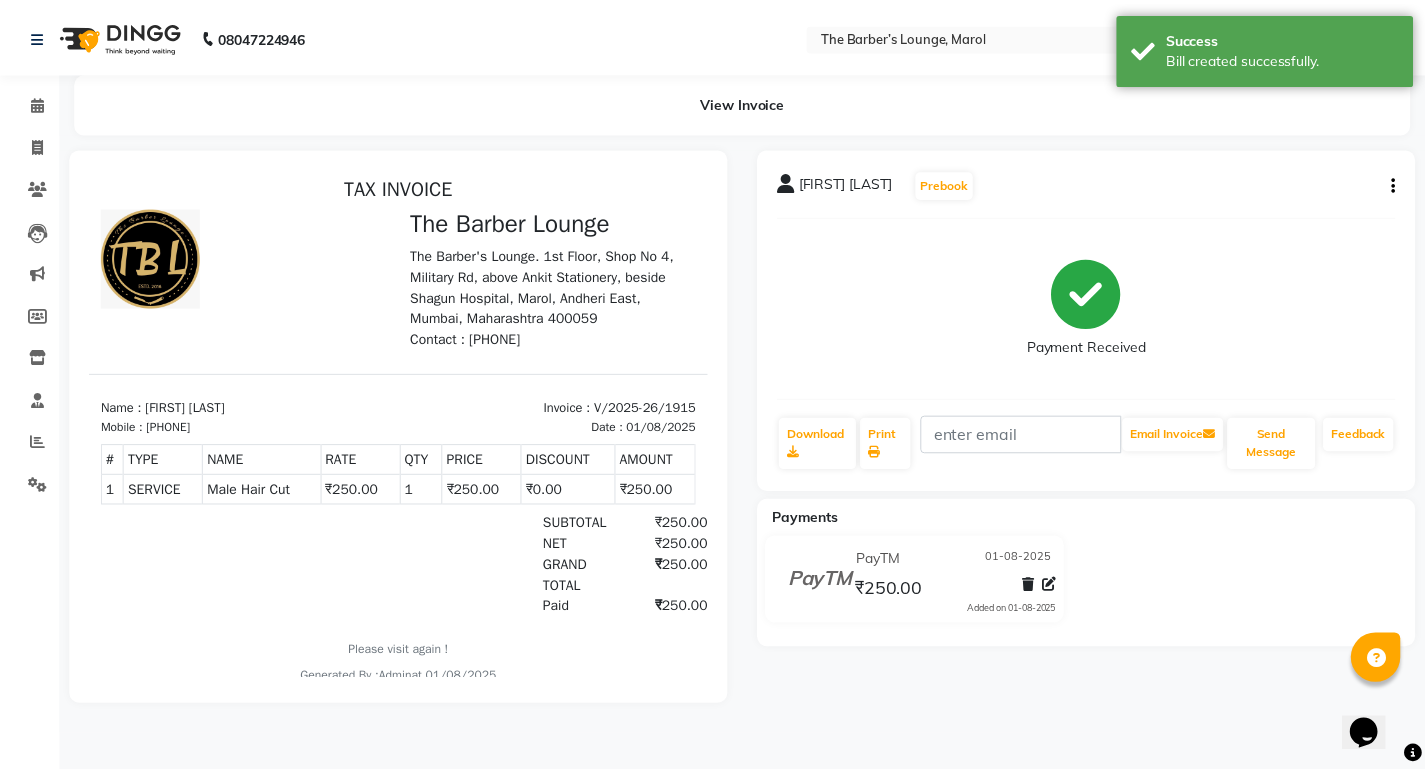 scroll, scrollTop: 0, scrollLeft: 0, axis: both 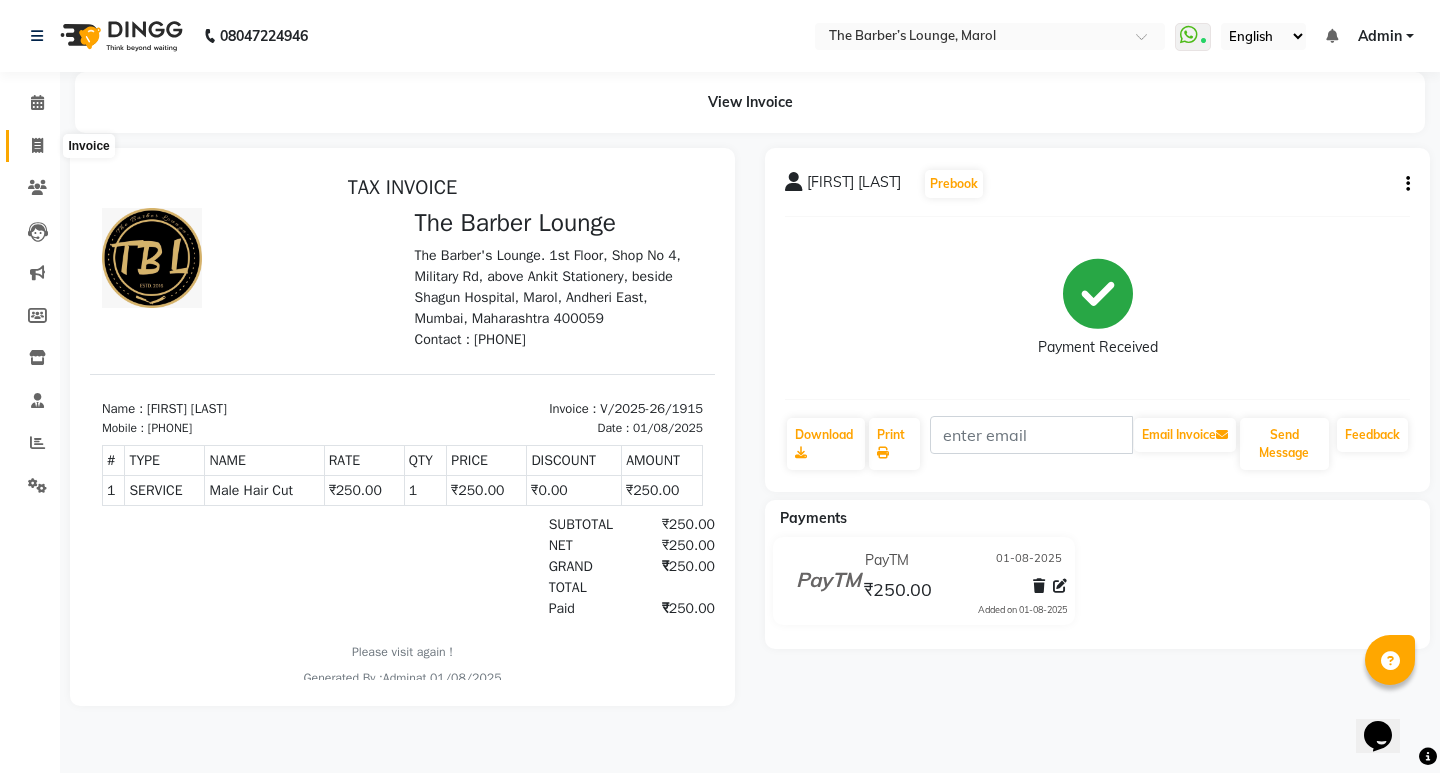click 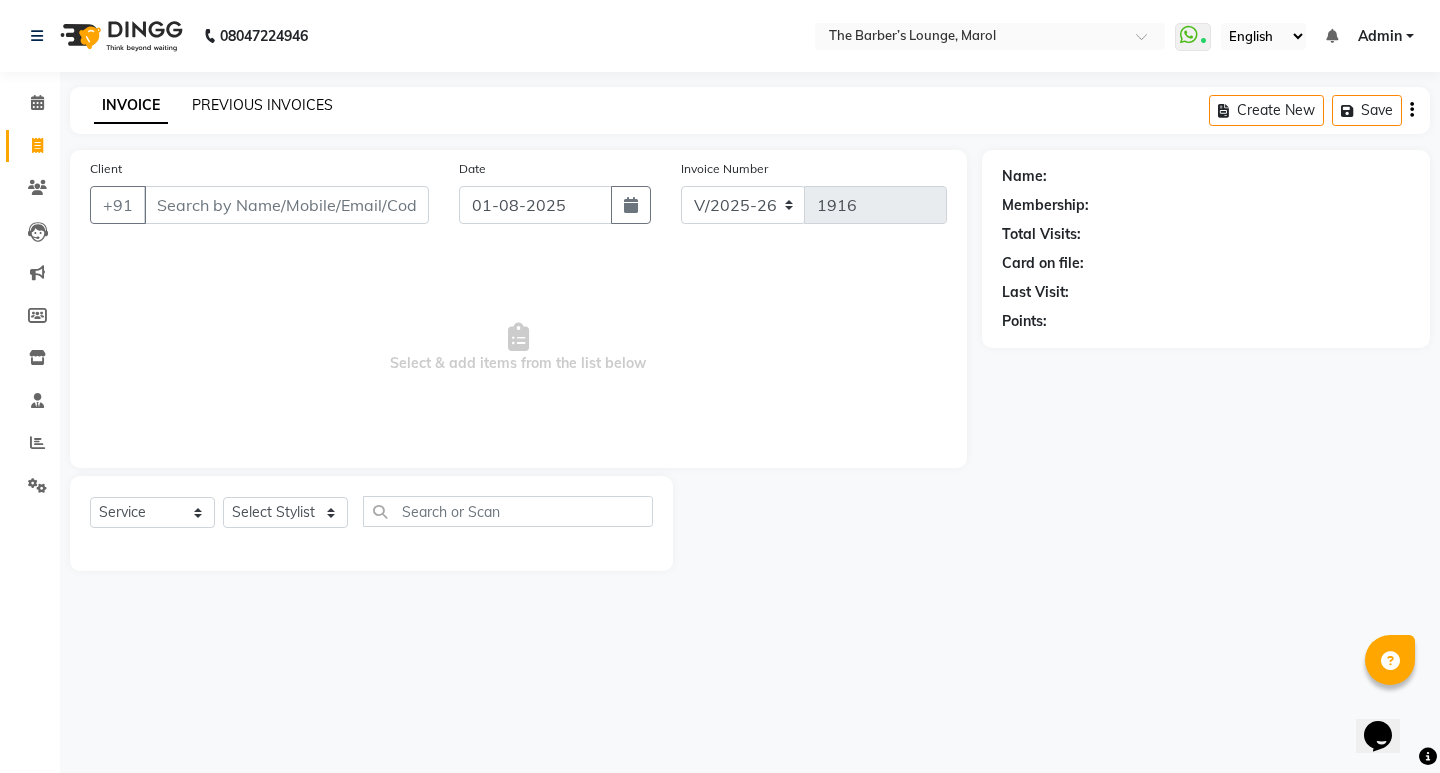 click on "PREVIOUS INVOICES" 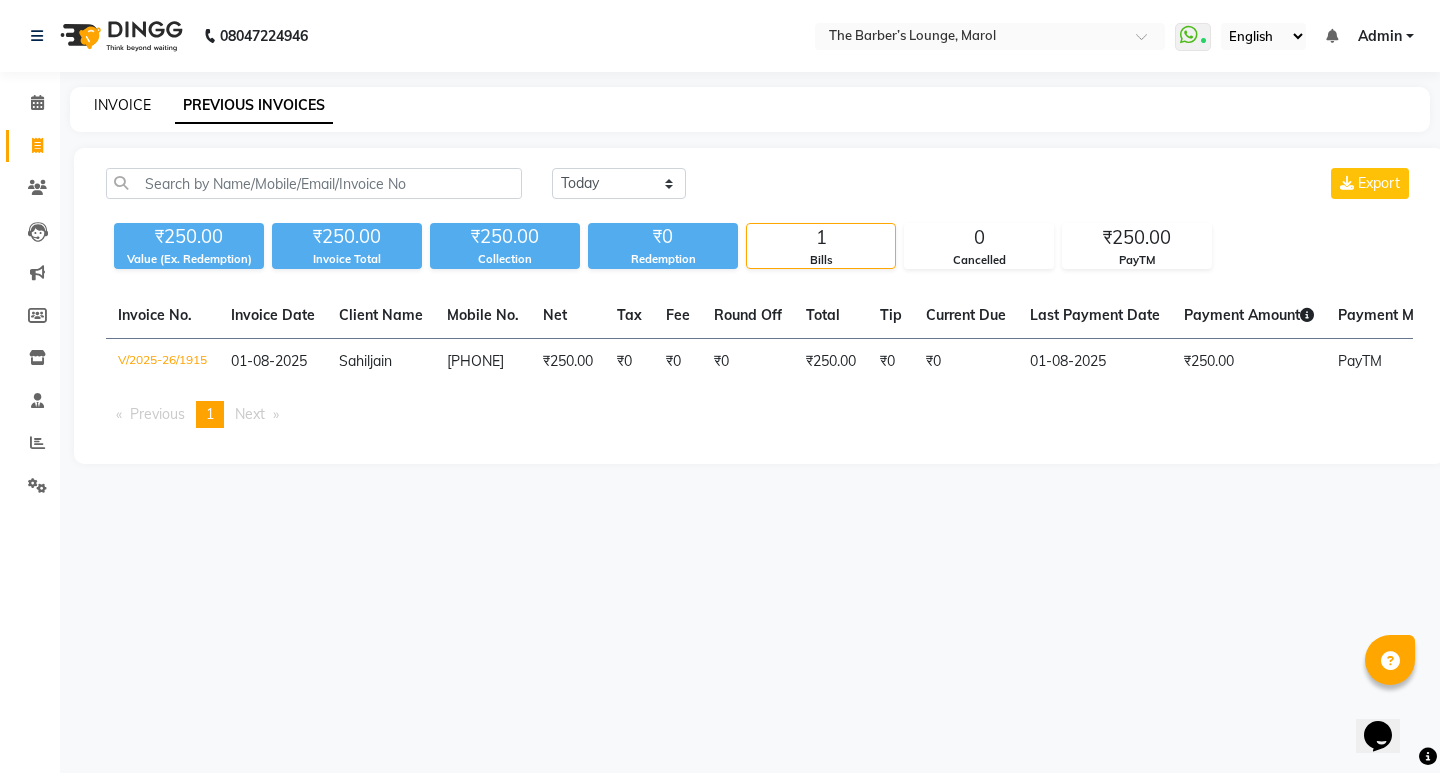 click on "INVOICE" 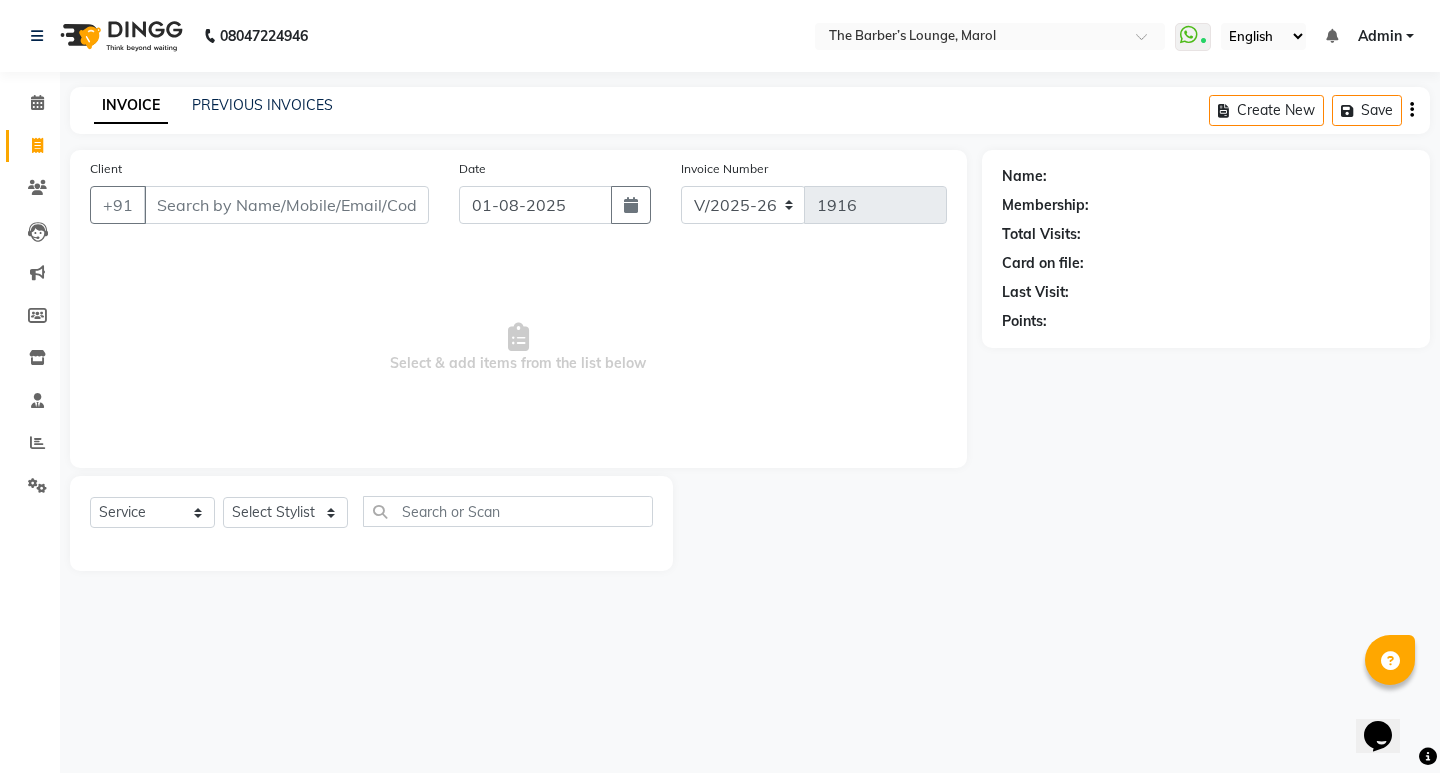 click on "Client" at bounding box center [286, 205] 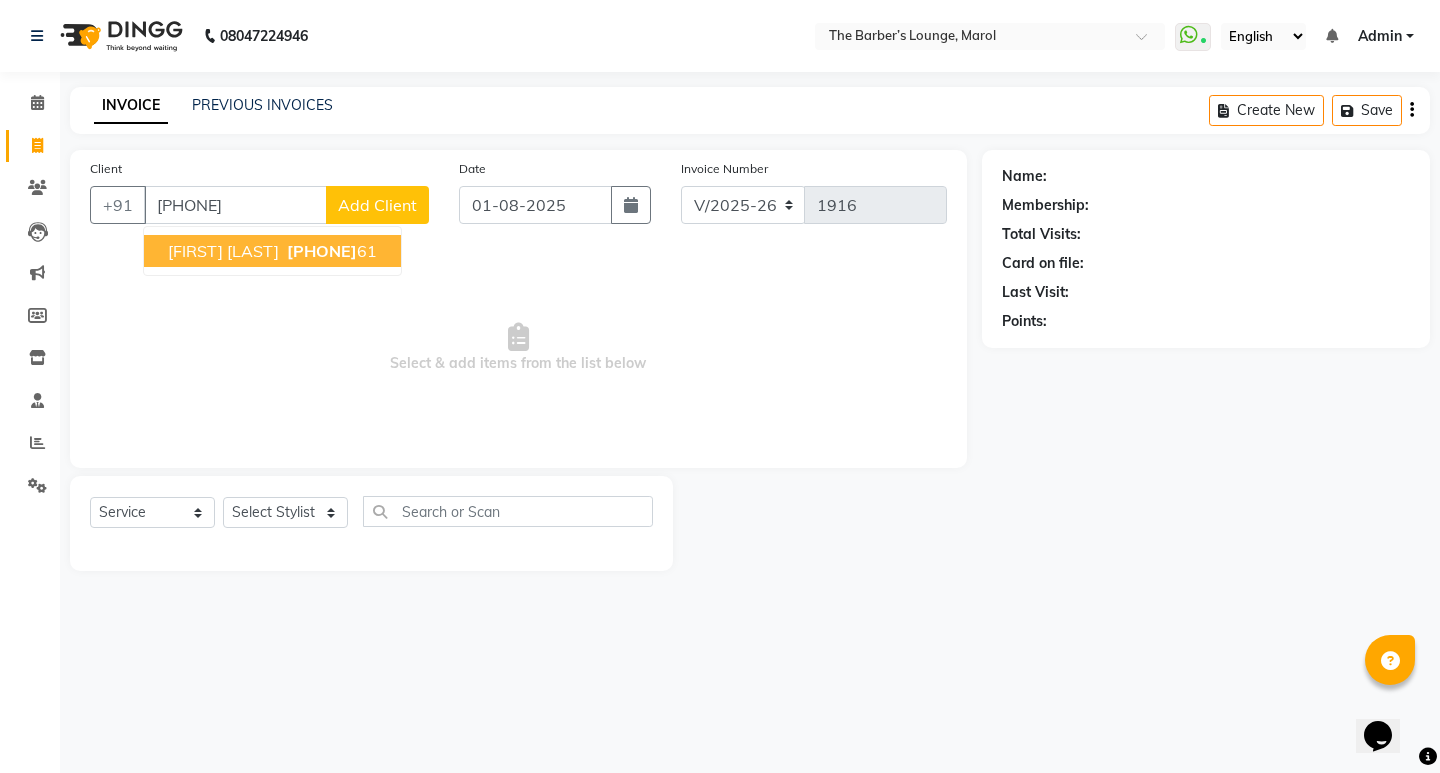type on "[PHONE]" 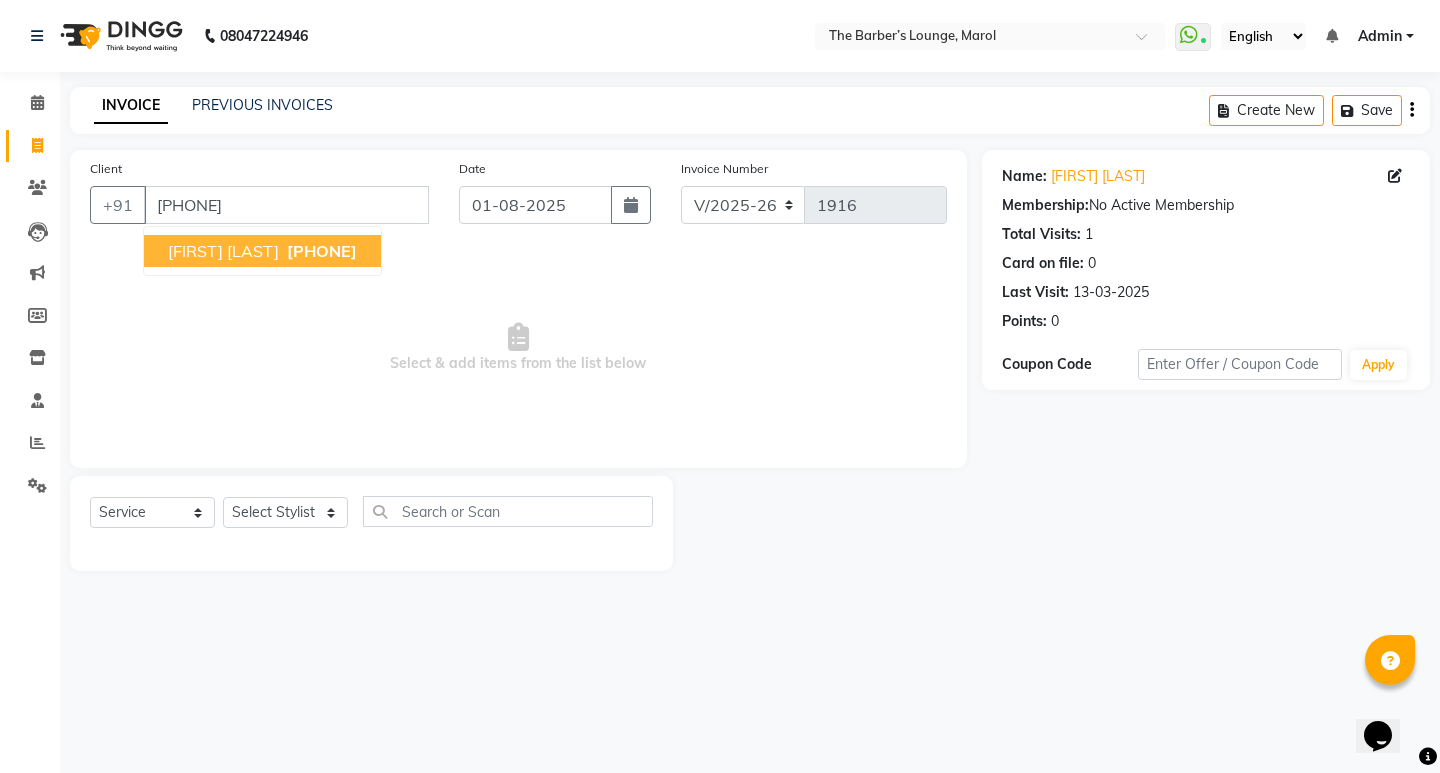 click on "Aryan Salian   9892603961" at bounding box center (262, 251) 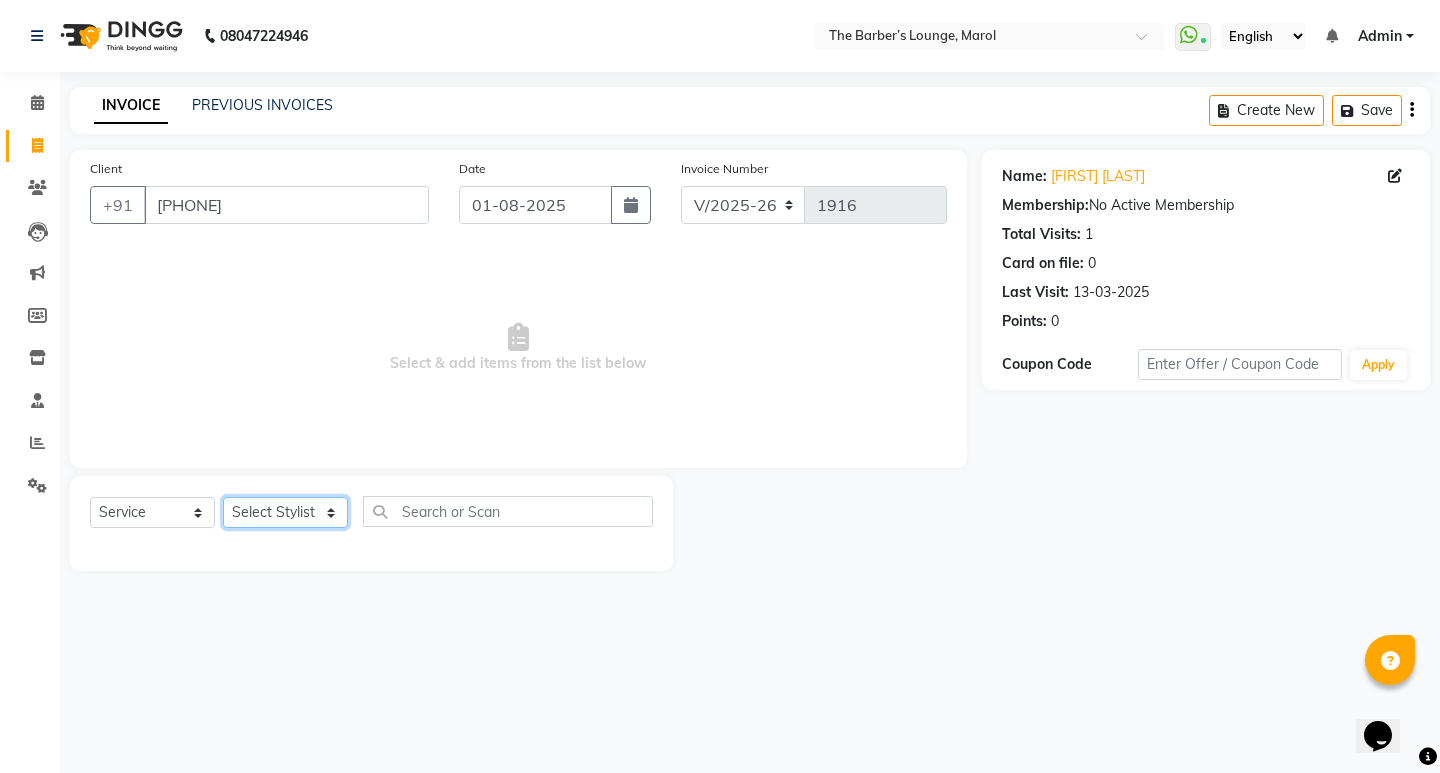 click on "Select Stylist Anjali Jafar Salmani Ketan Shinde Mohsin Akhtar Satish Tejasvi Vasundhara" 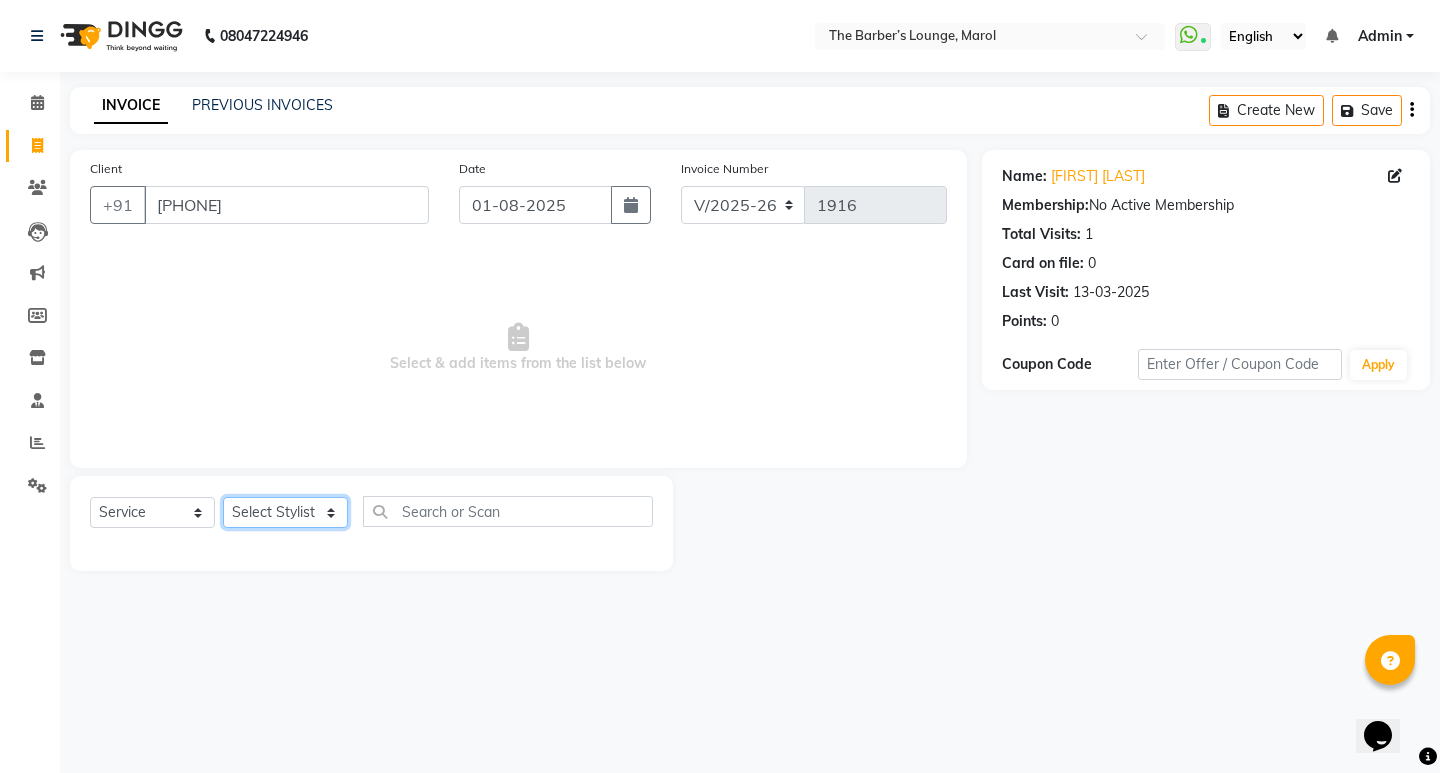 select on "64222" 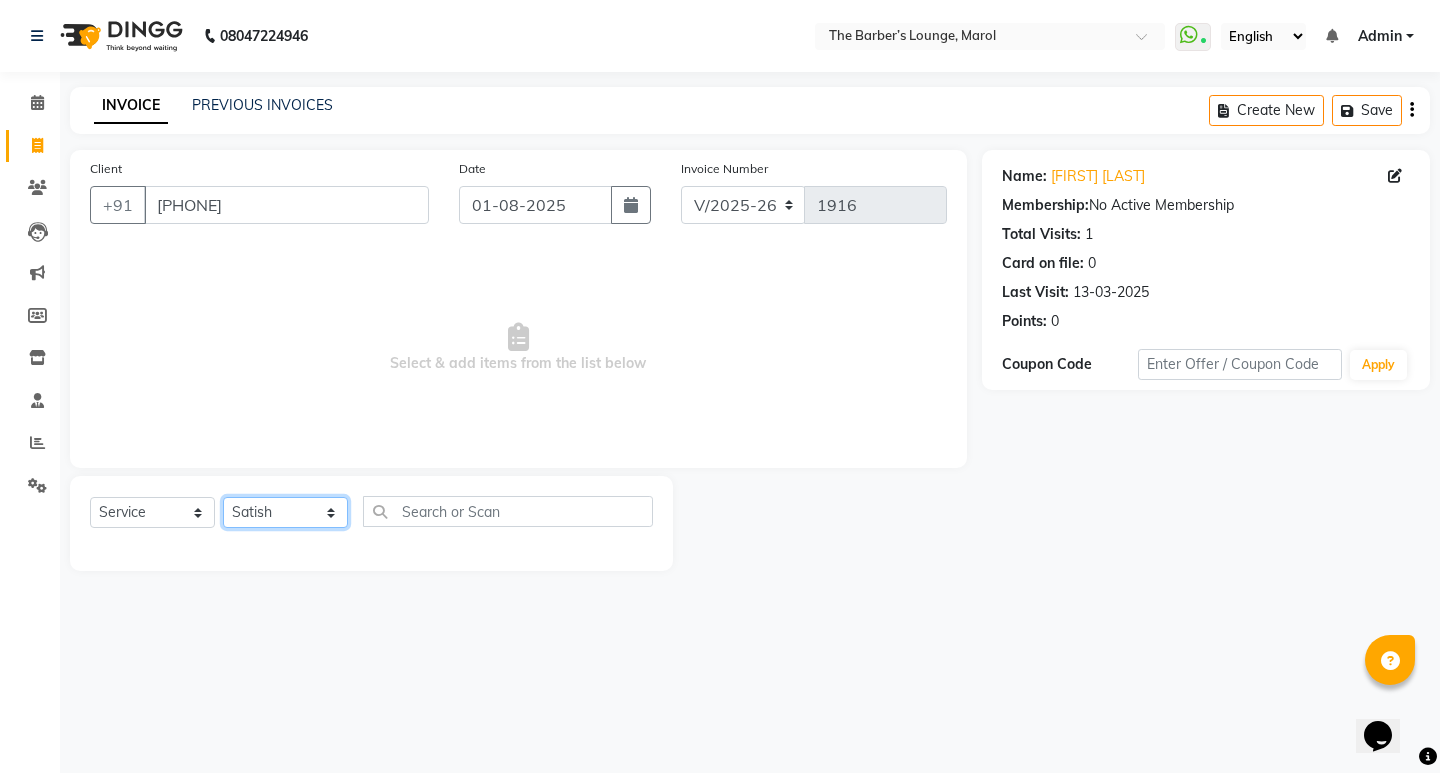 click on "Select Stylist Anjali Jafar Salmani Ketan Shinde Mohsin Akhtar Satish Tejasvi Vasundhara" 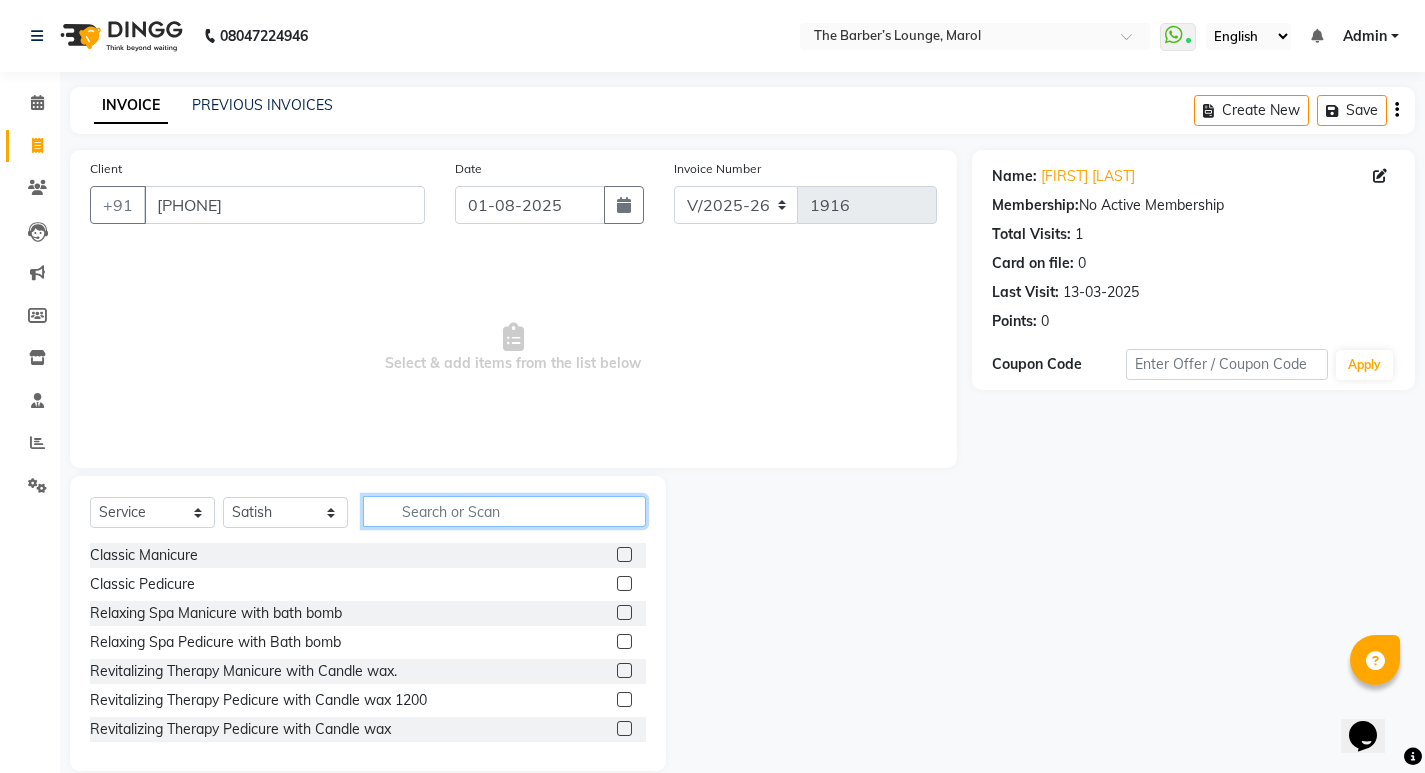 click 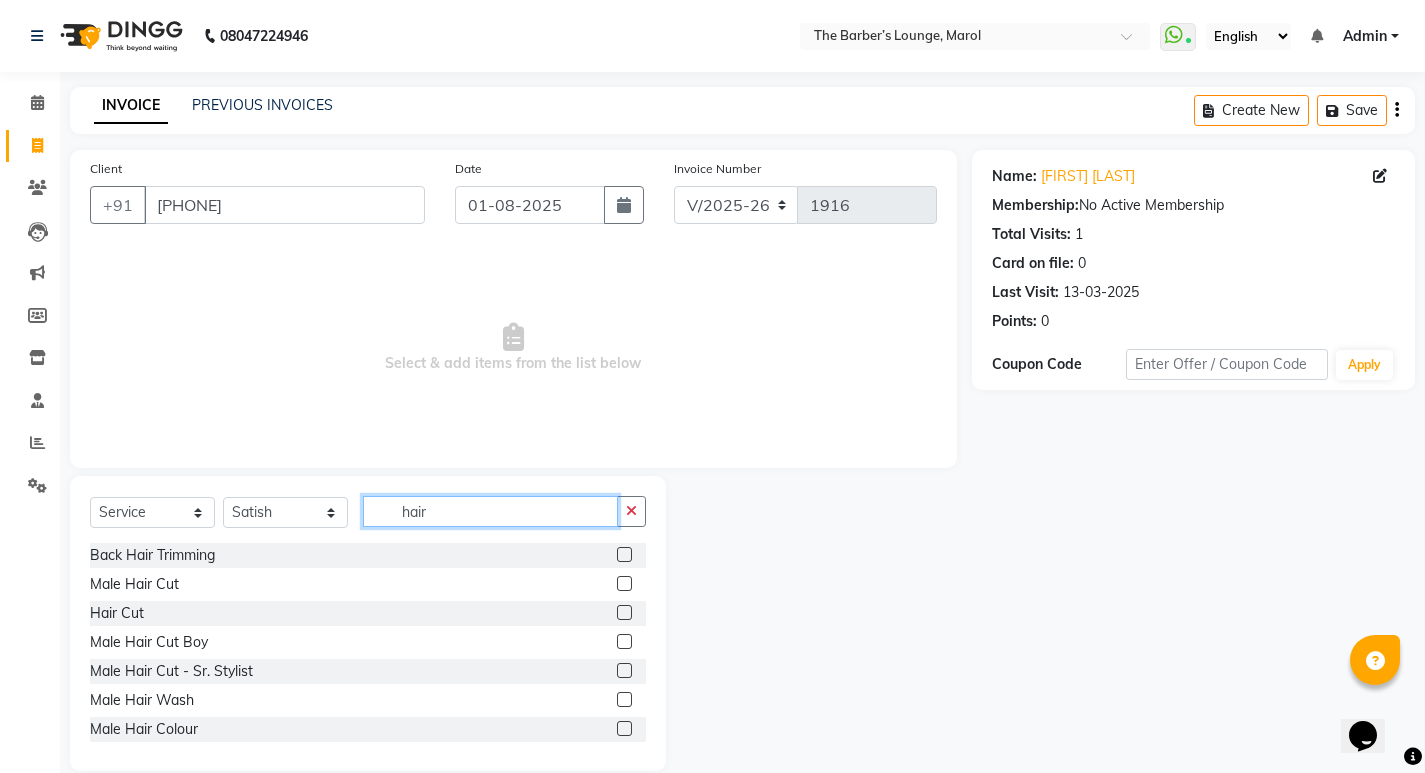 type on "hair" 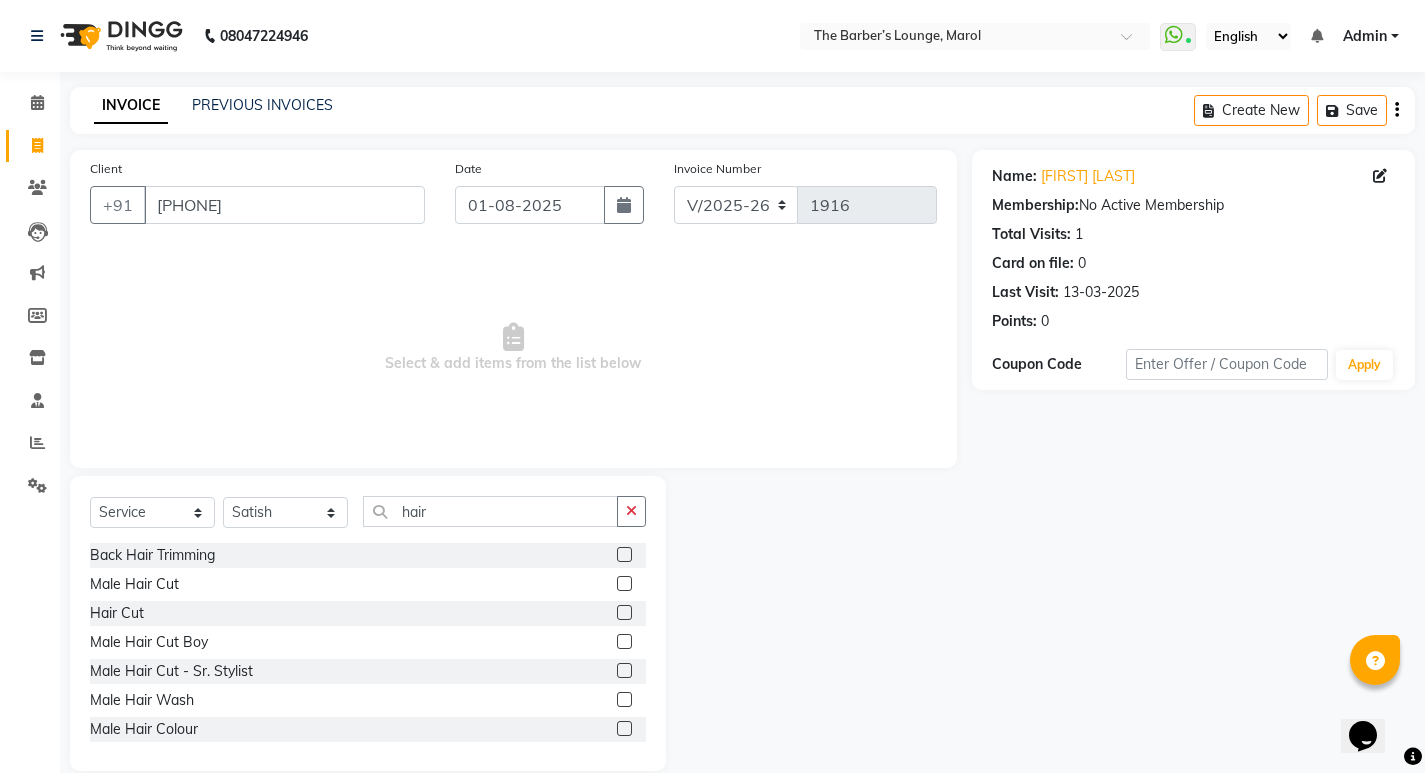 click 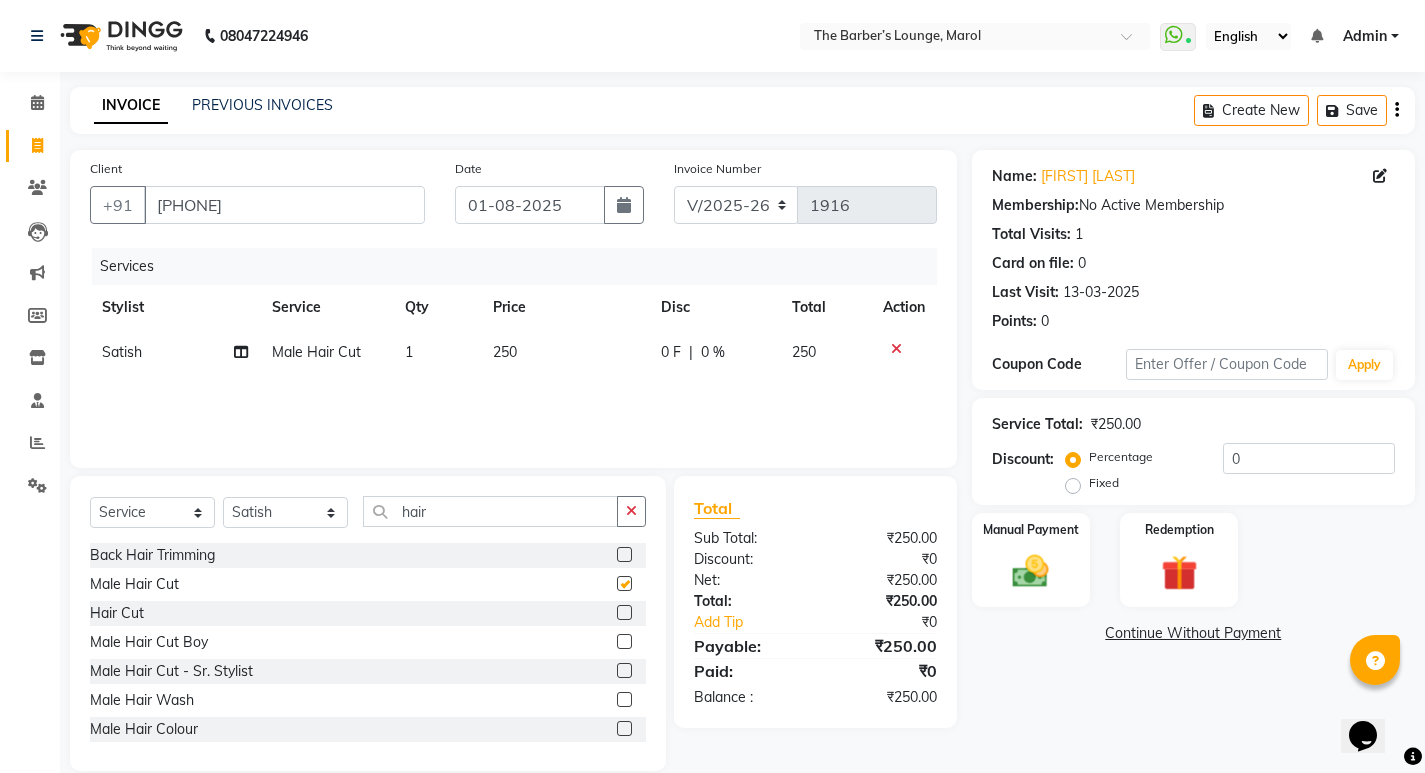 checkbox on "false" 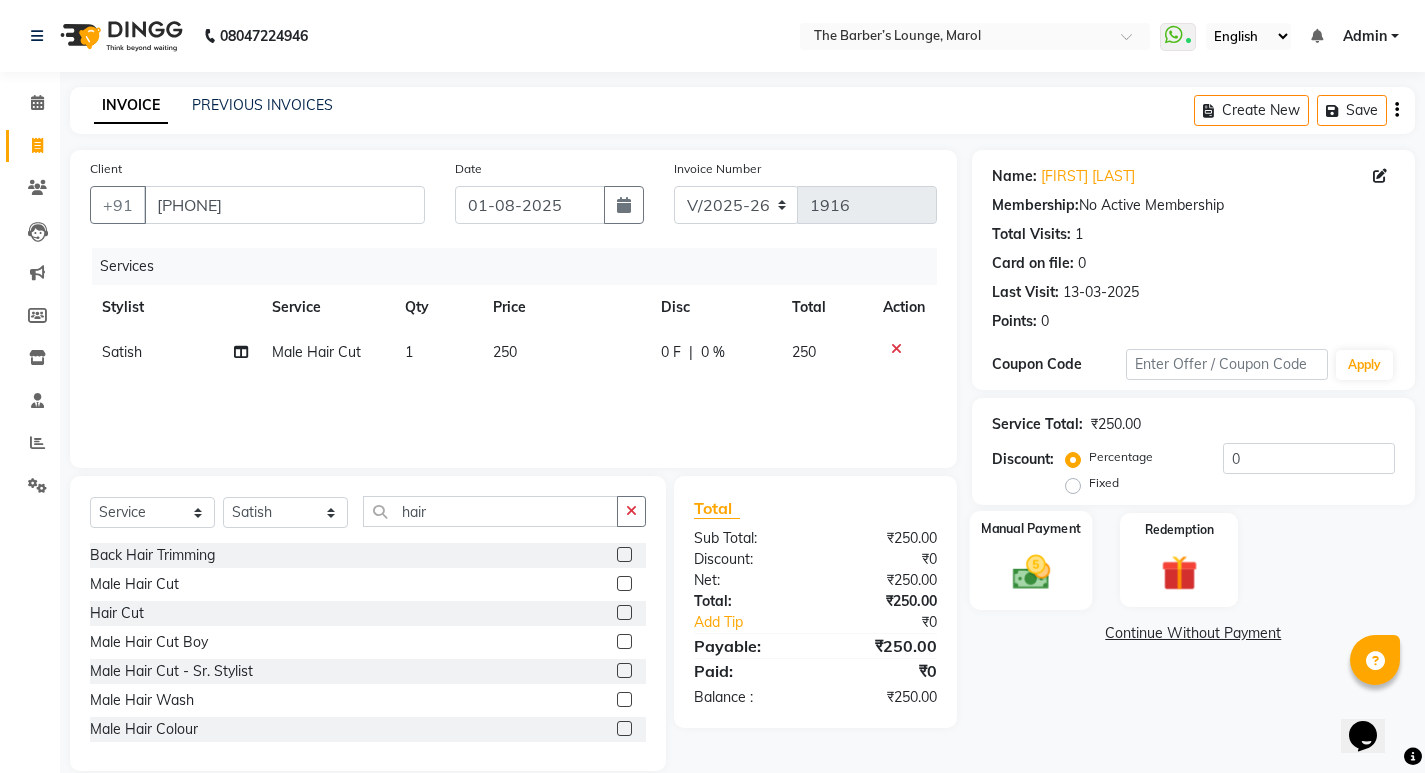 click on "Manual Payment" 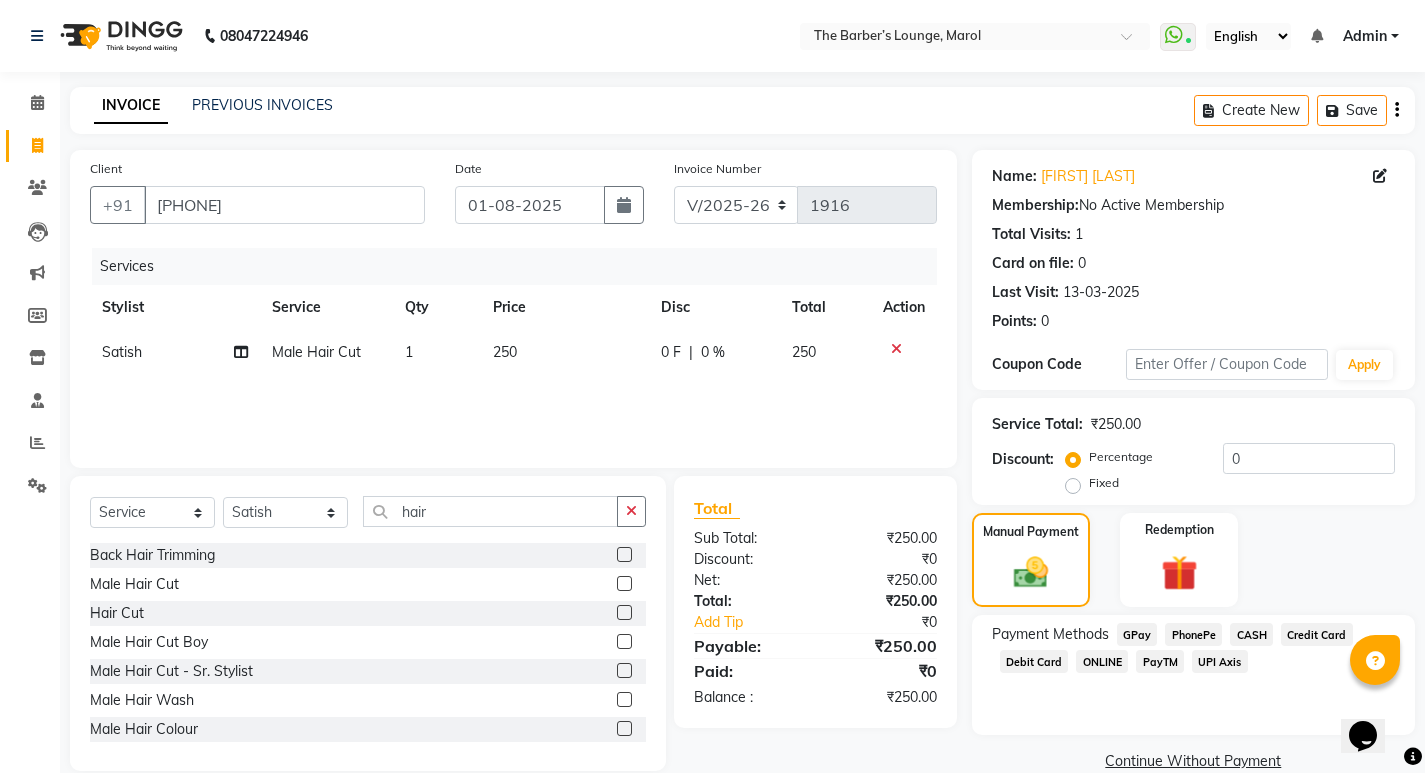 click on "PayTM" 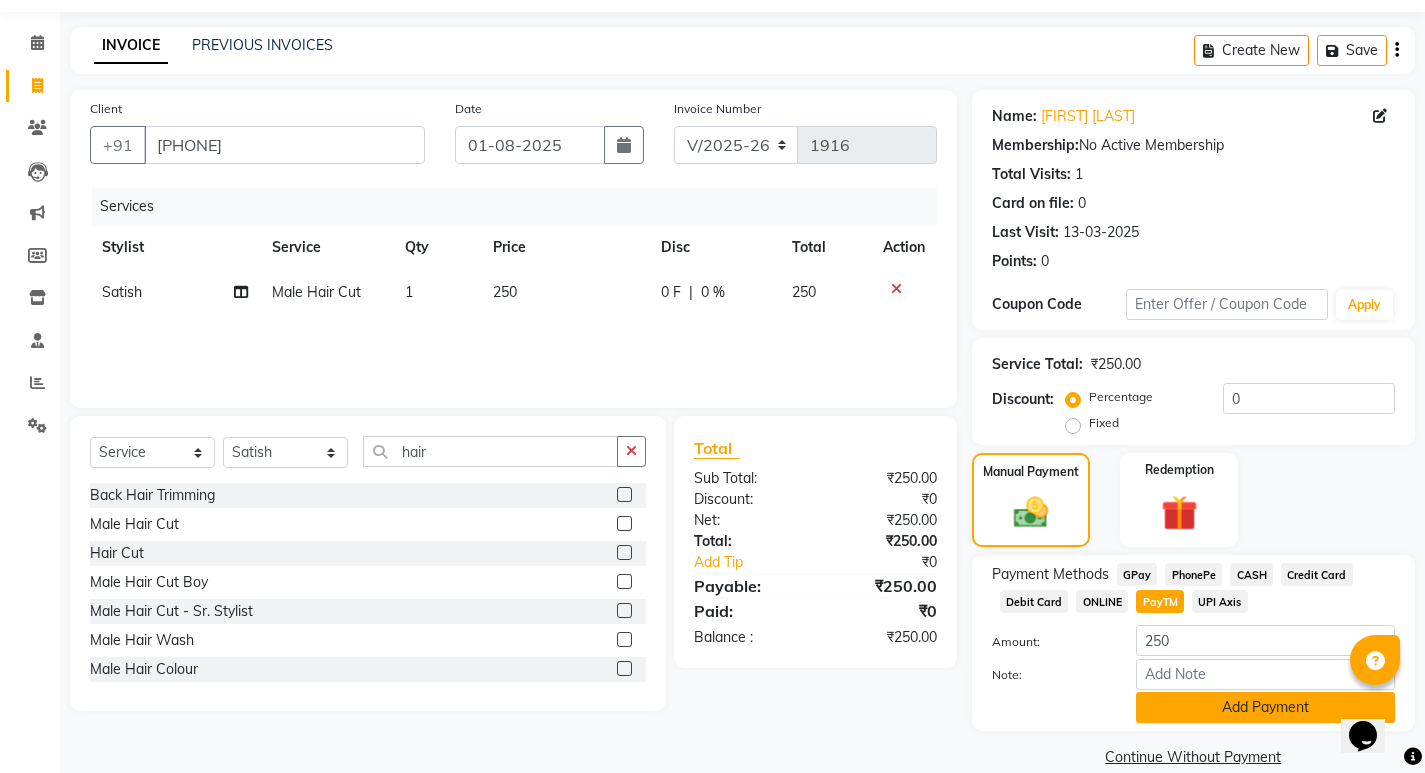 scroll, scrollTop: 89, scrollLeft: 0, axis: vertical 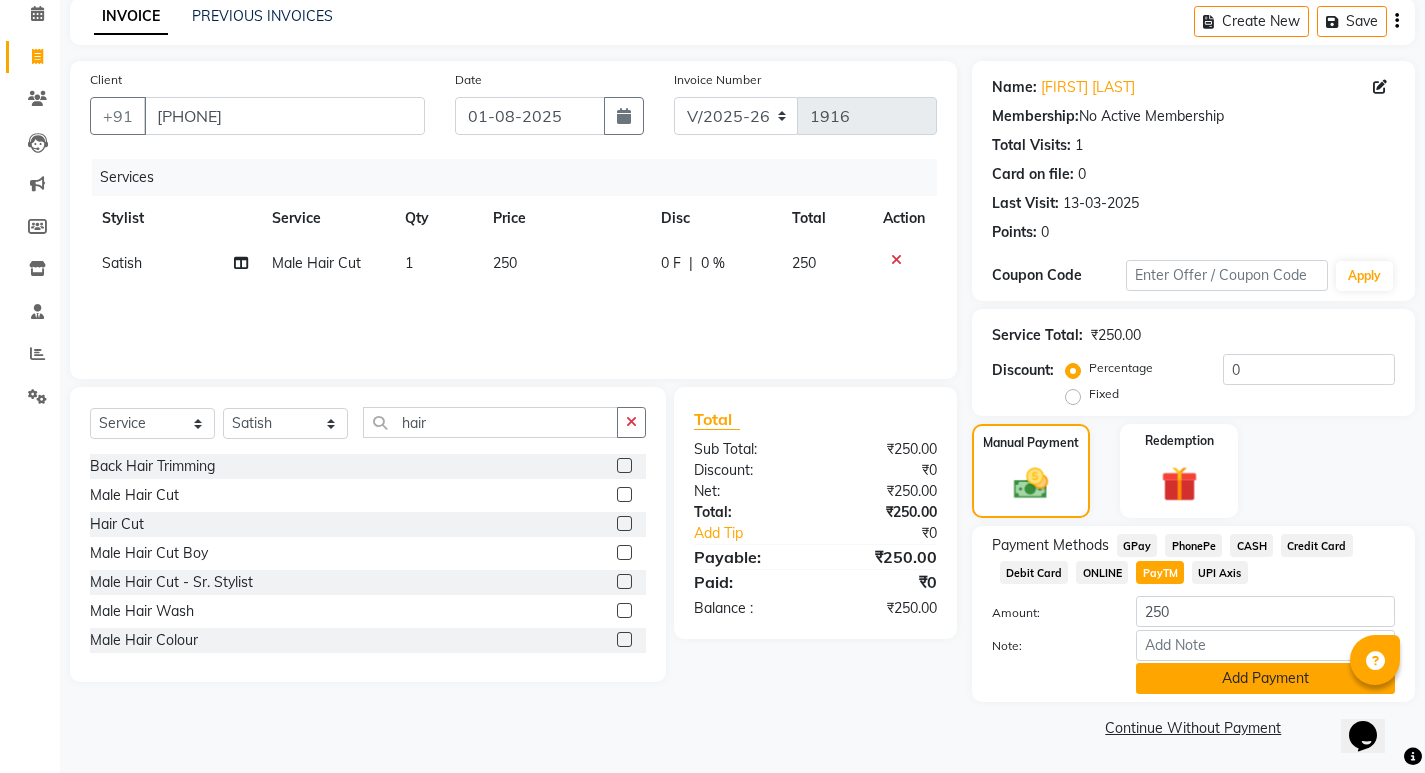 click on "Add Payment" 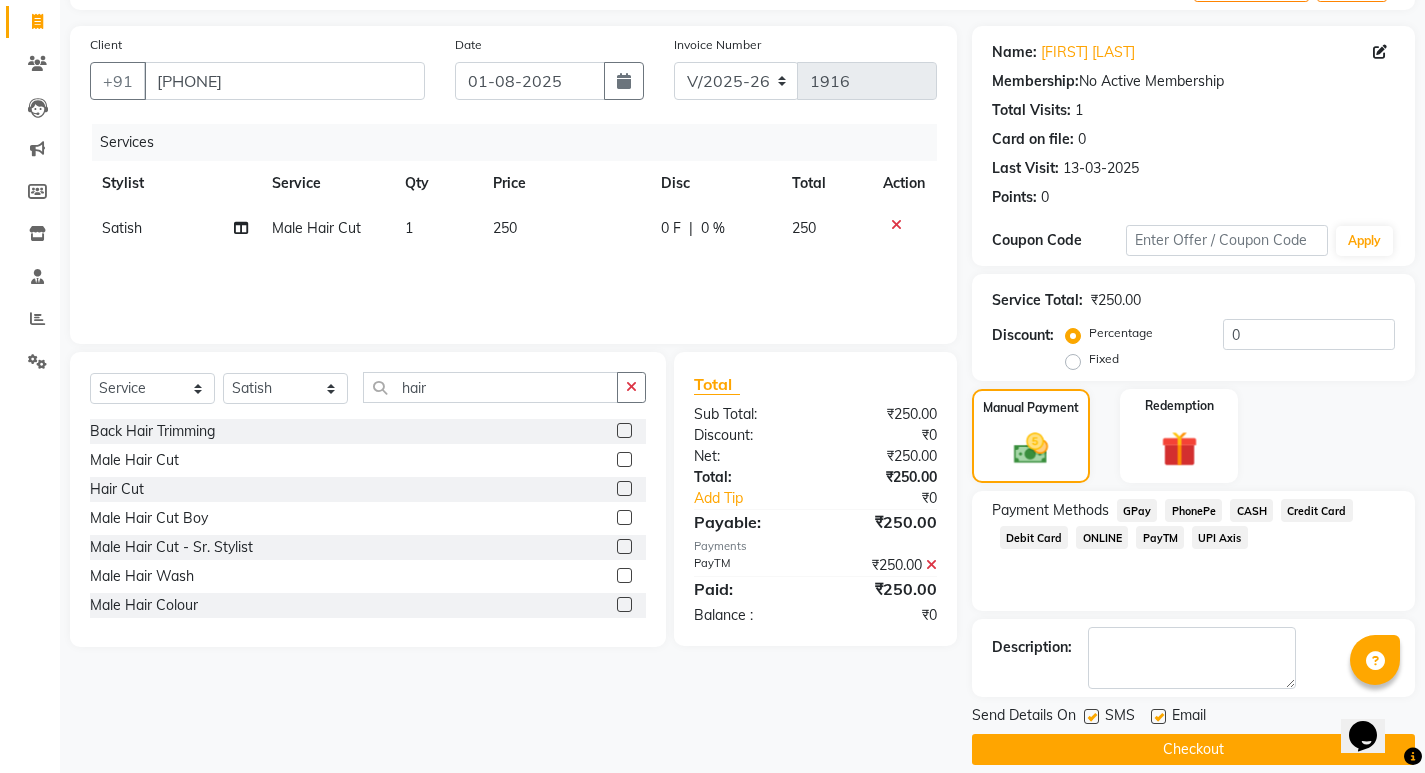 scroll, scrollTop: 146, scrollLeft: 0, axis: vertical 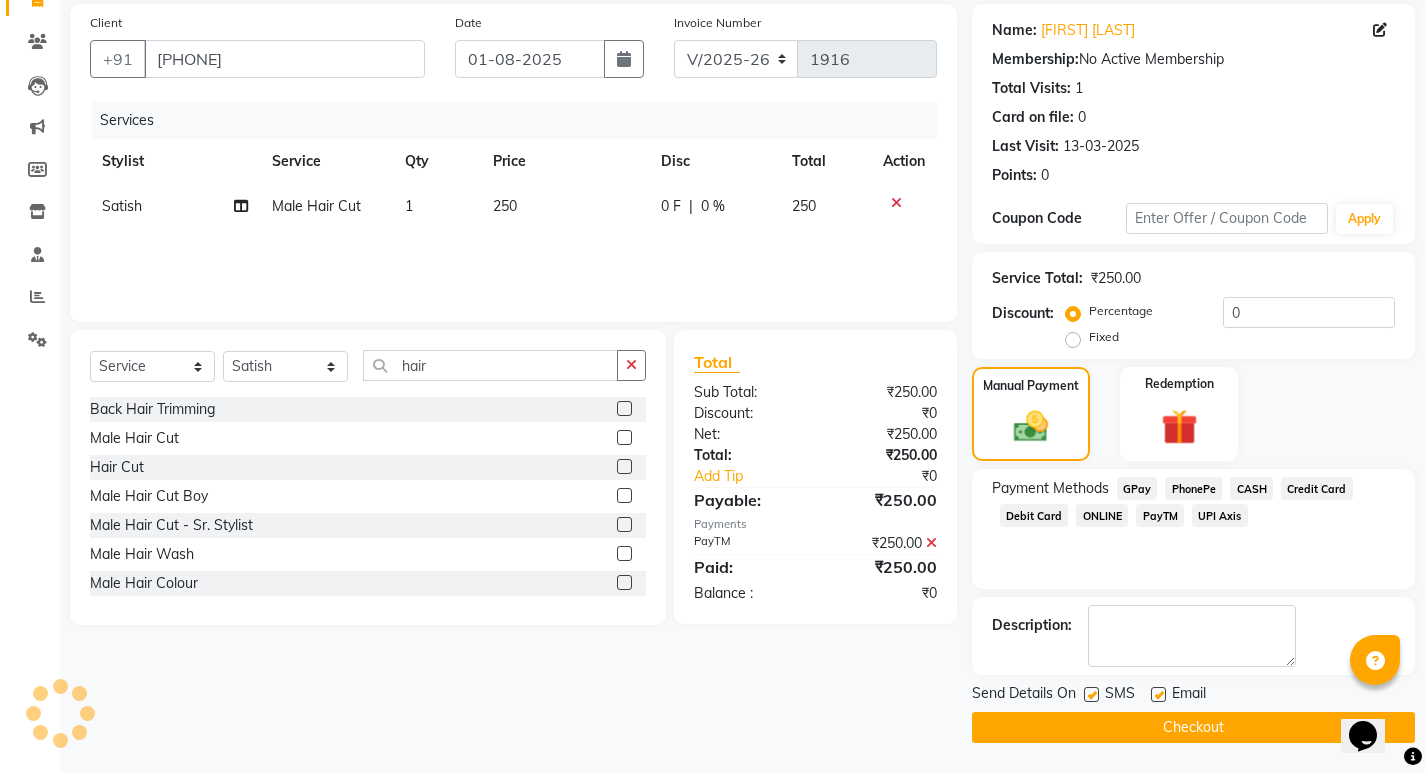 click on "Checkout" 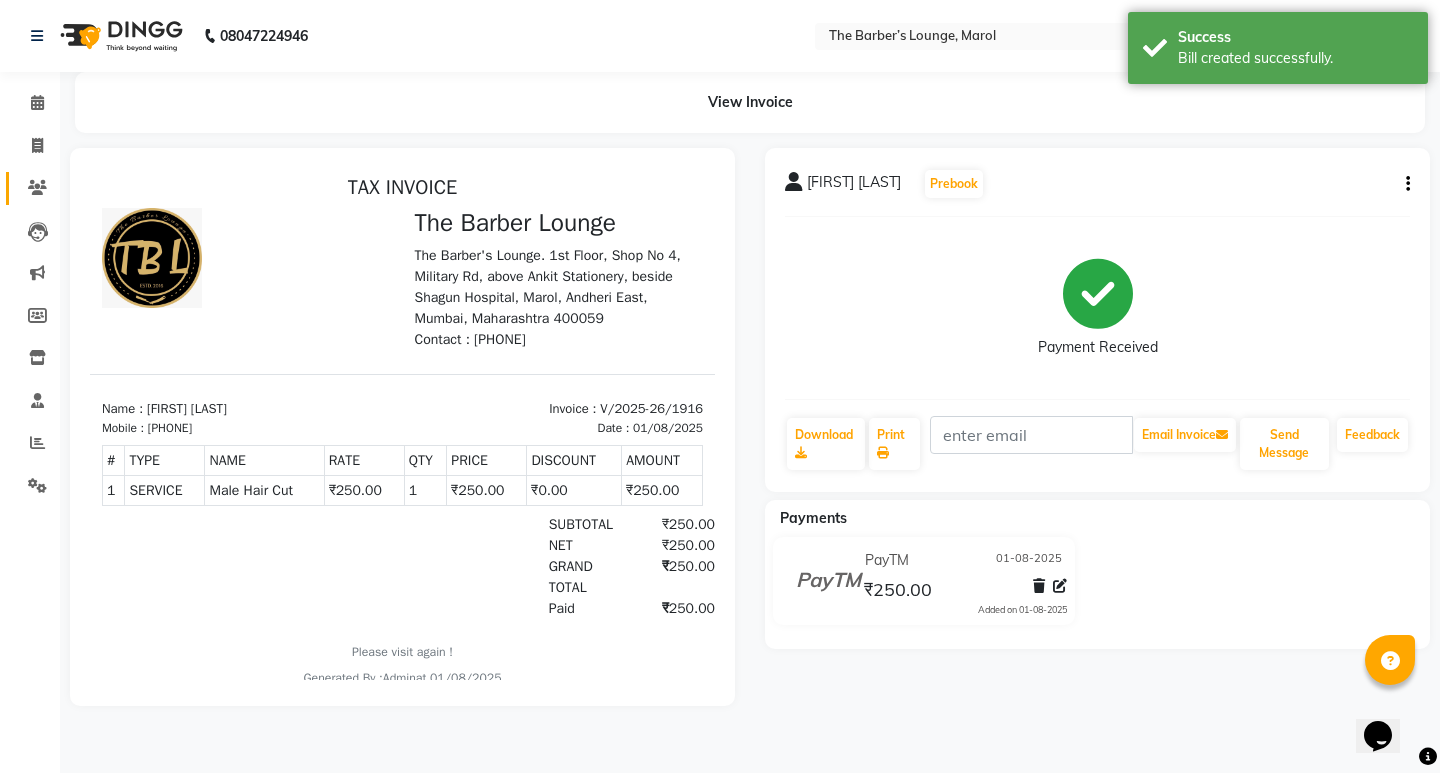 scroll, scrollTop: 0, scrollLeft: 0, axis: both 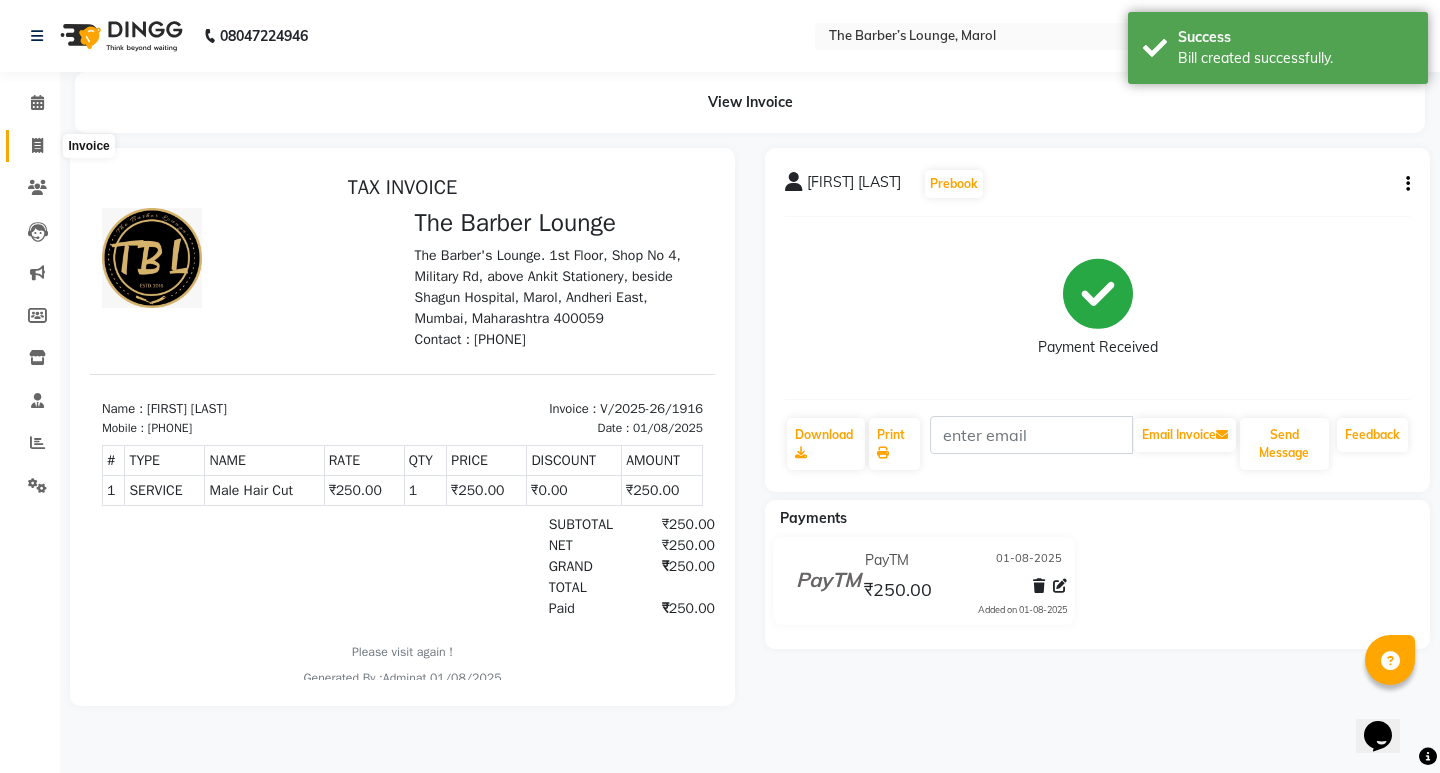 click 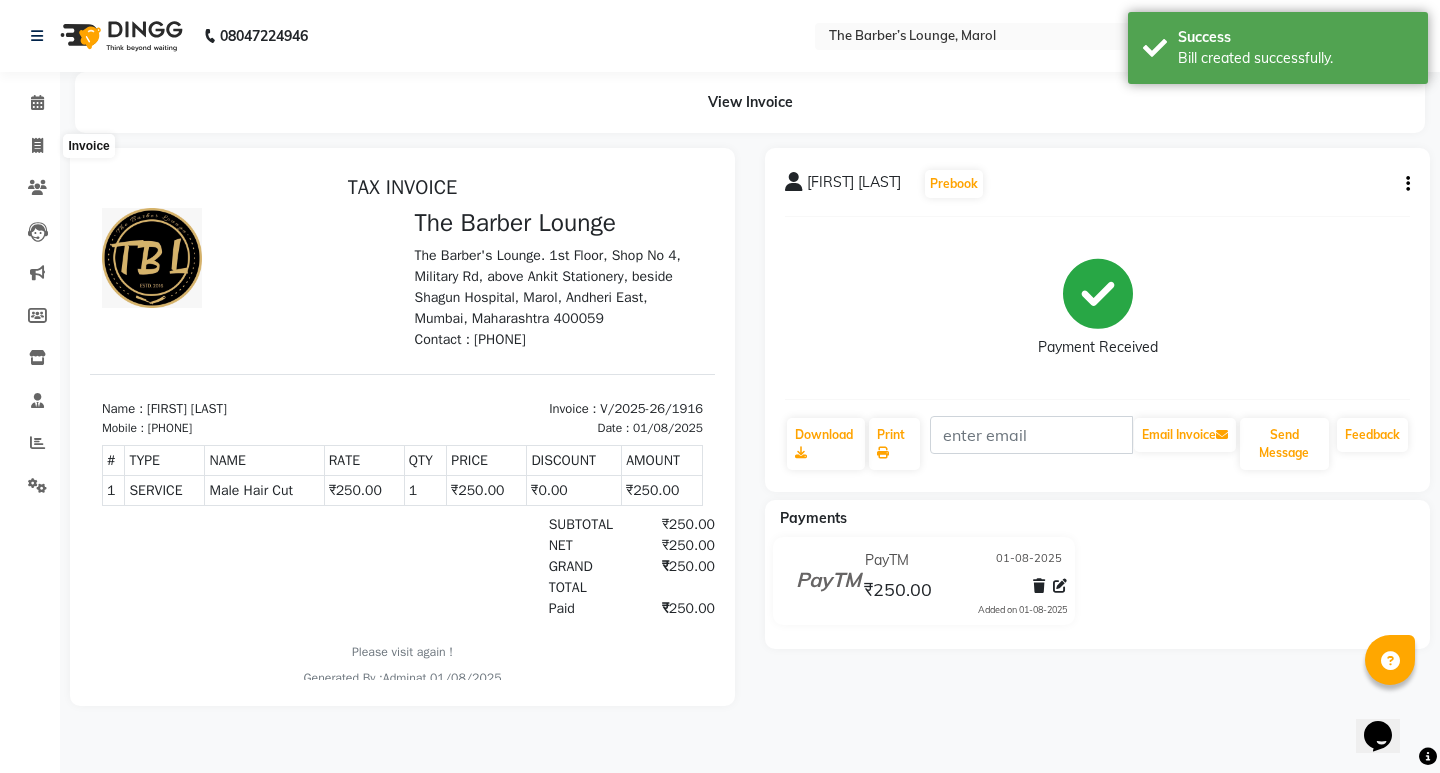 select on "7188" 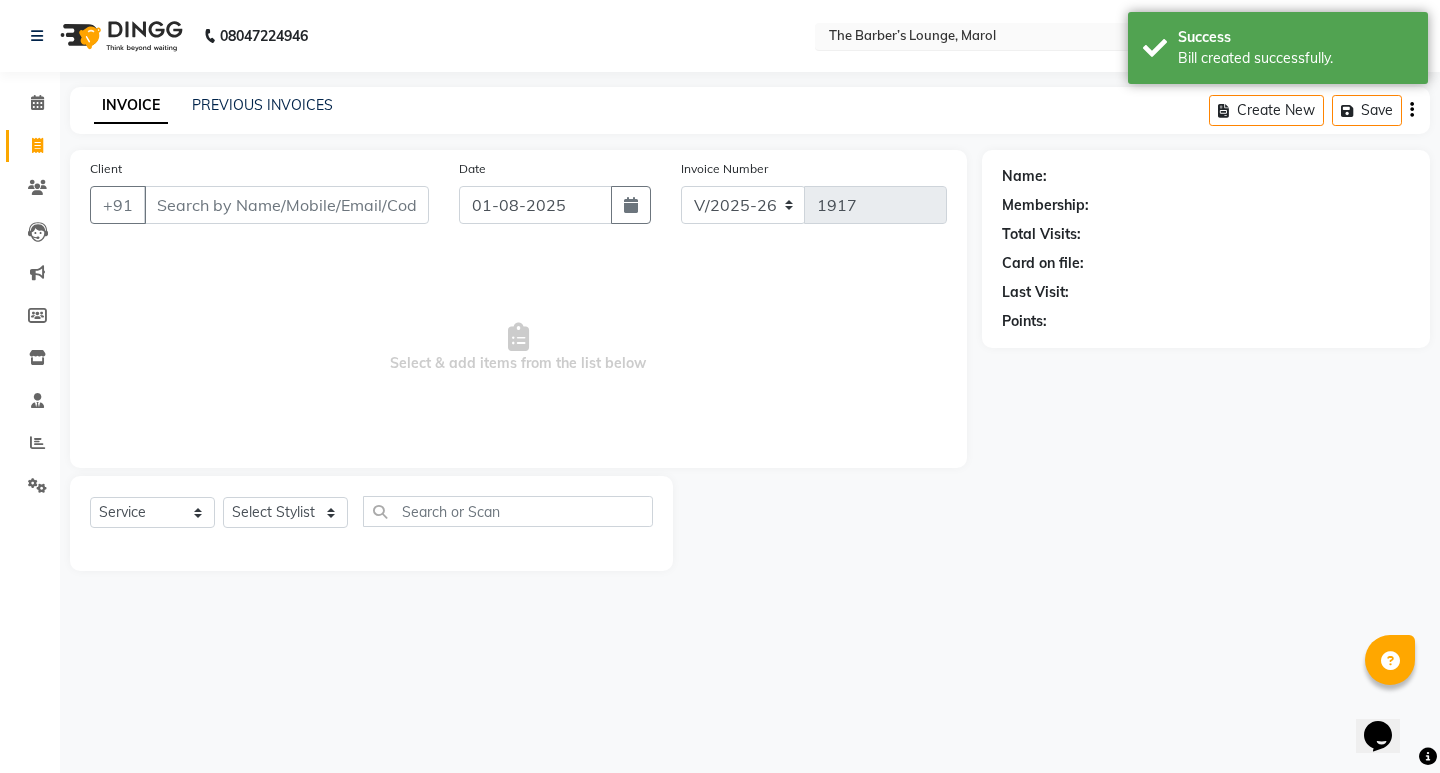click at bounding box center [970, 38] 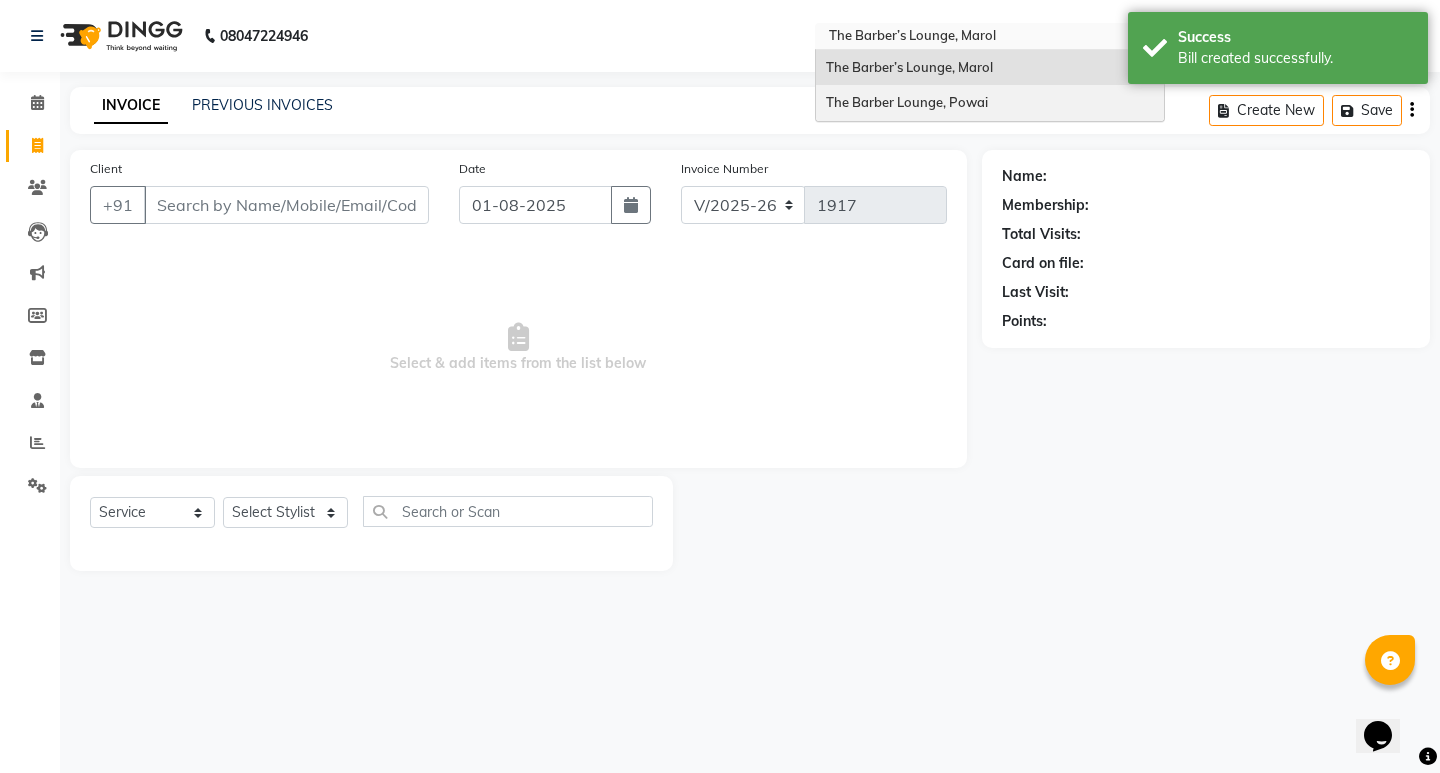 click on "The Barber Lounge, Powai" at bounding box center (907, 102) 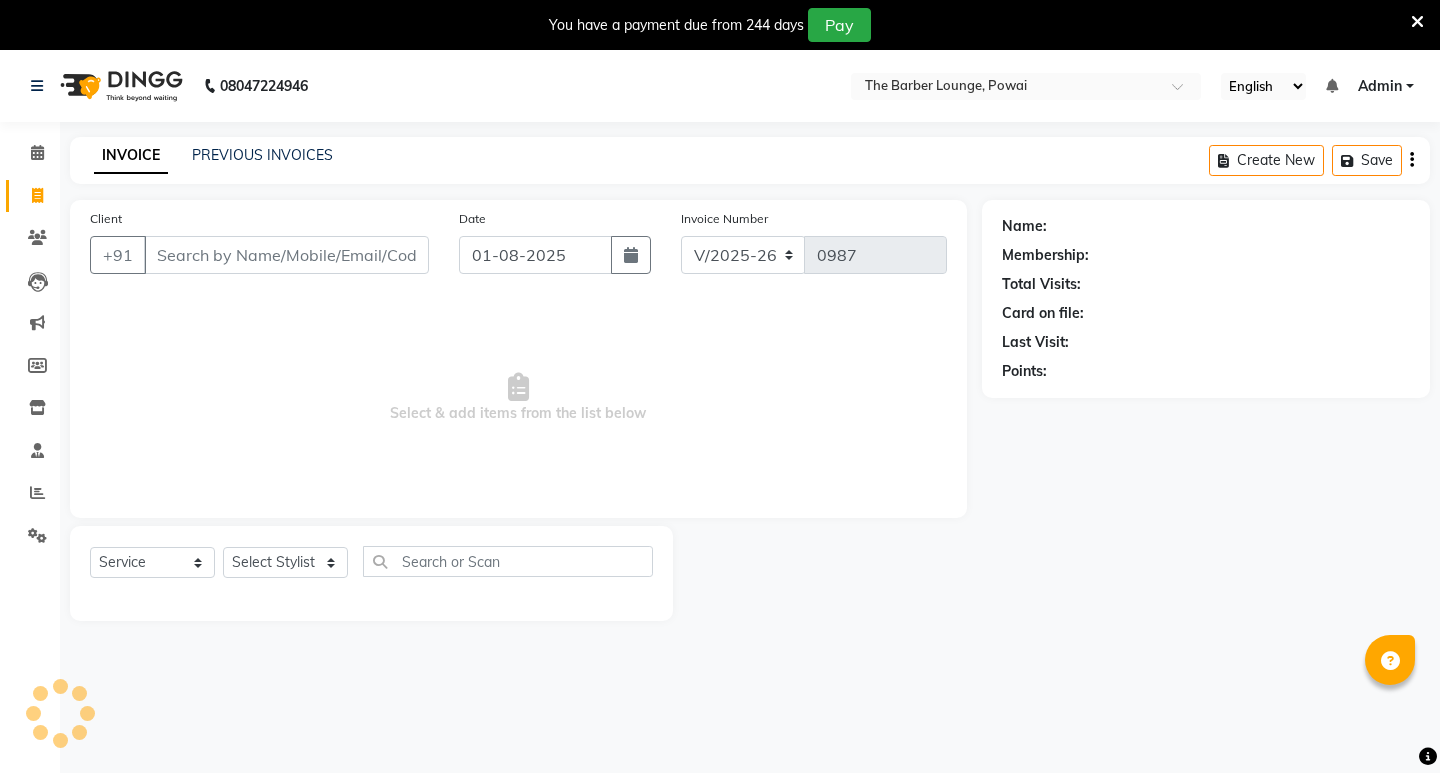 select on "7307" 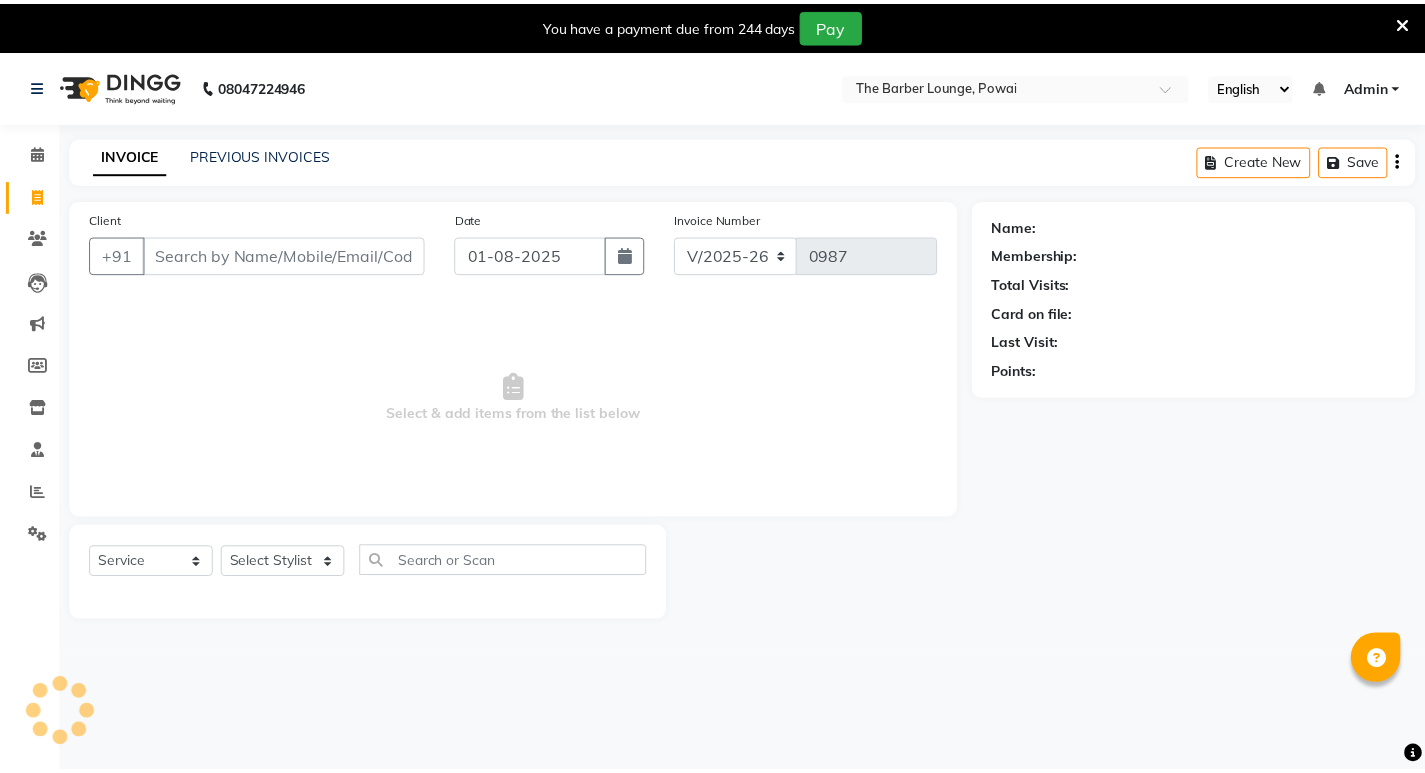 scroll, scrollTop: 0, scrollLeft: 0, axis: both 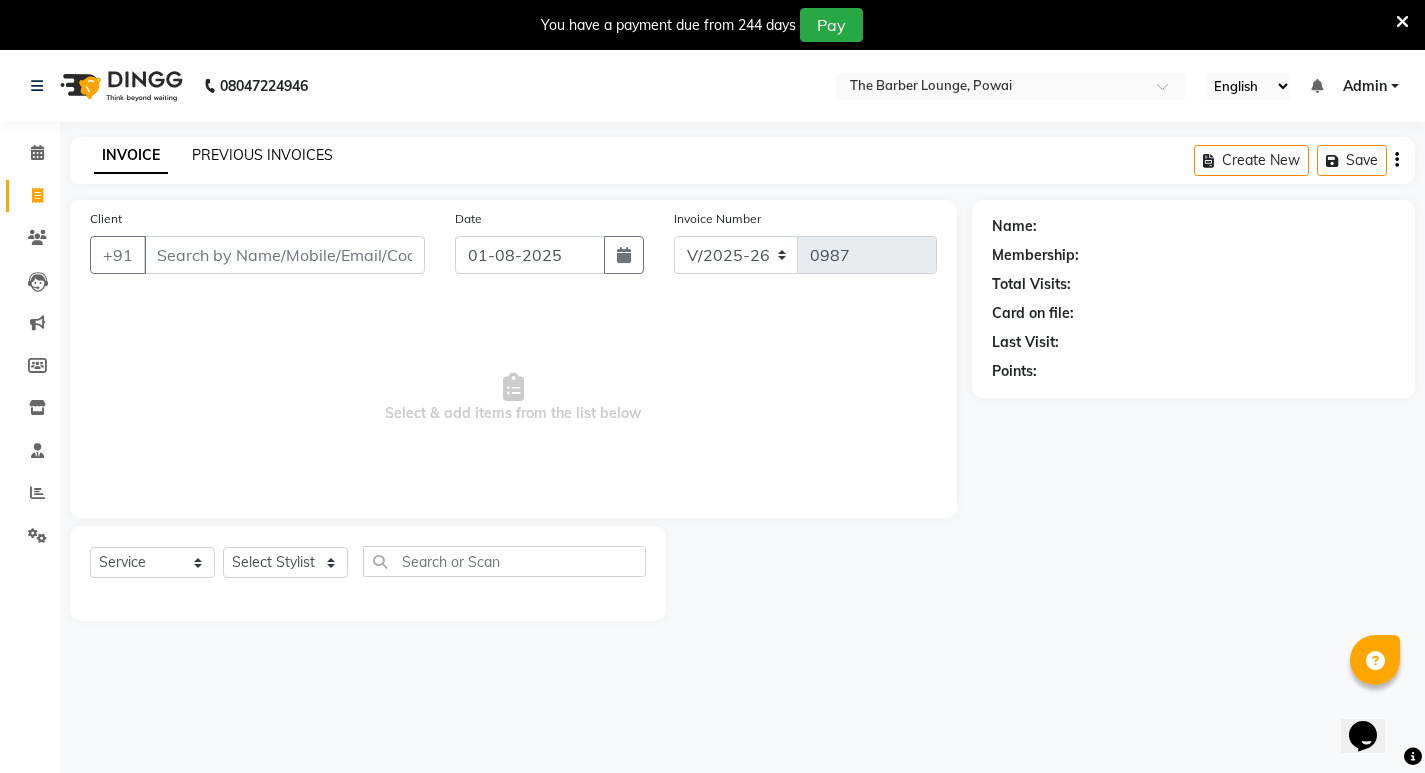 click on "PREVIOUS INVOICES" 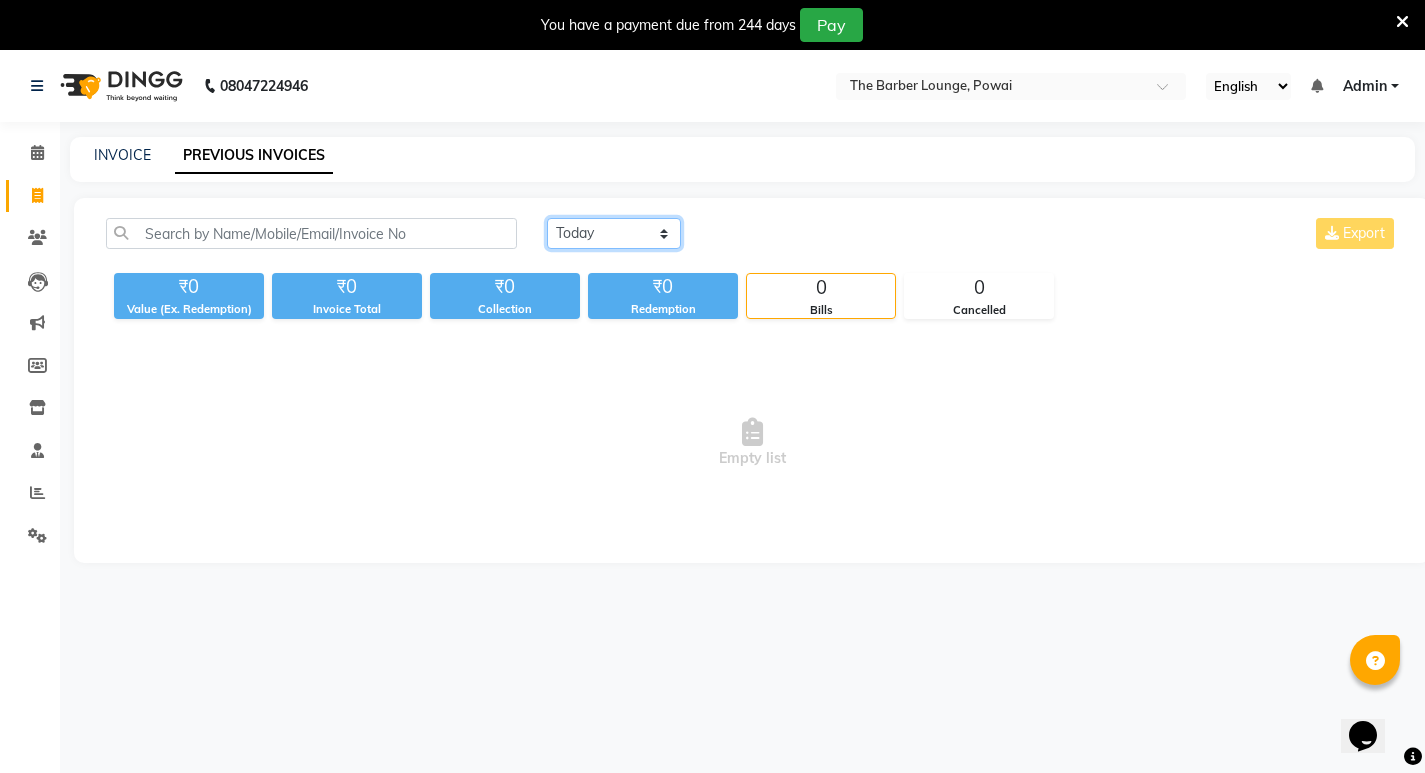 click on "Today Yesterday Custom Range" 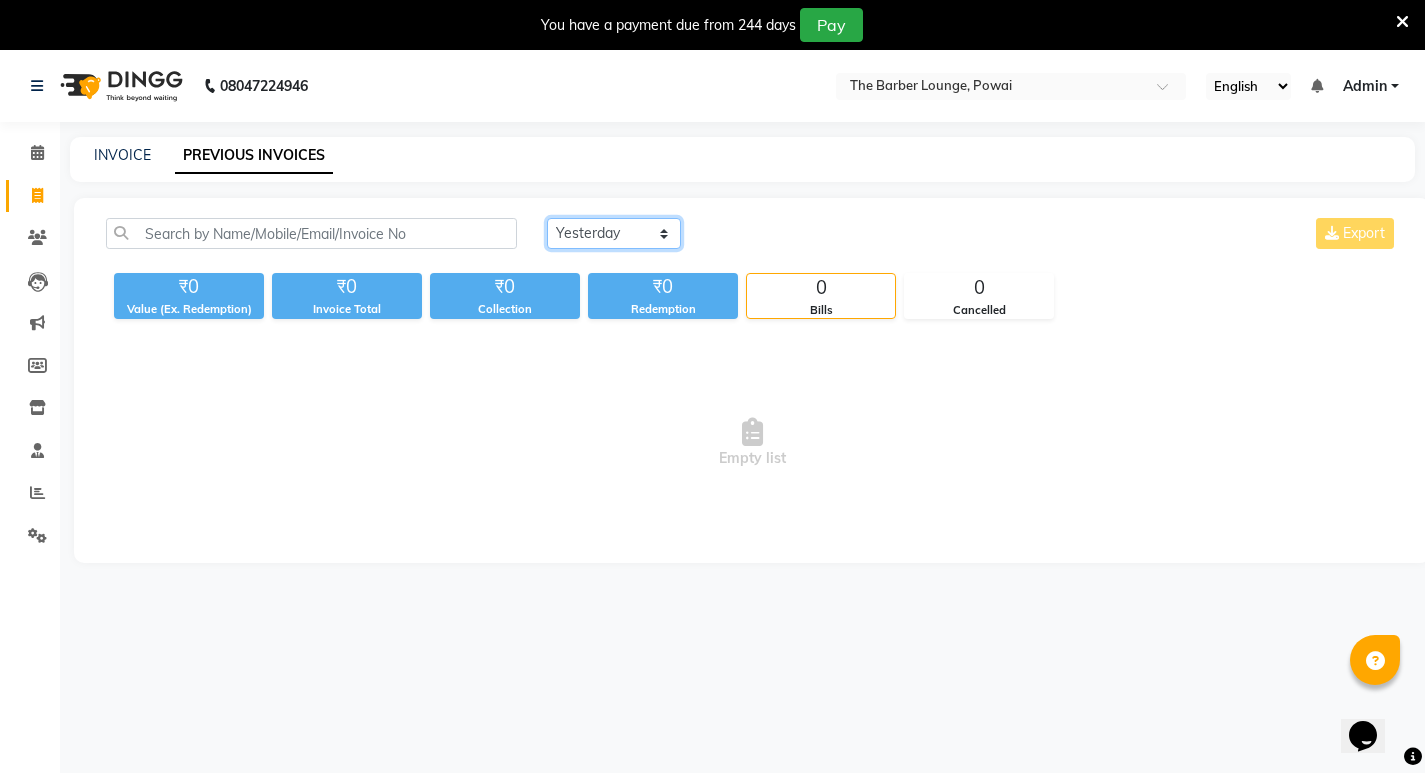 click on "Today Yesterday Custom Range" 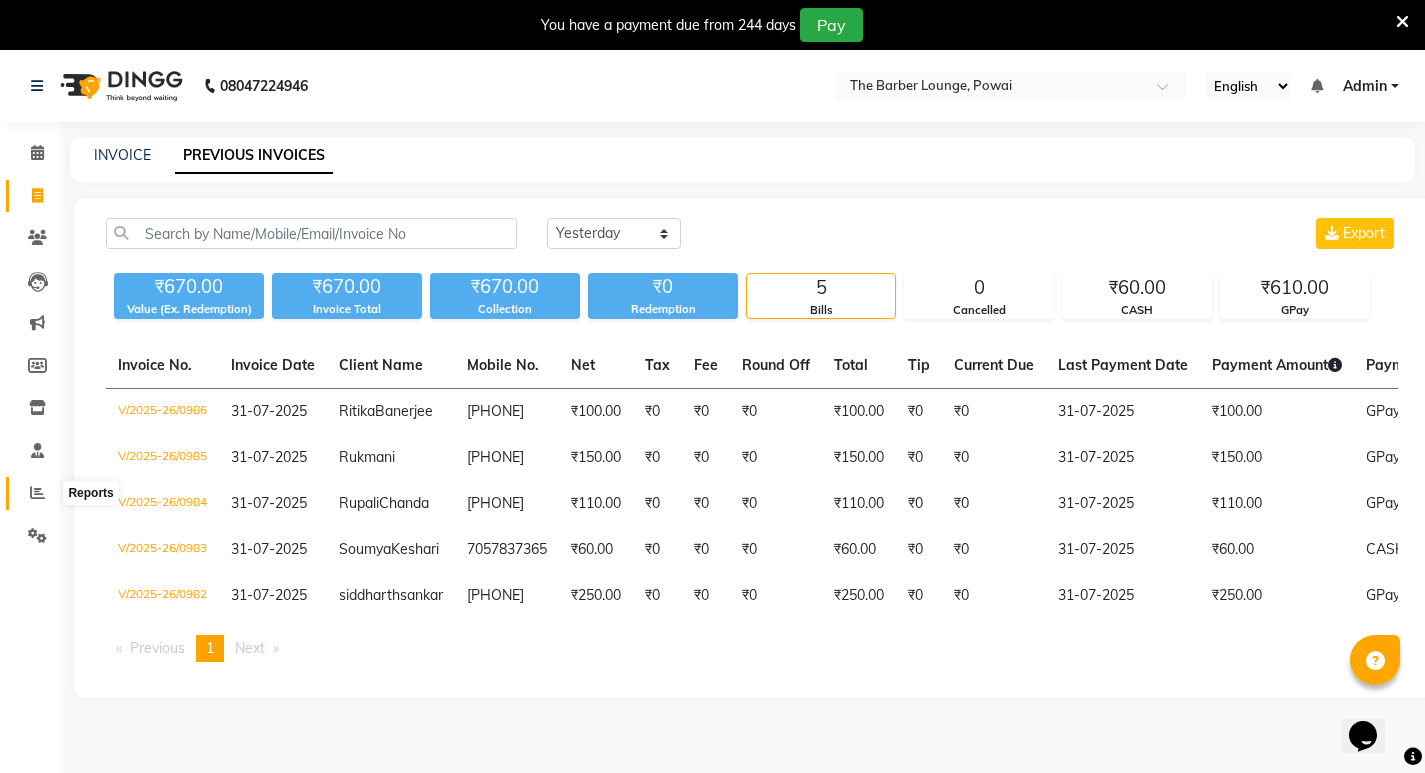click 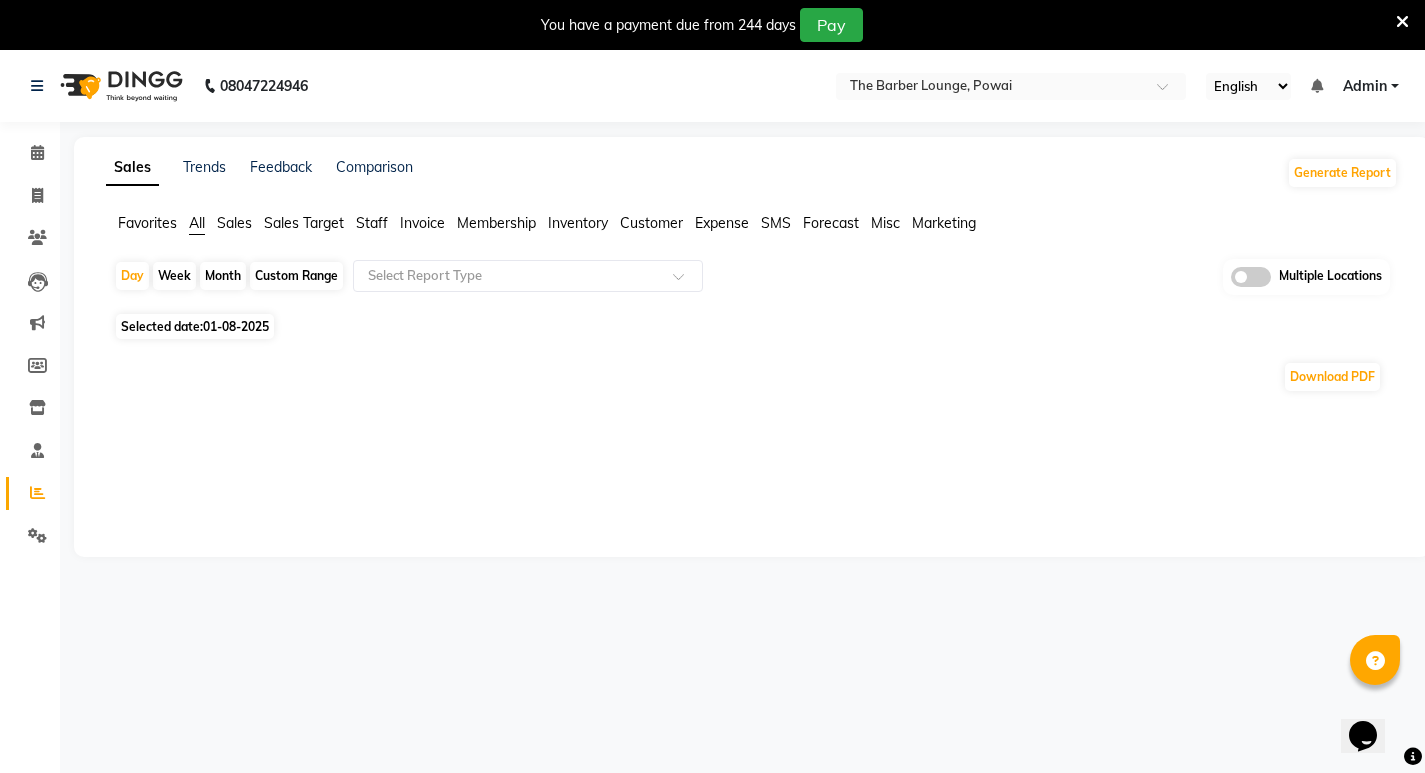 click on "Staff" 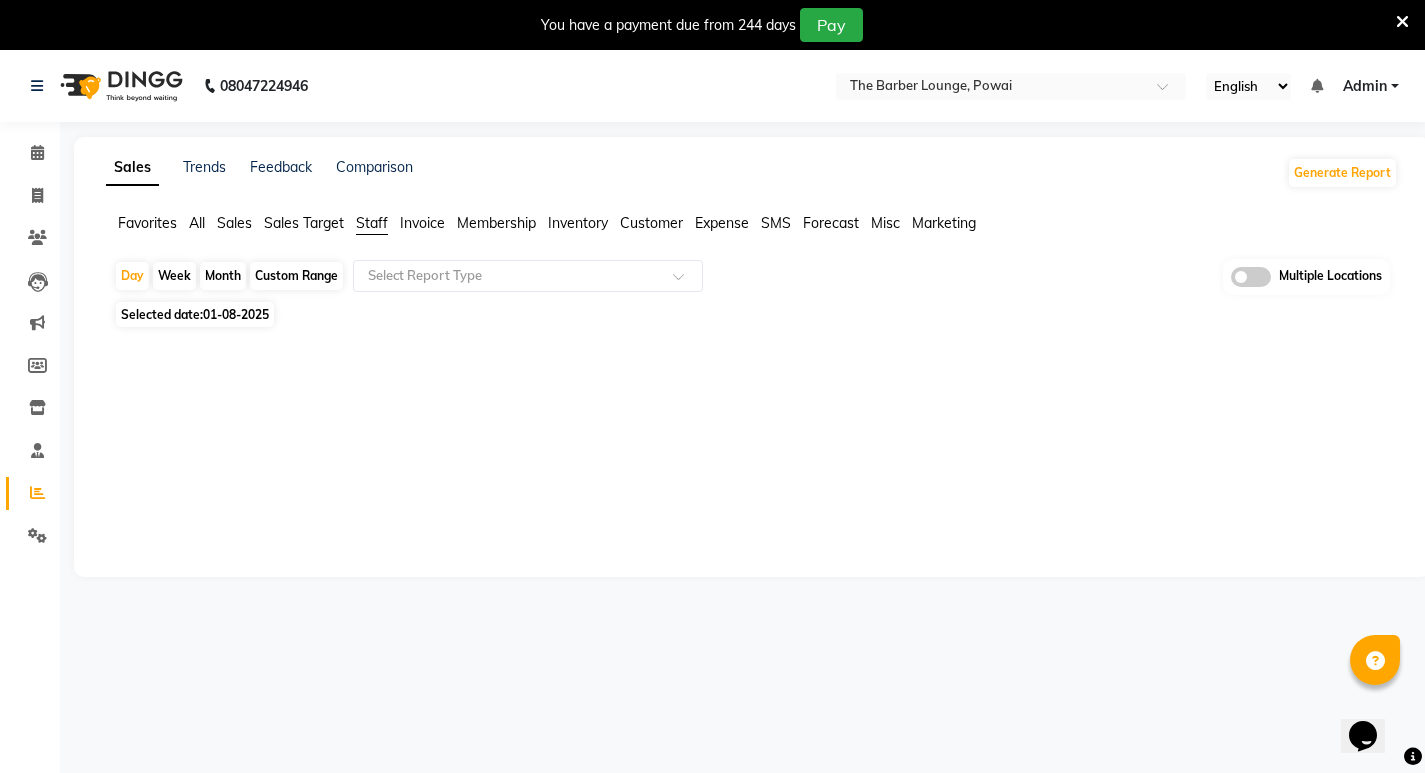 click on "01-08-2025" 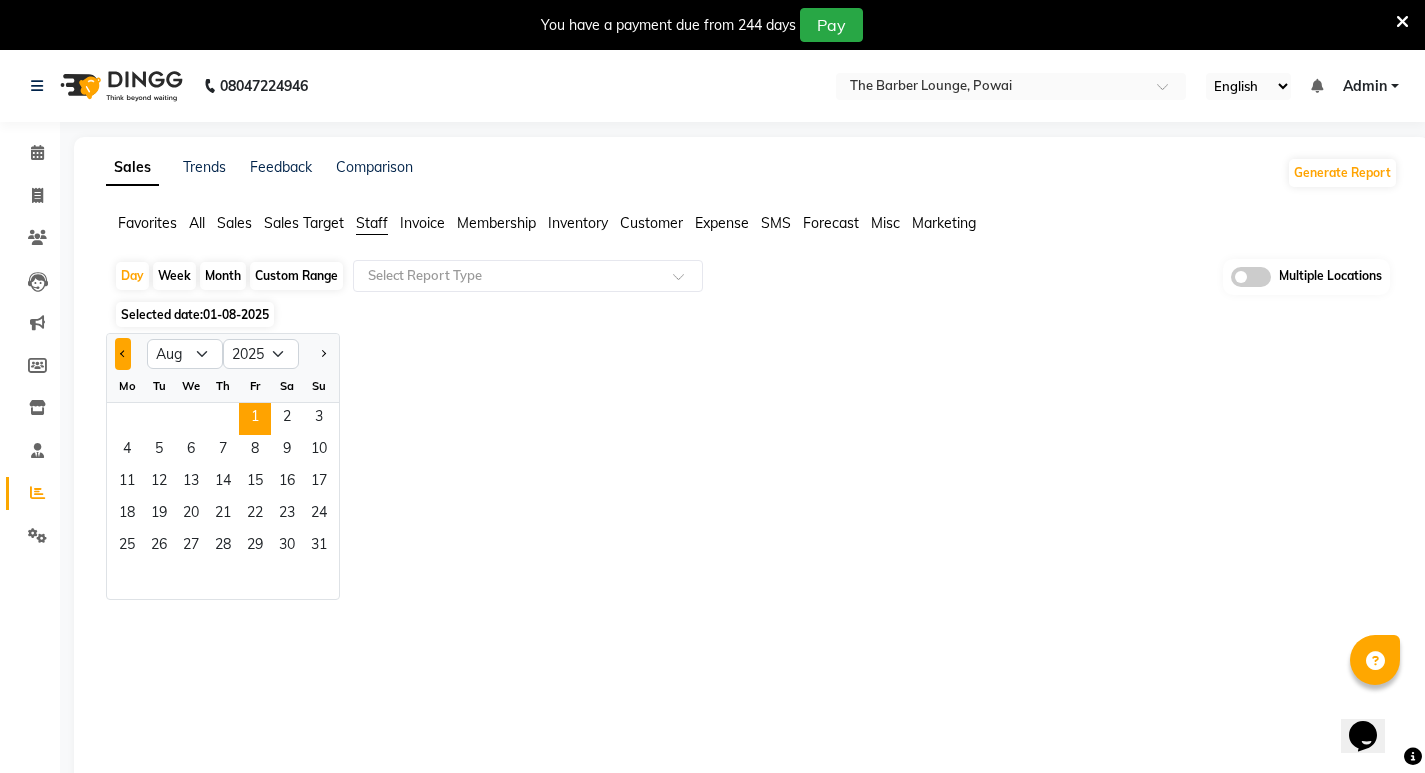 click 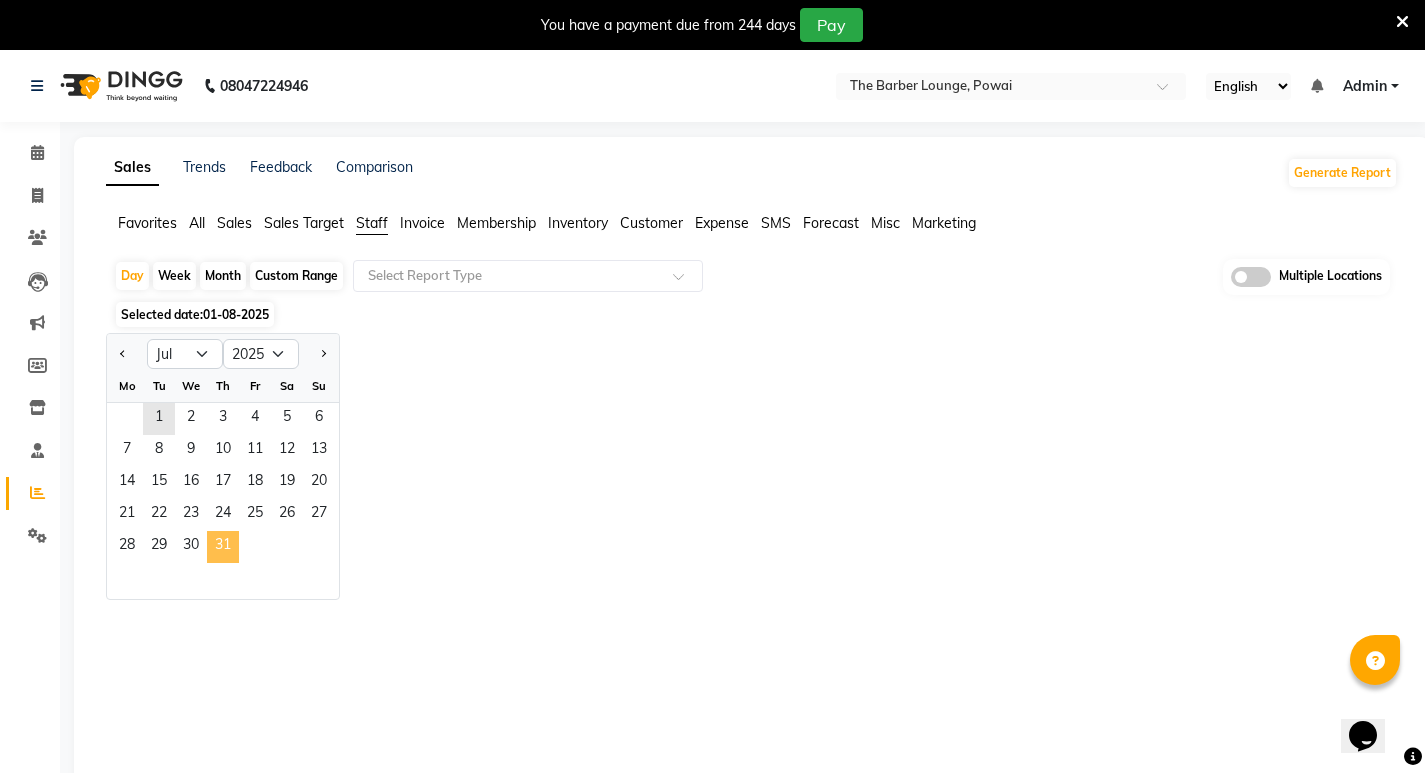click on "31" 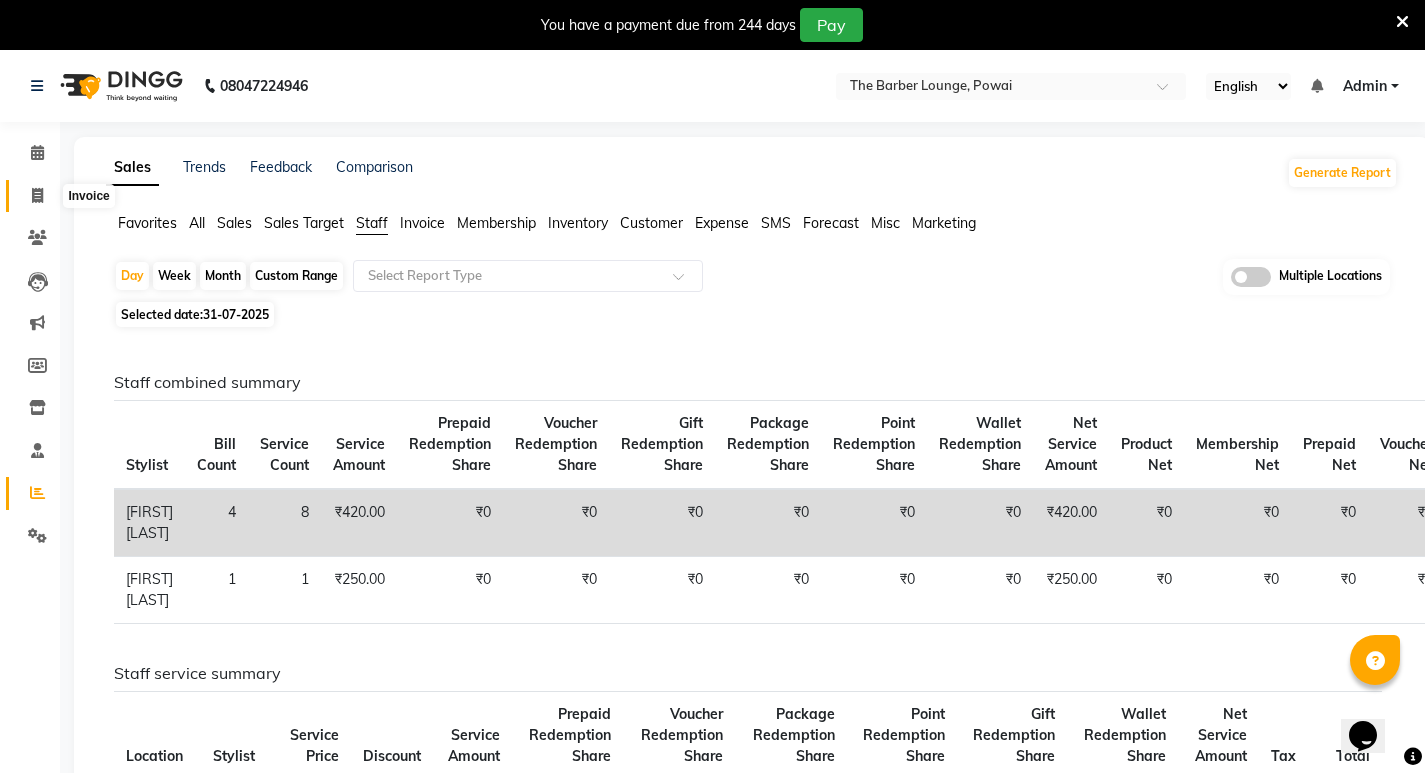 click 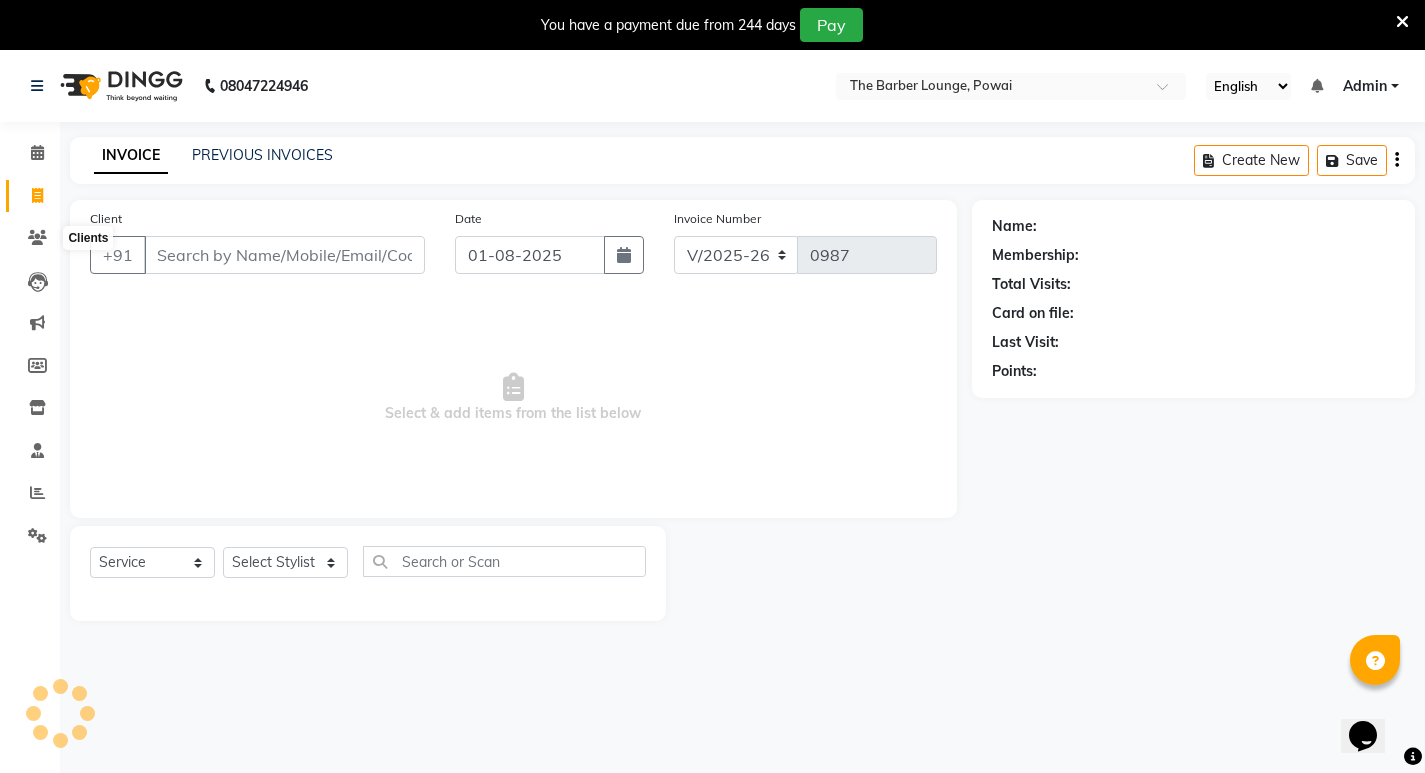 scroll, scrollTop: 50, scrollLeft: 0, axis: vertical 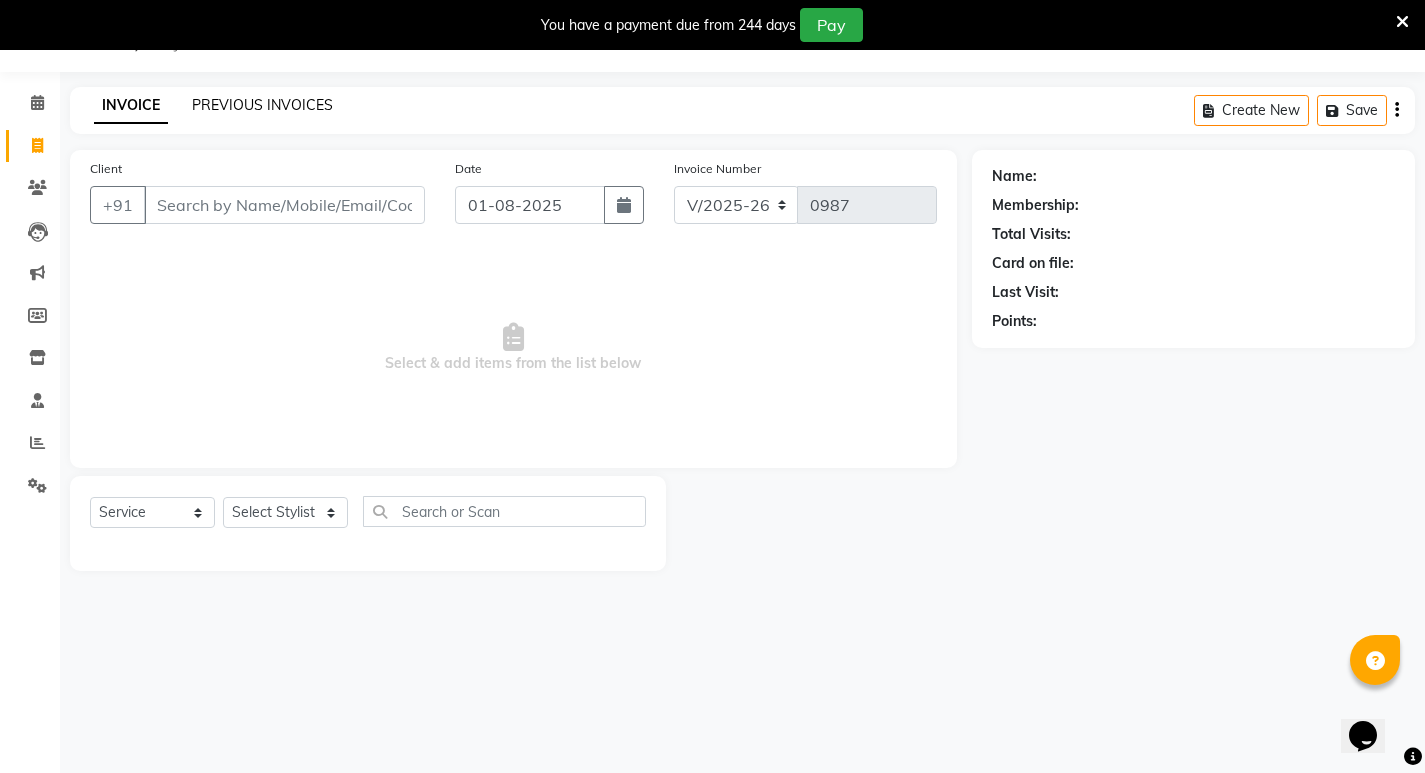 click on "PREVIOUS INVOICES" 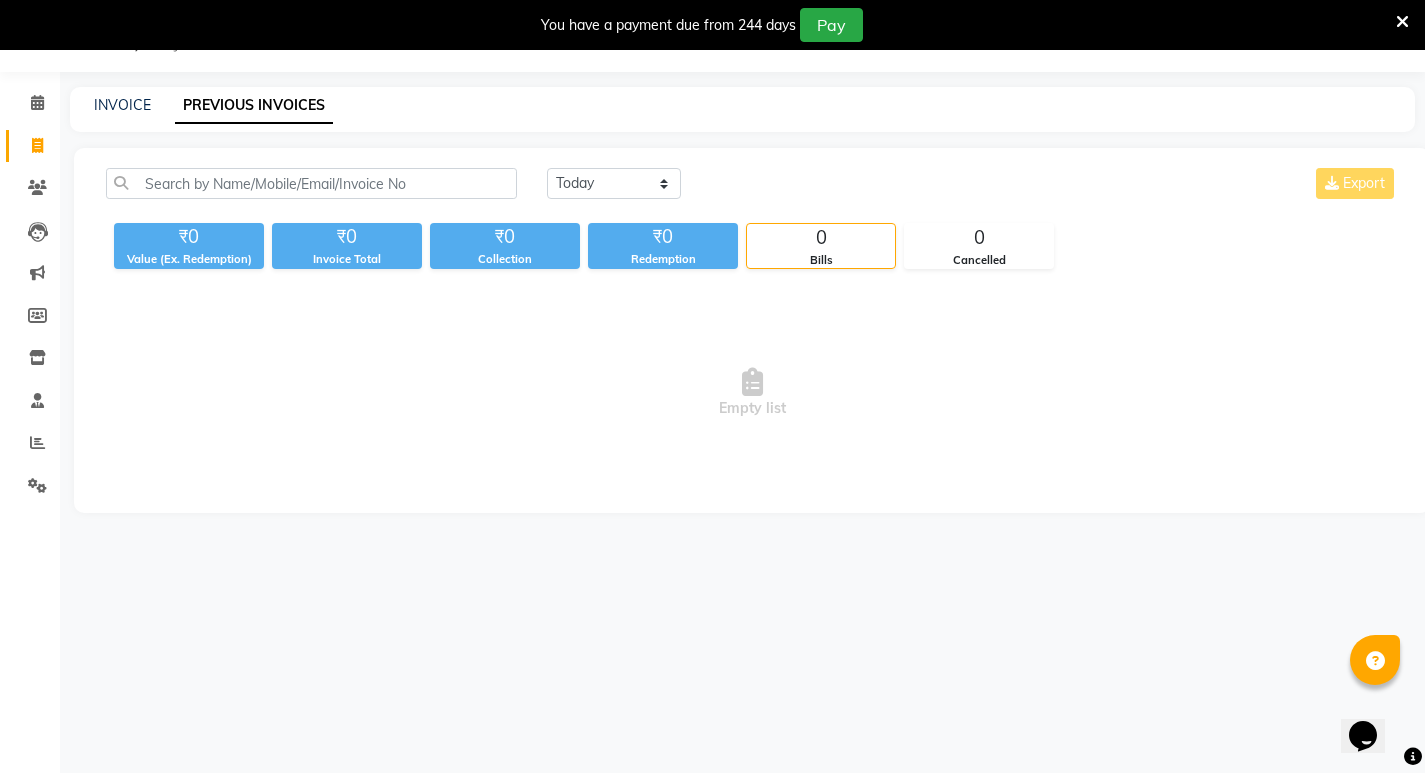 scroll, scrollTop: 0, scrollLeft: 0, axis: both 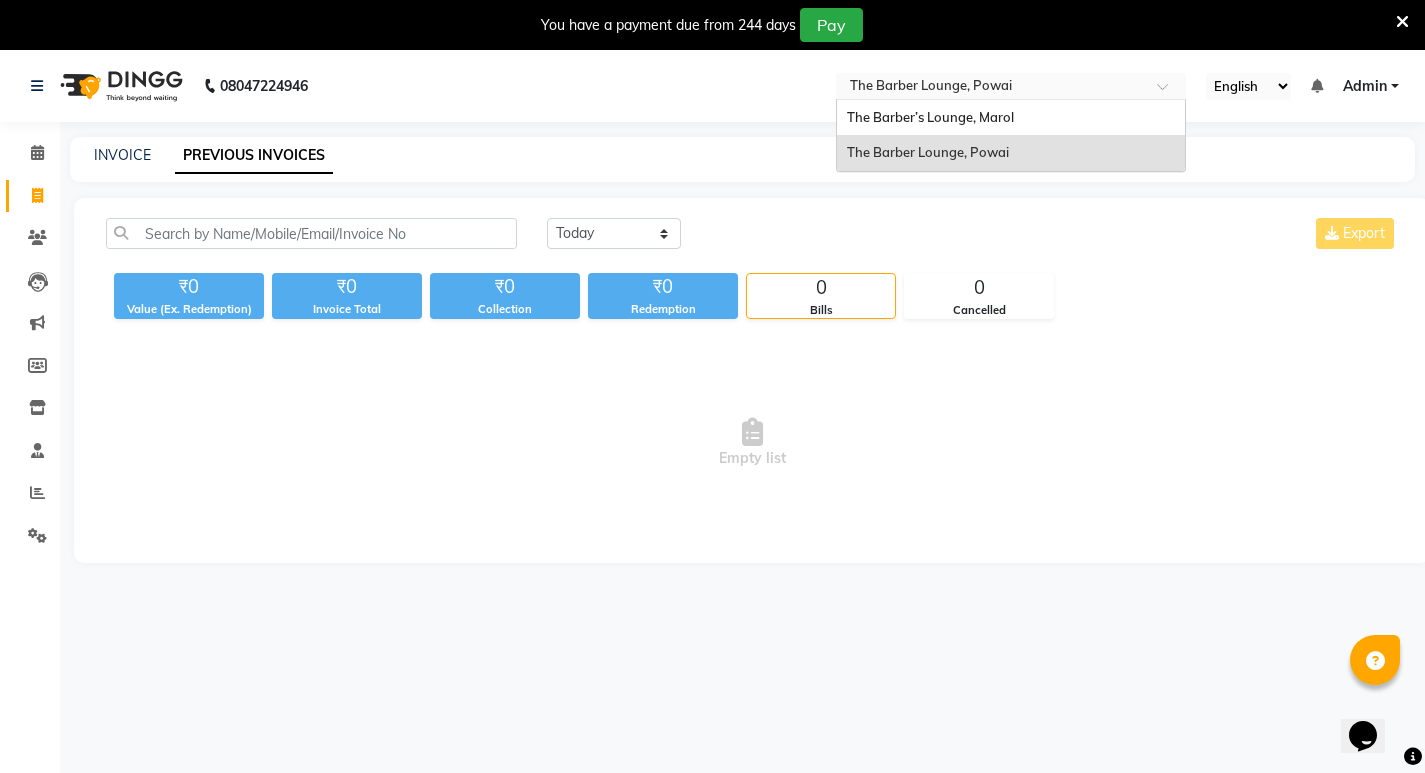 click at bounding box center (991, 88) 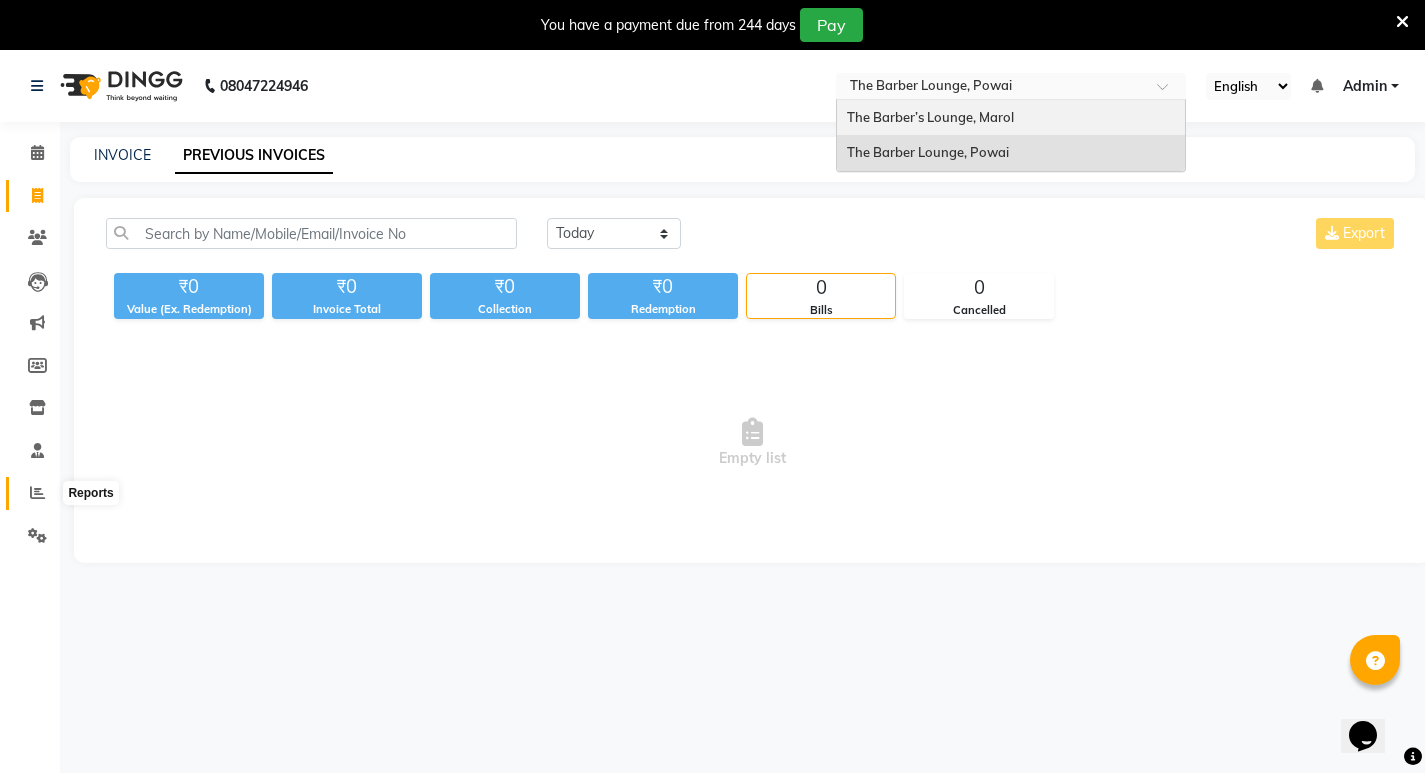 click 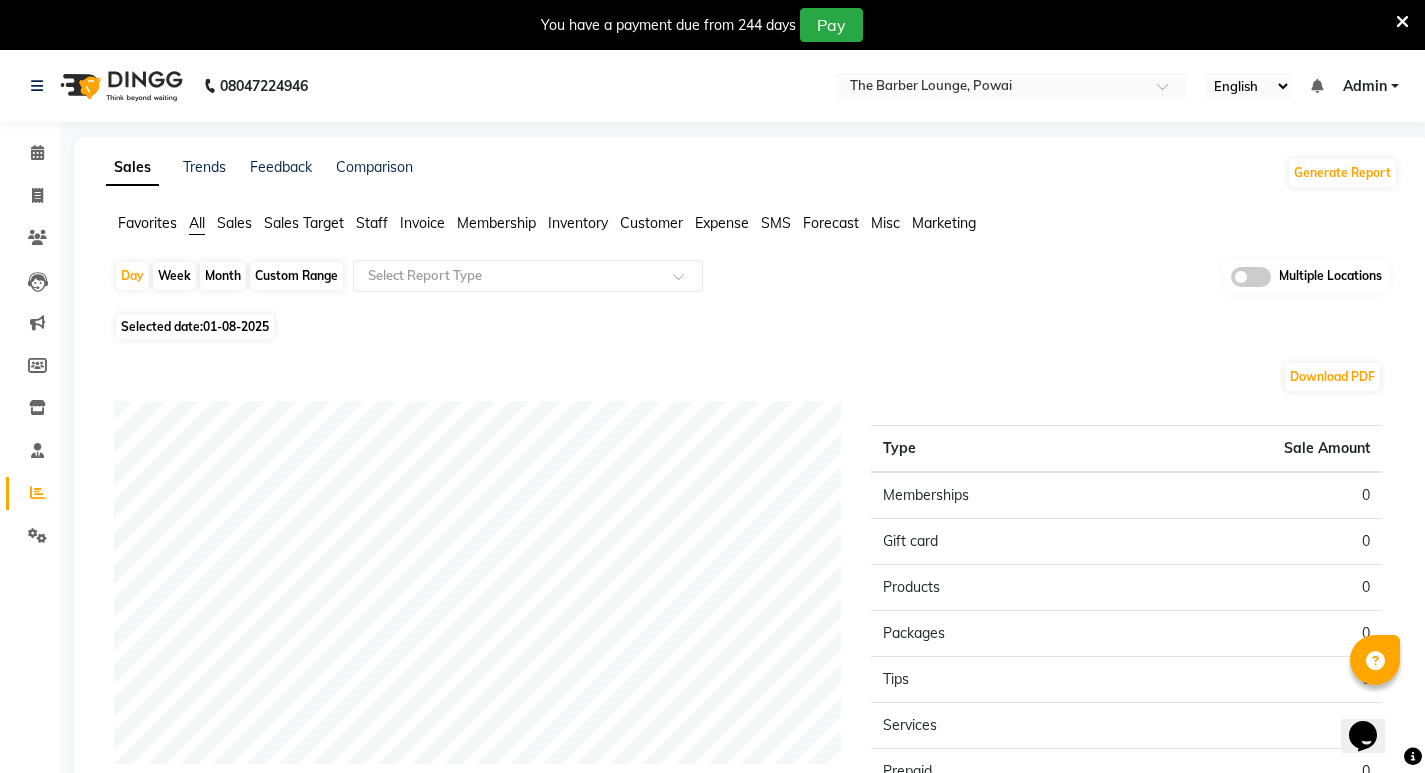click on "Month" 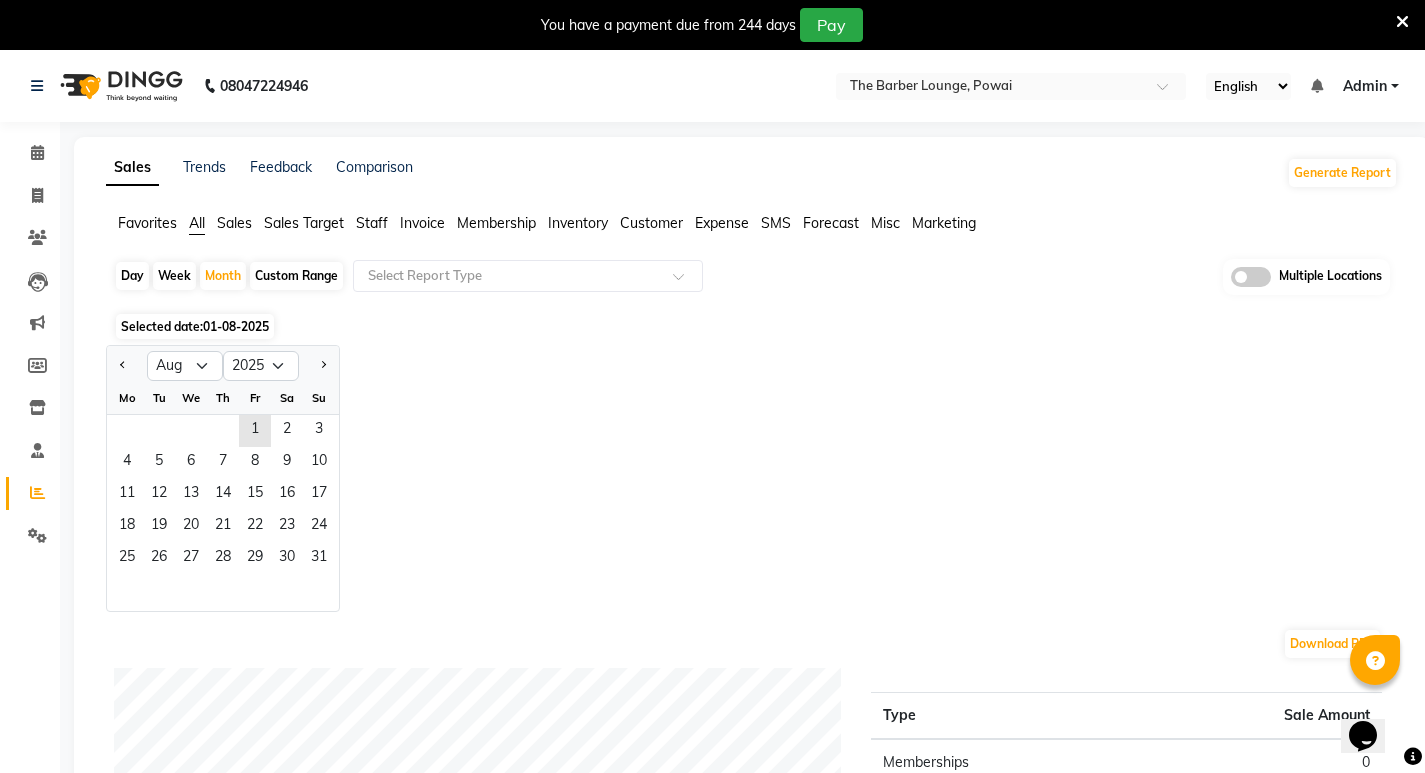 click 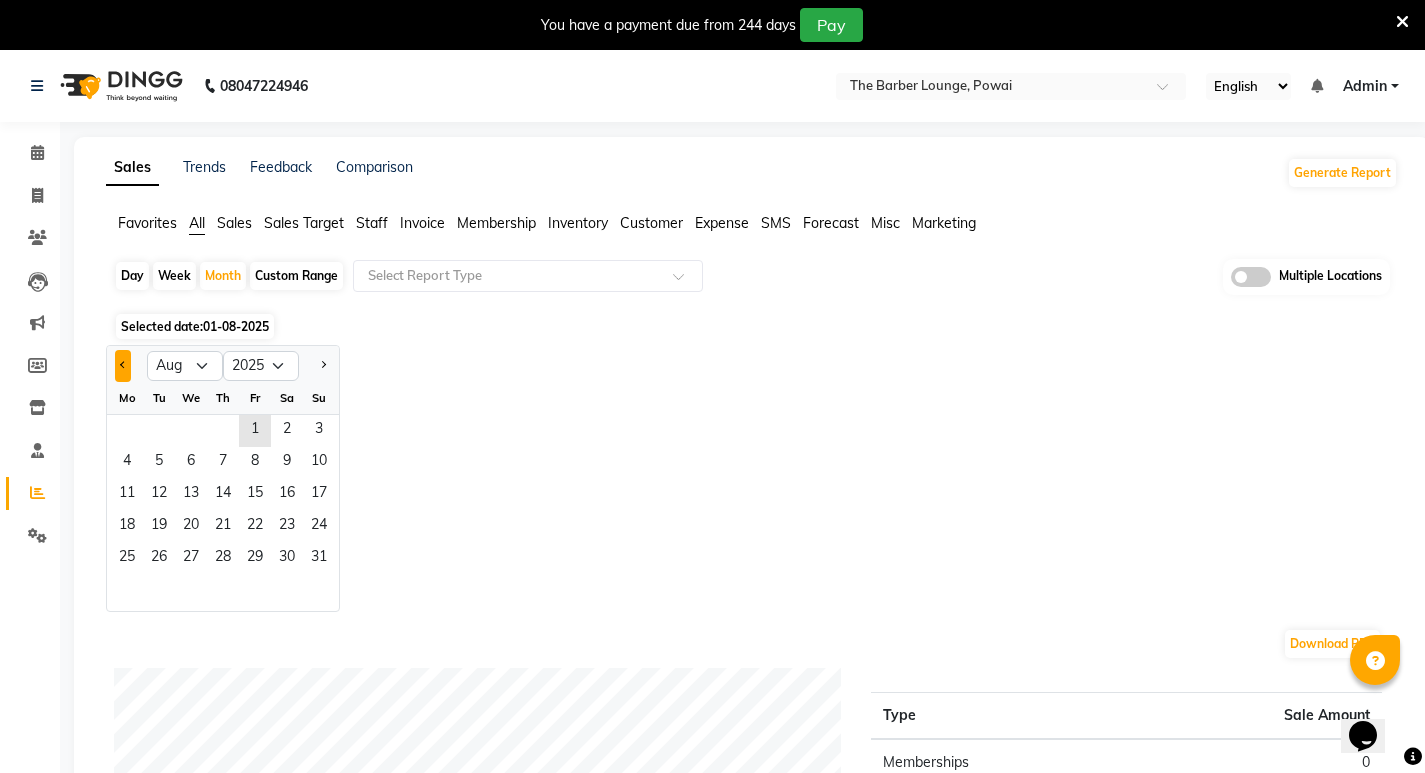 click 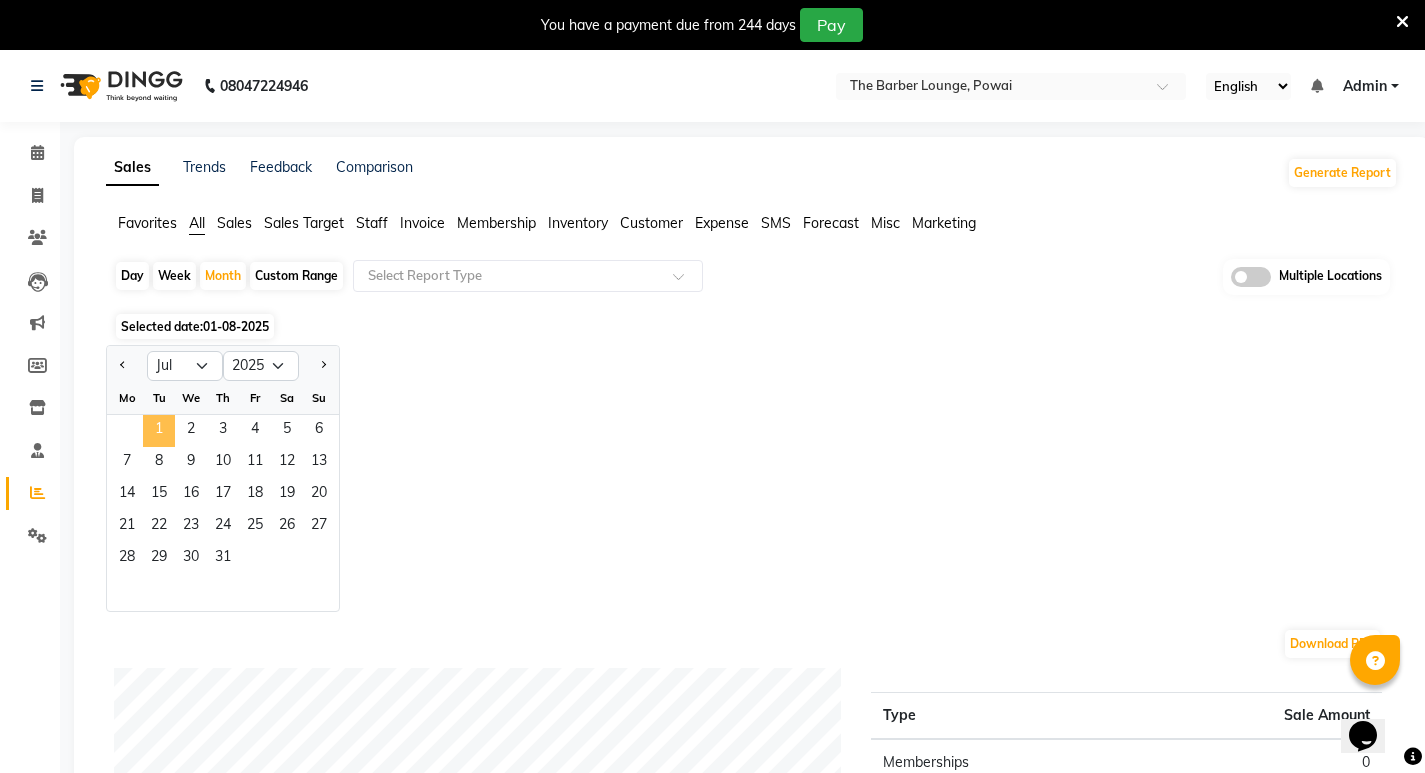 click on "1" 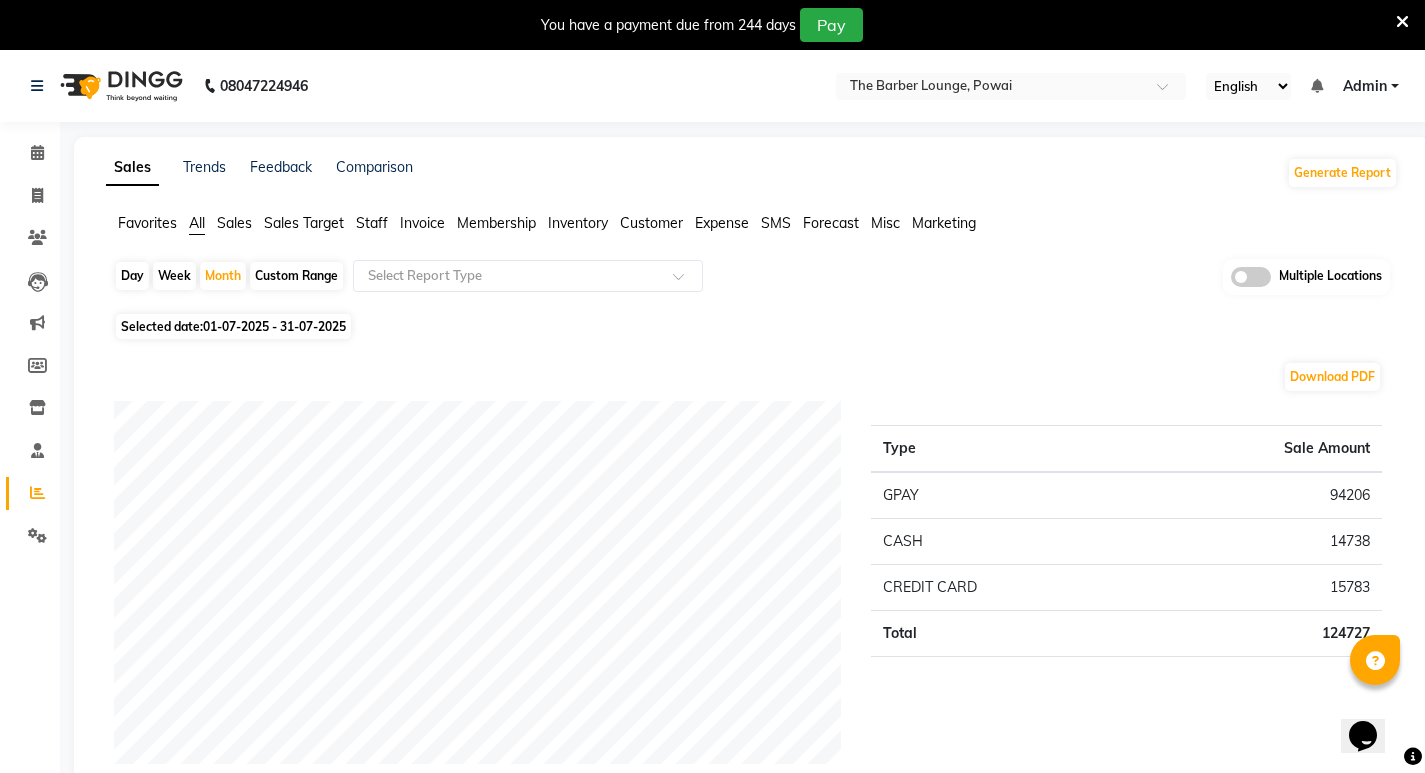 click on "Custom Range" 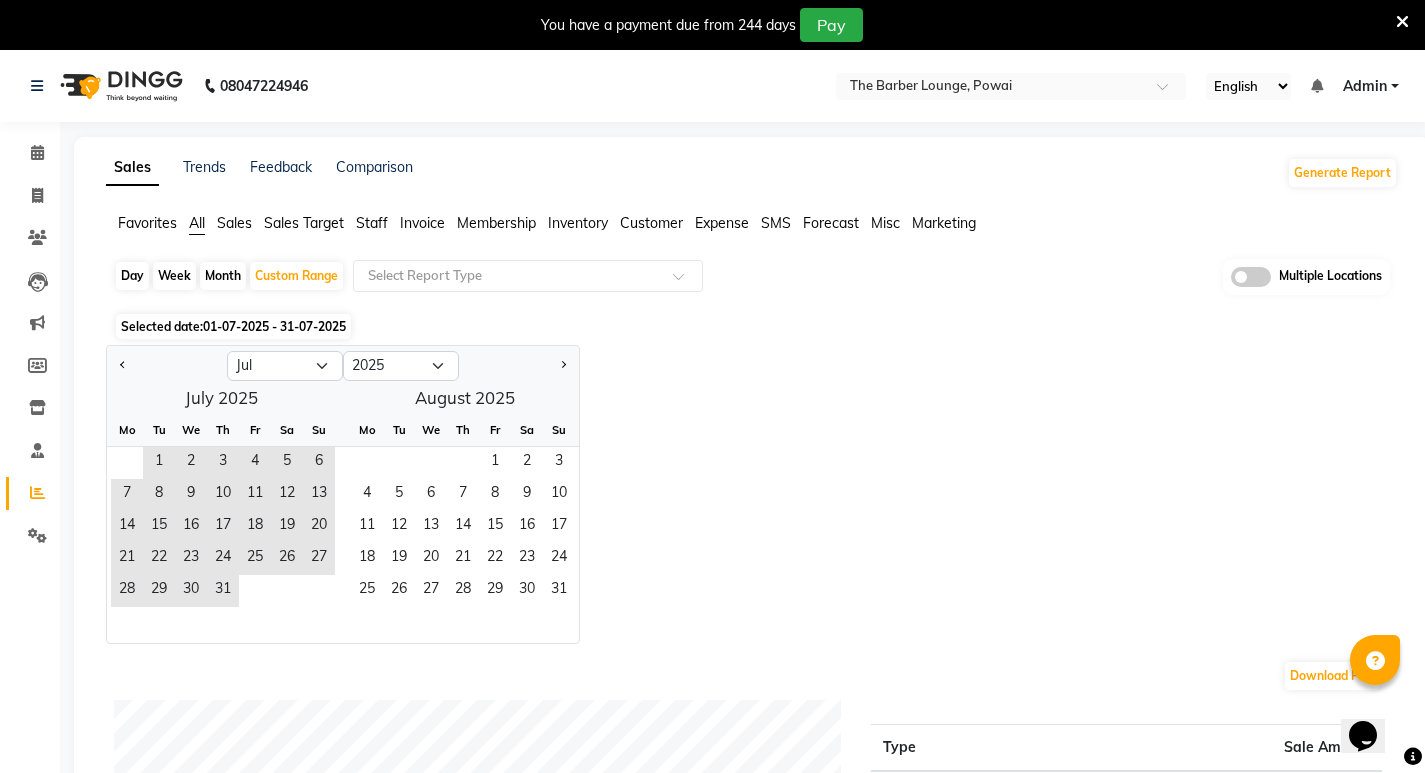 click on "Month" 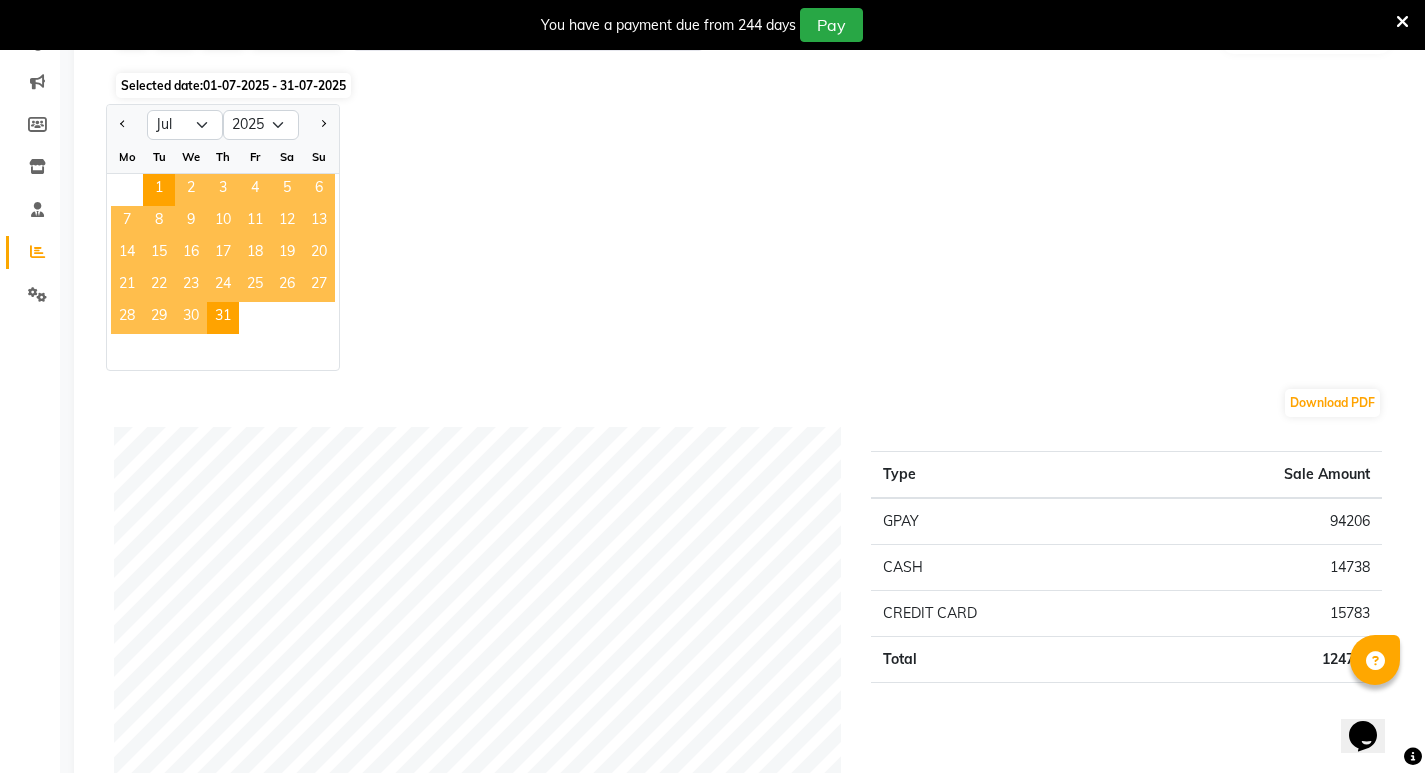 scroll, scrollTop: 0, scrollLeft: 0, axis: both 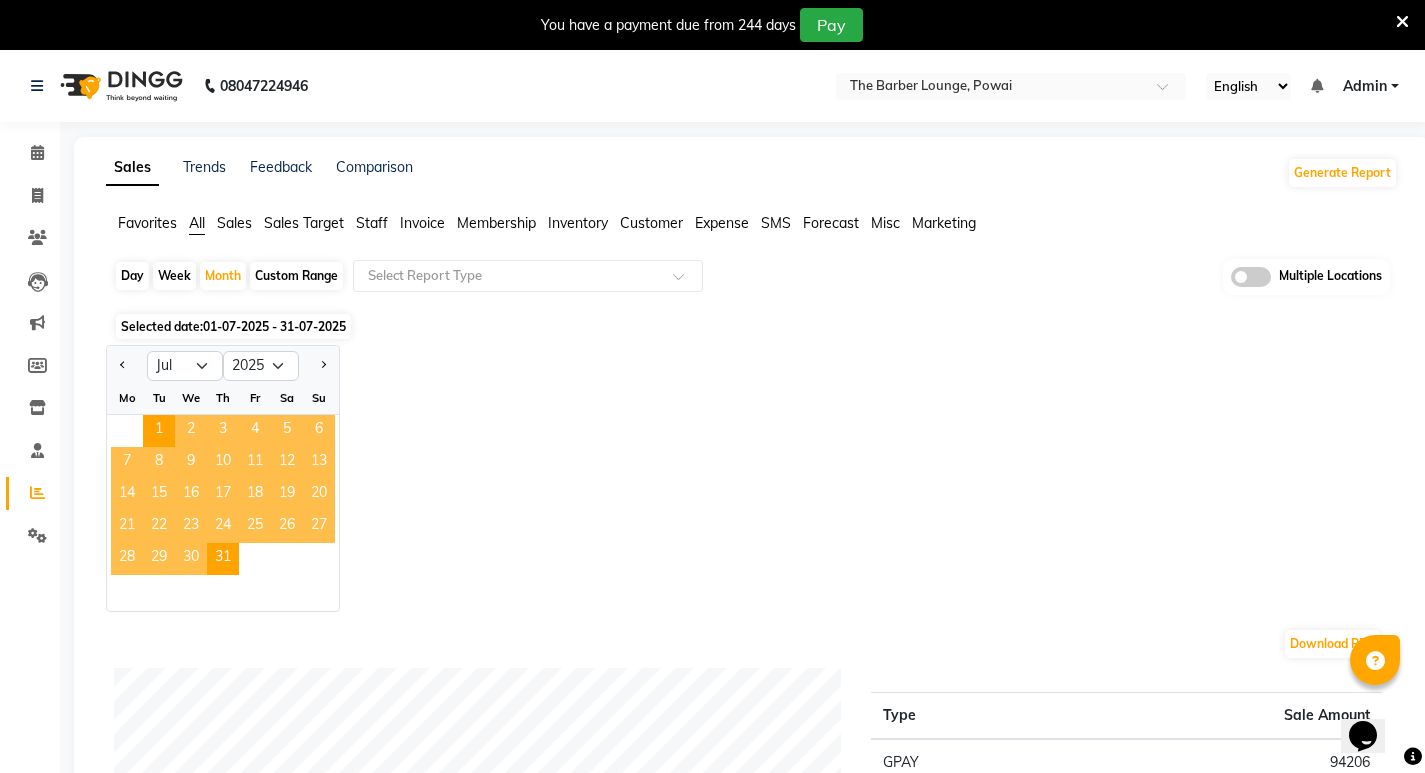 click on "Staff" 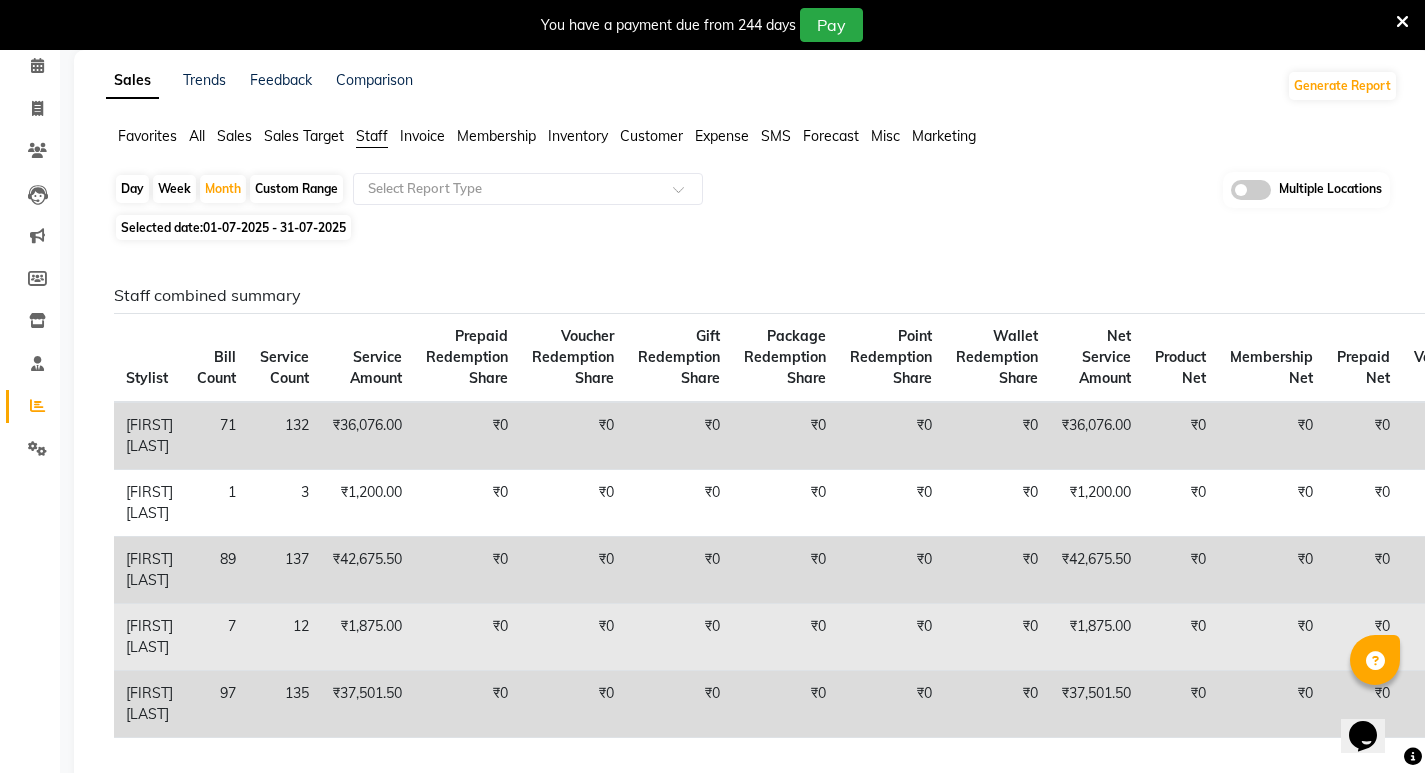 scroll, scrollTop: 0, scrollLeft: 0, axis: both 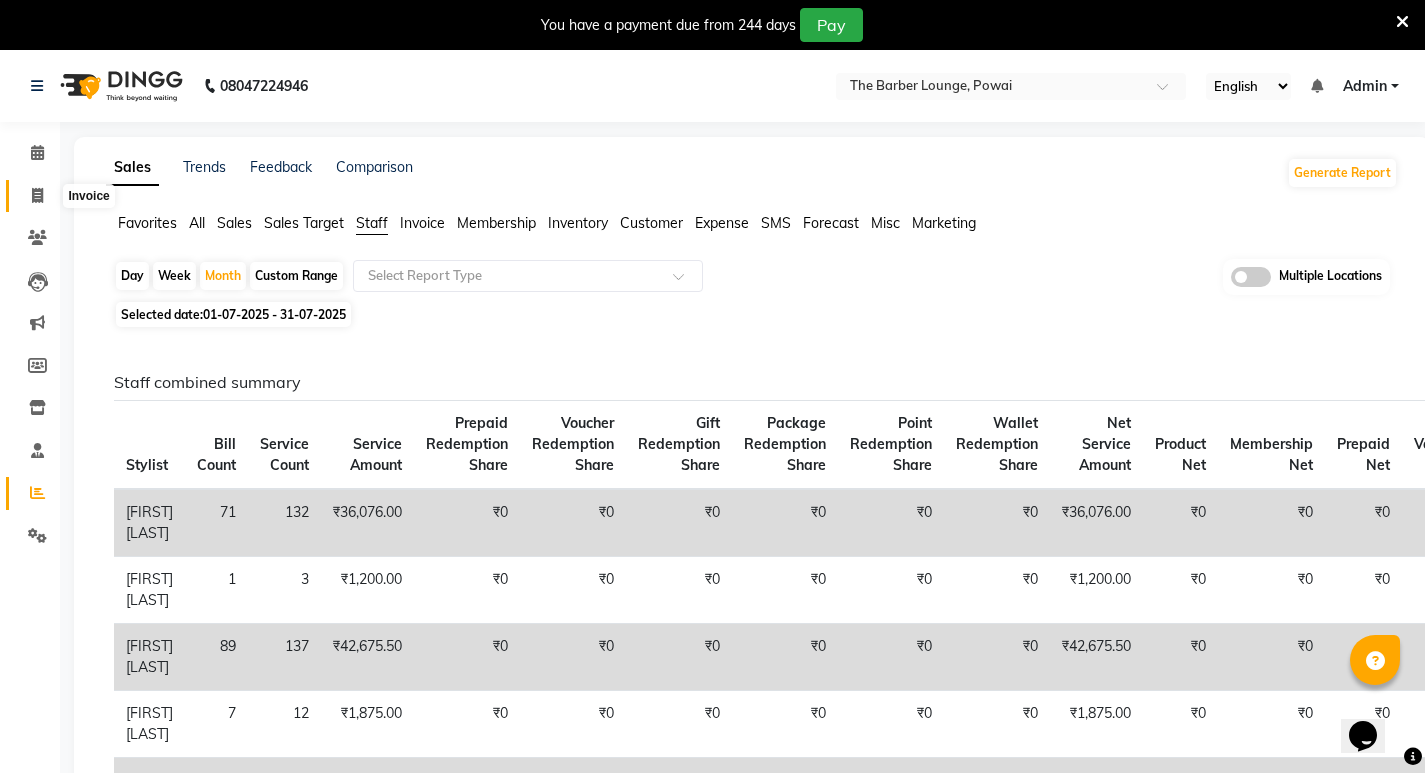 click 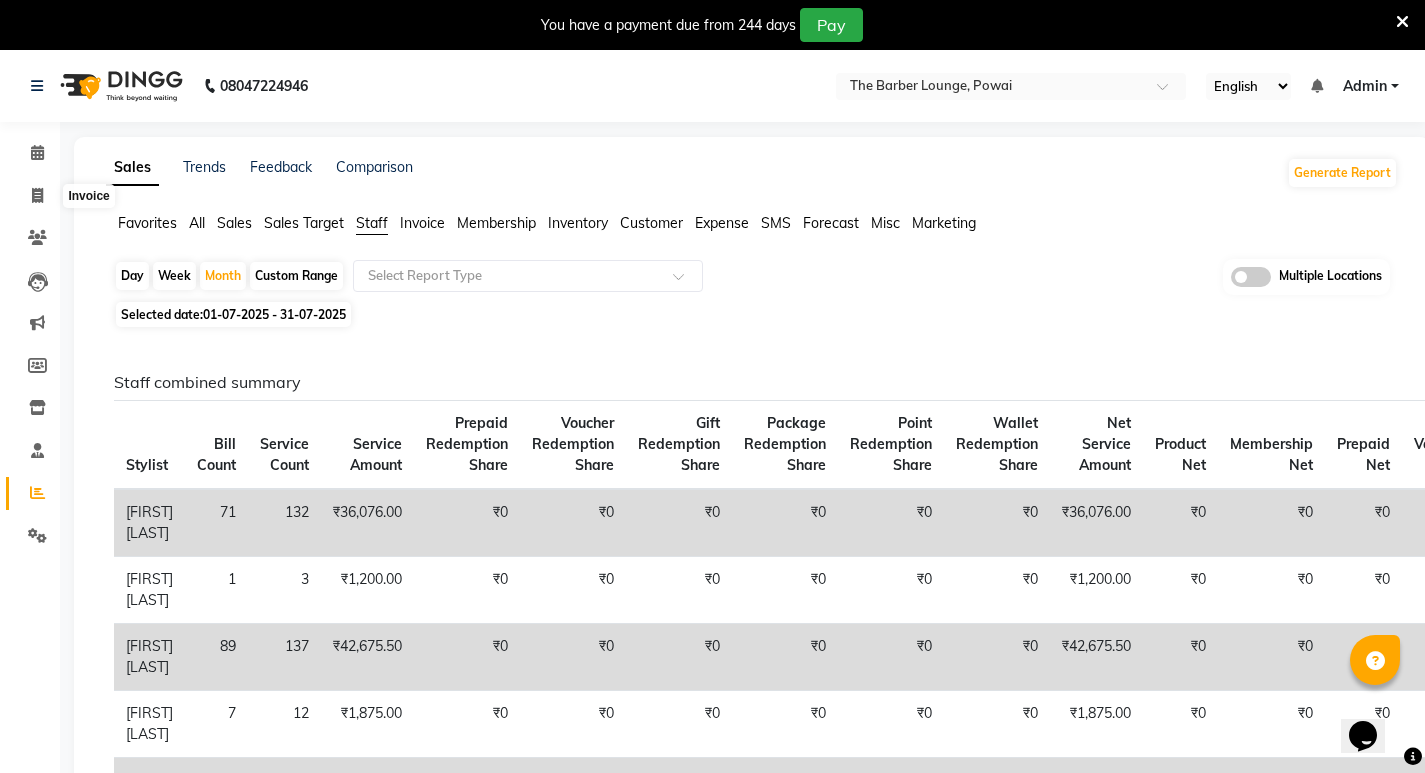 select on "7307" 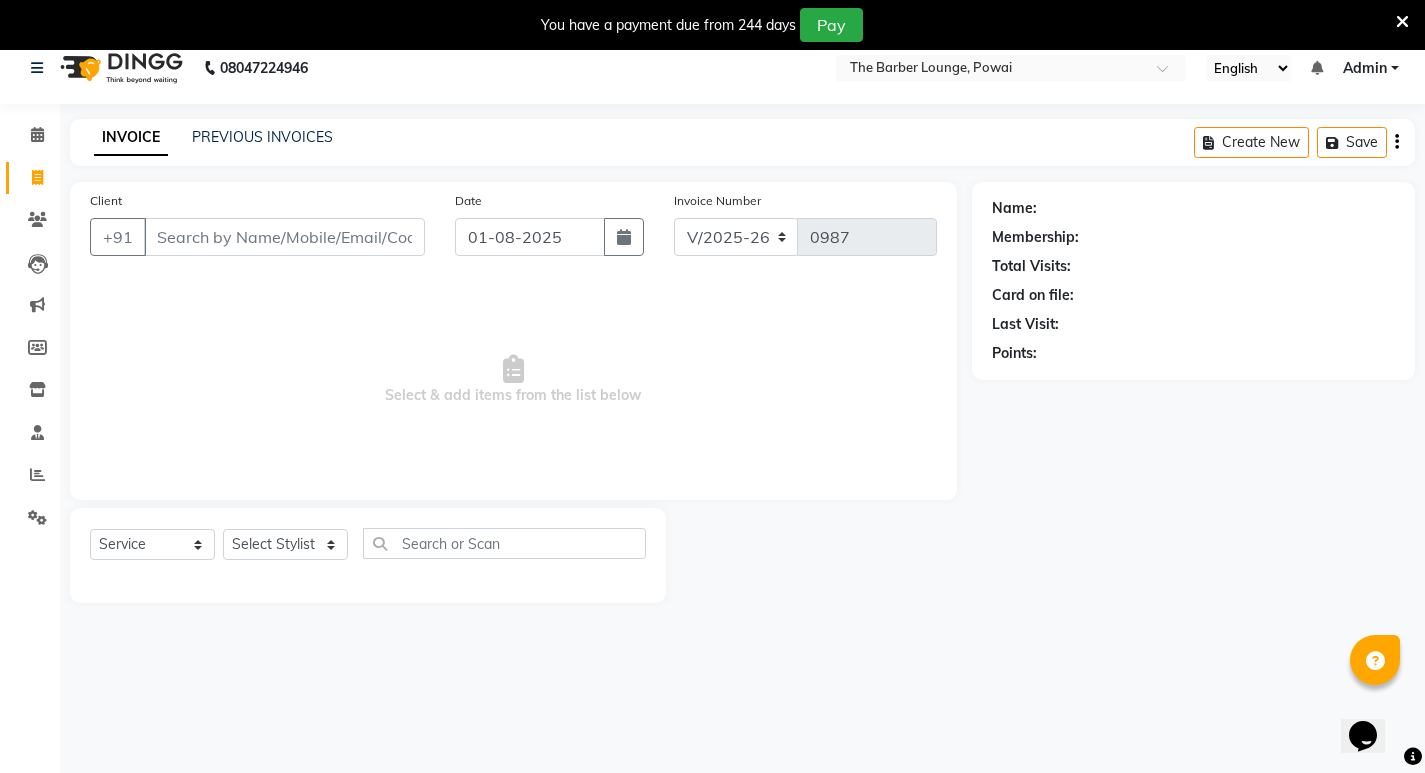 scroll, scrollTop: 0, scrollLeft: 0, axis: both 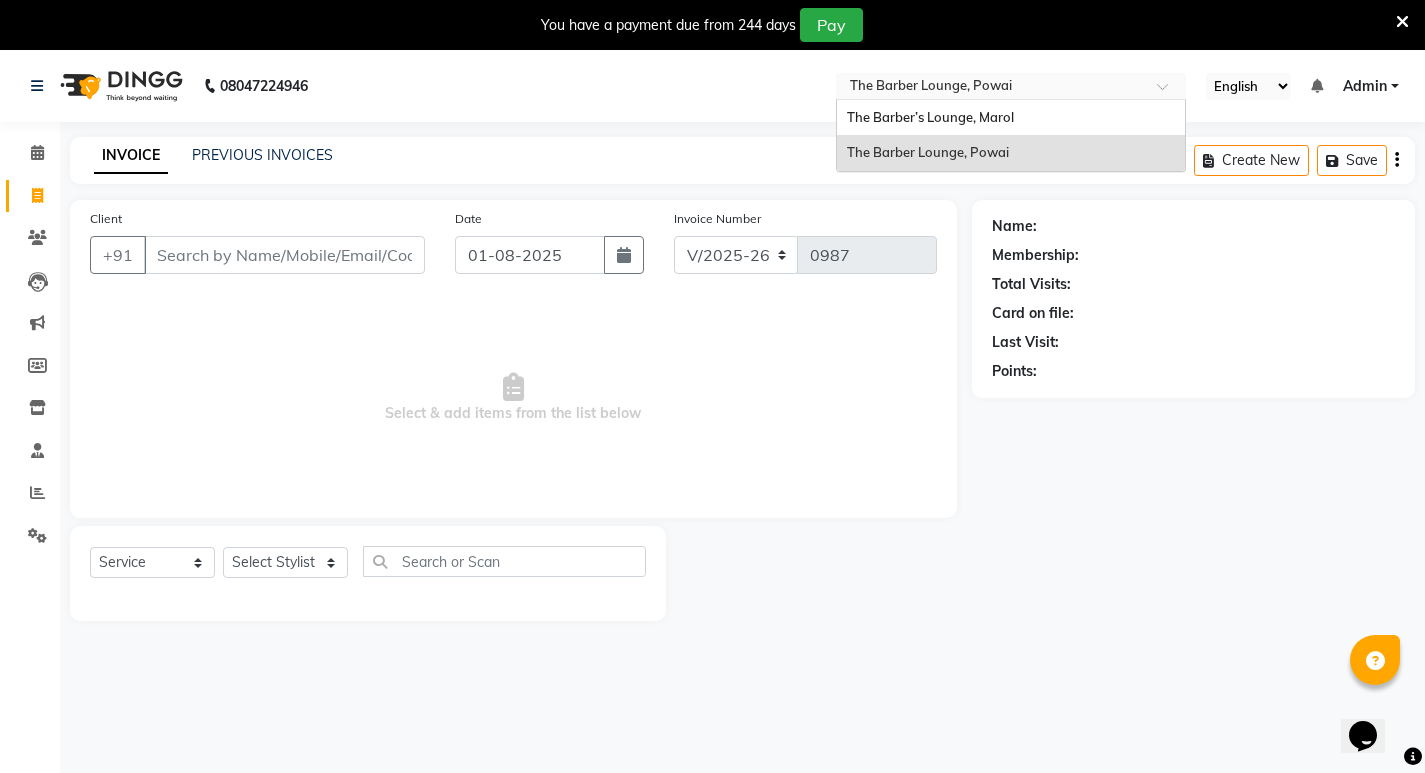 click at bounding box center [991, 88] 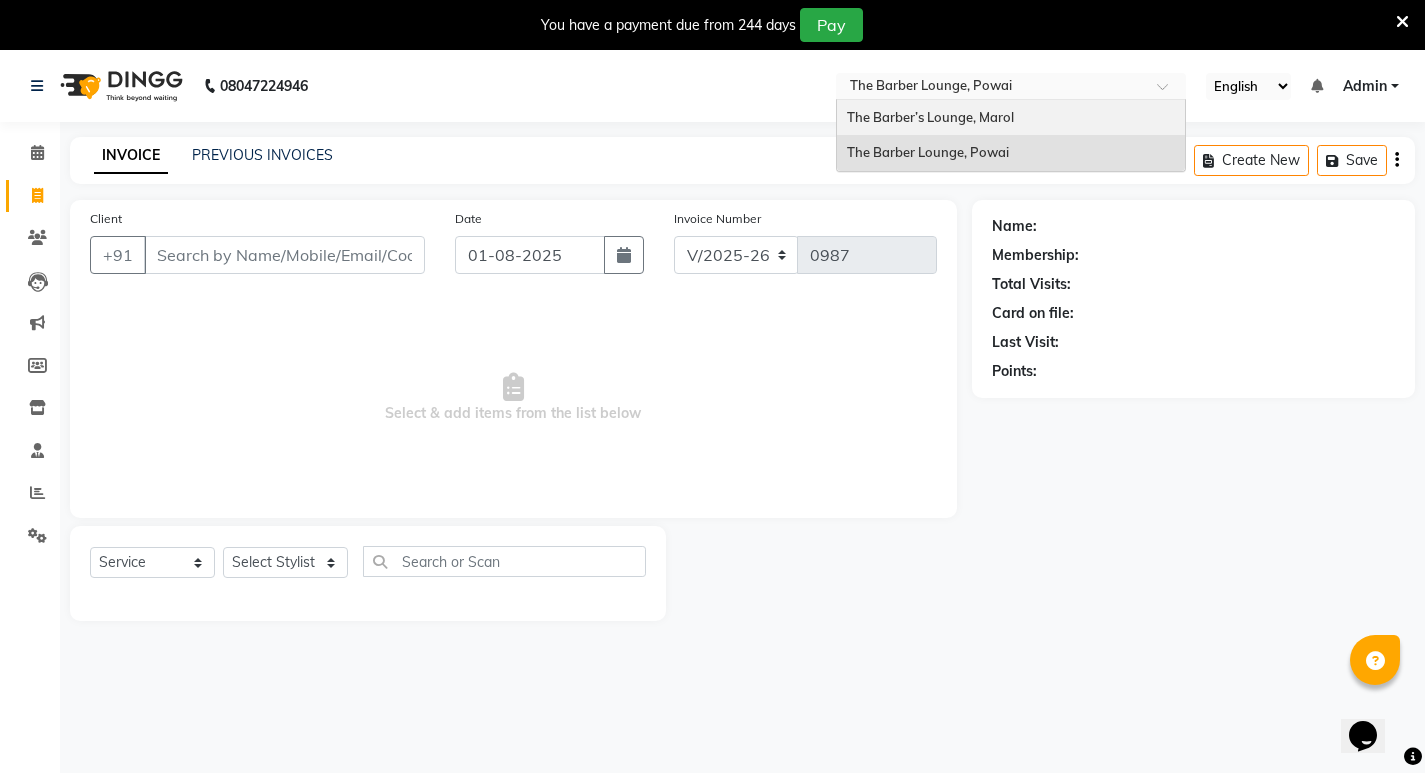 click on "The Barber’s Lounge, Marol" at bounding box center [930, 117] 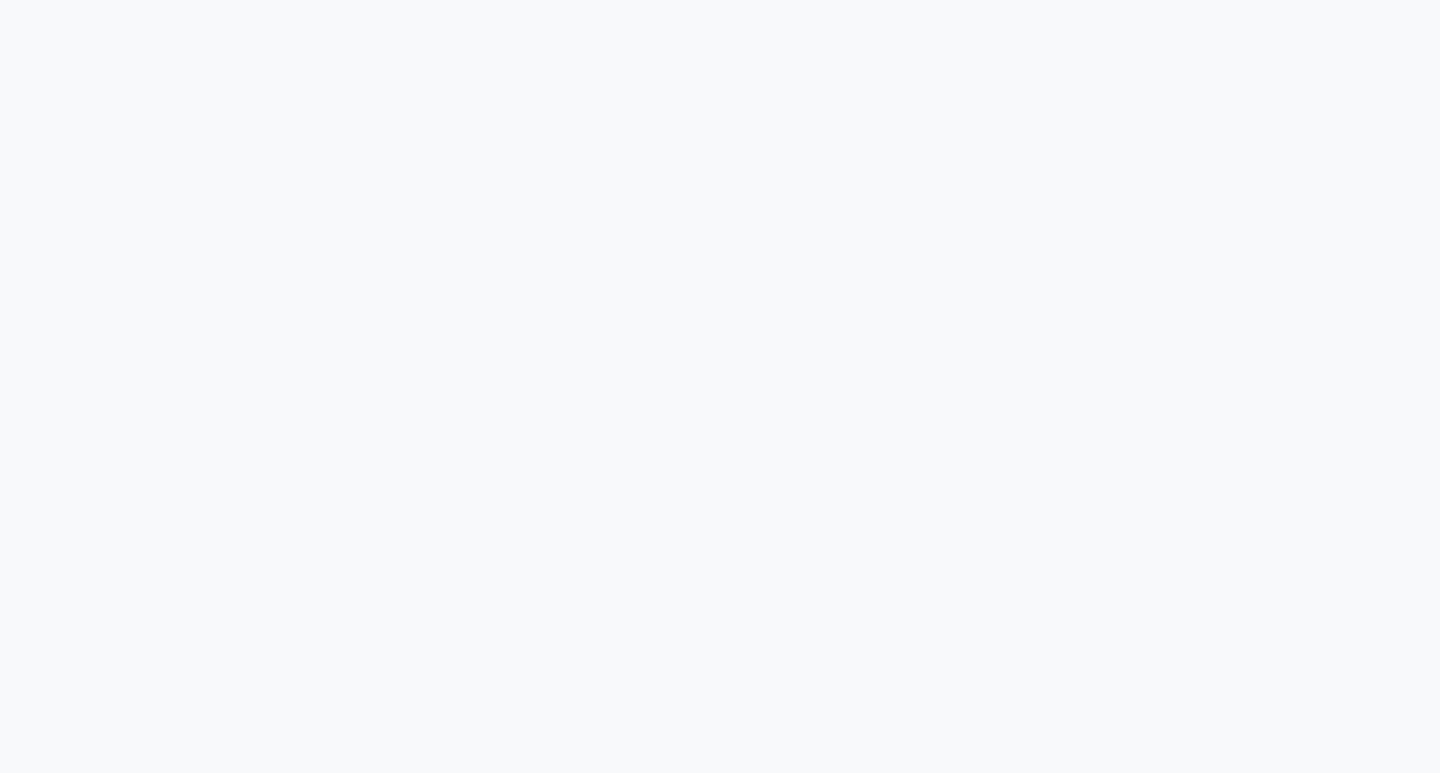 scroll, scrollTop: 0, scrollLeft: 0, axis: both 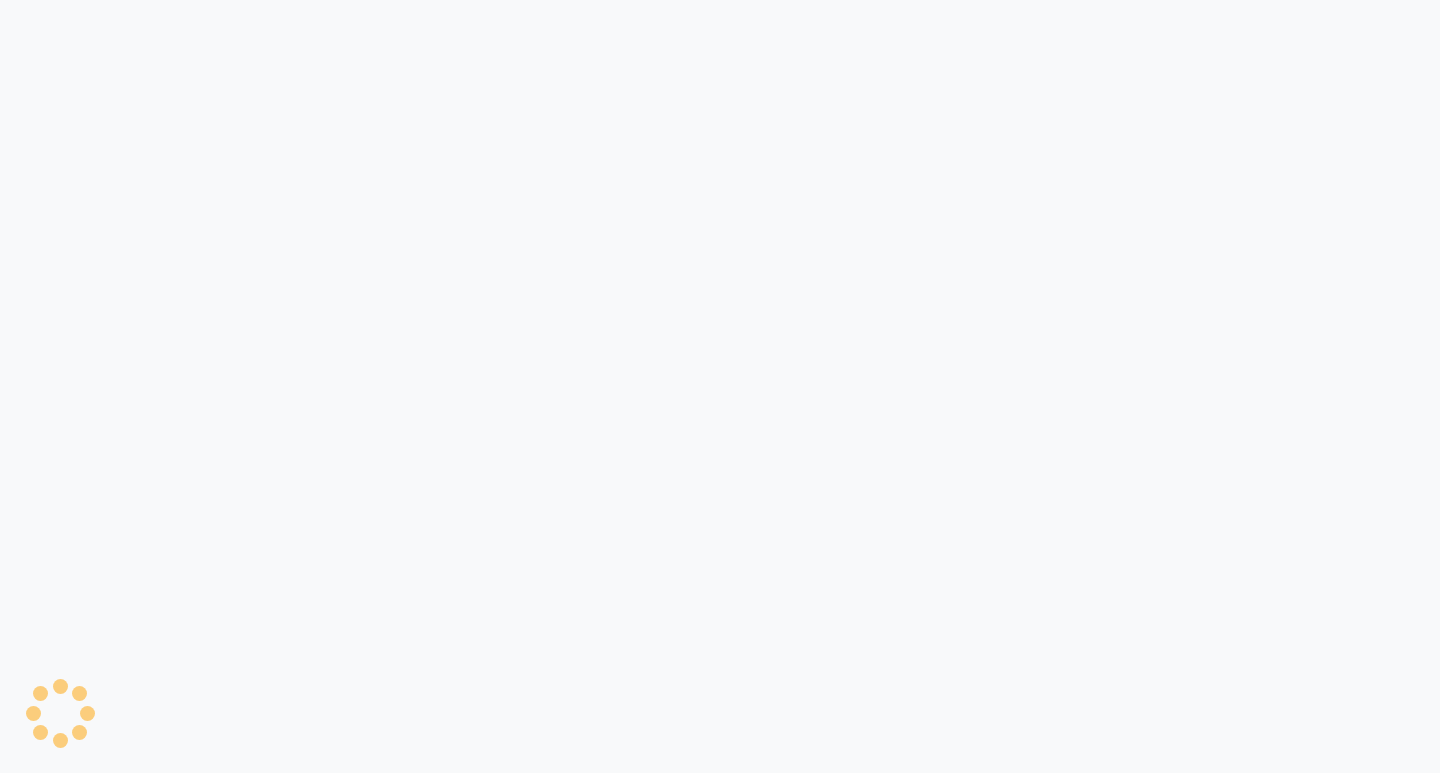 select on "service" 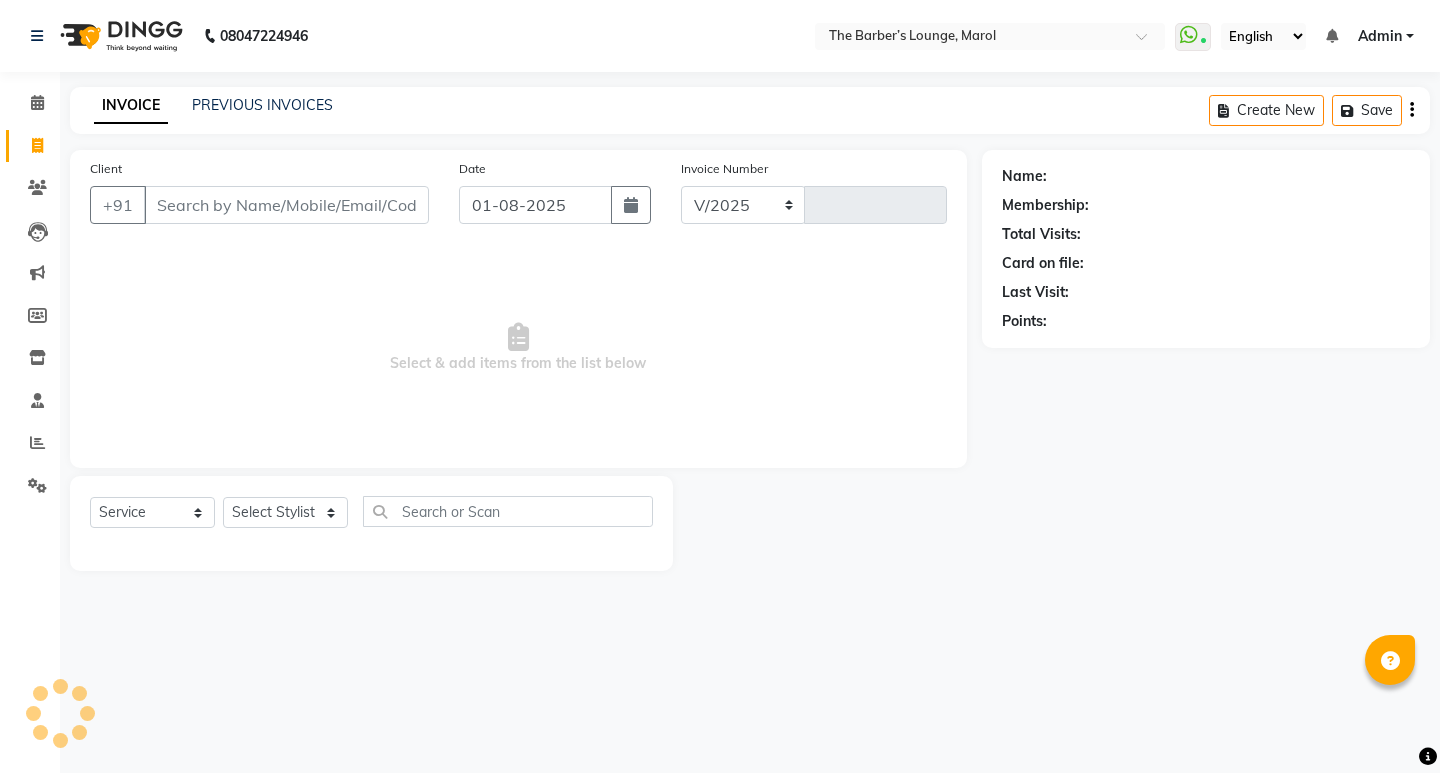select on "7188" 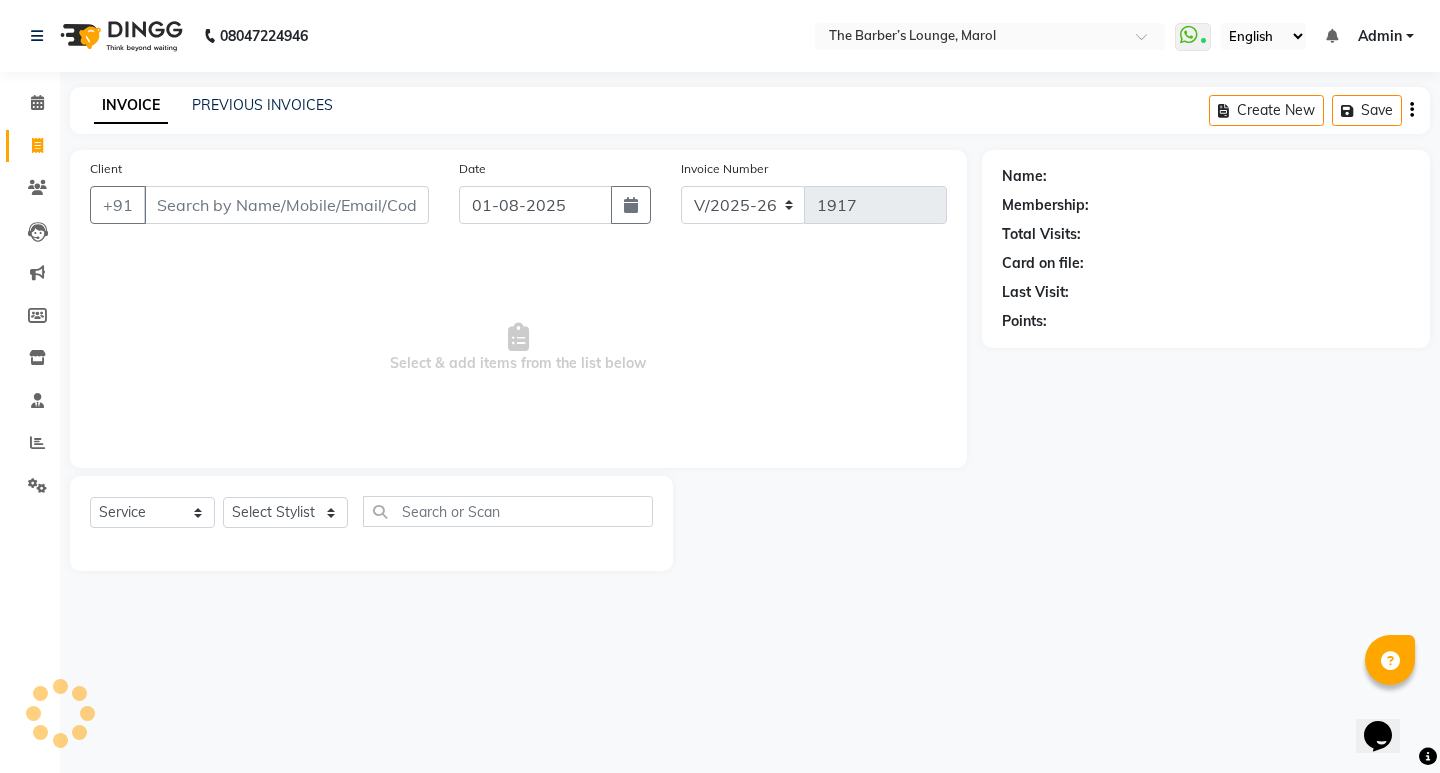 scroll, scrollTop: 0, scrollLeft: 0, axis: both 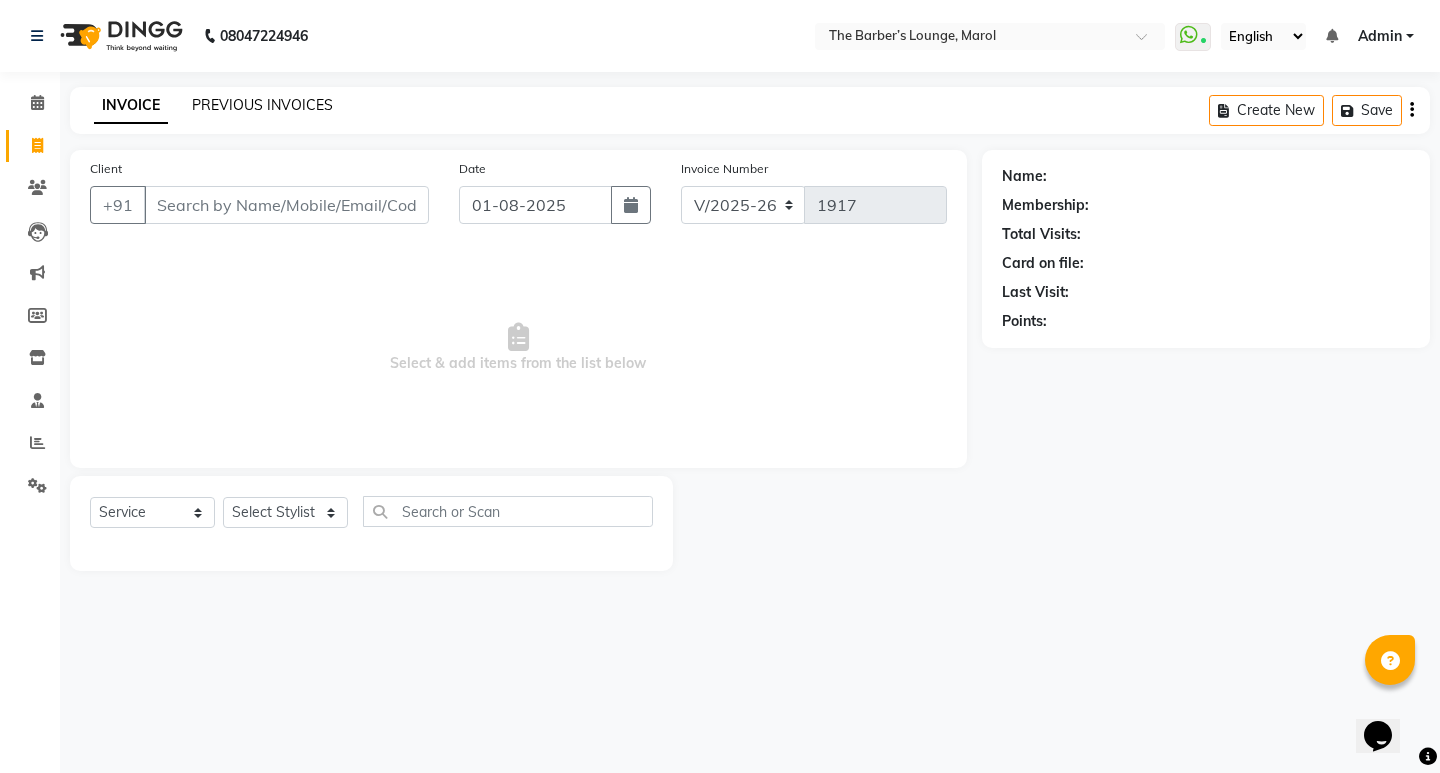click on "PREVIOUS INVOICES" 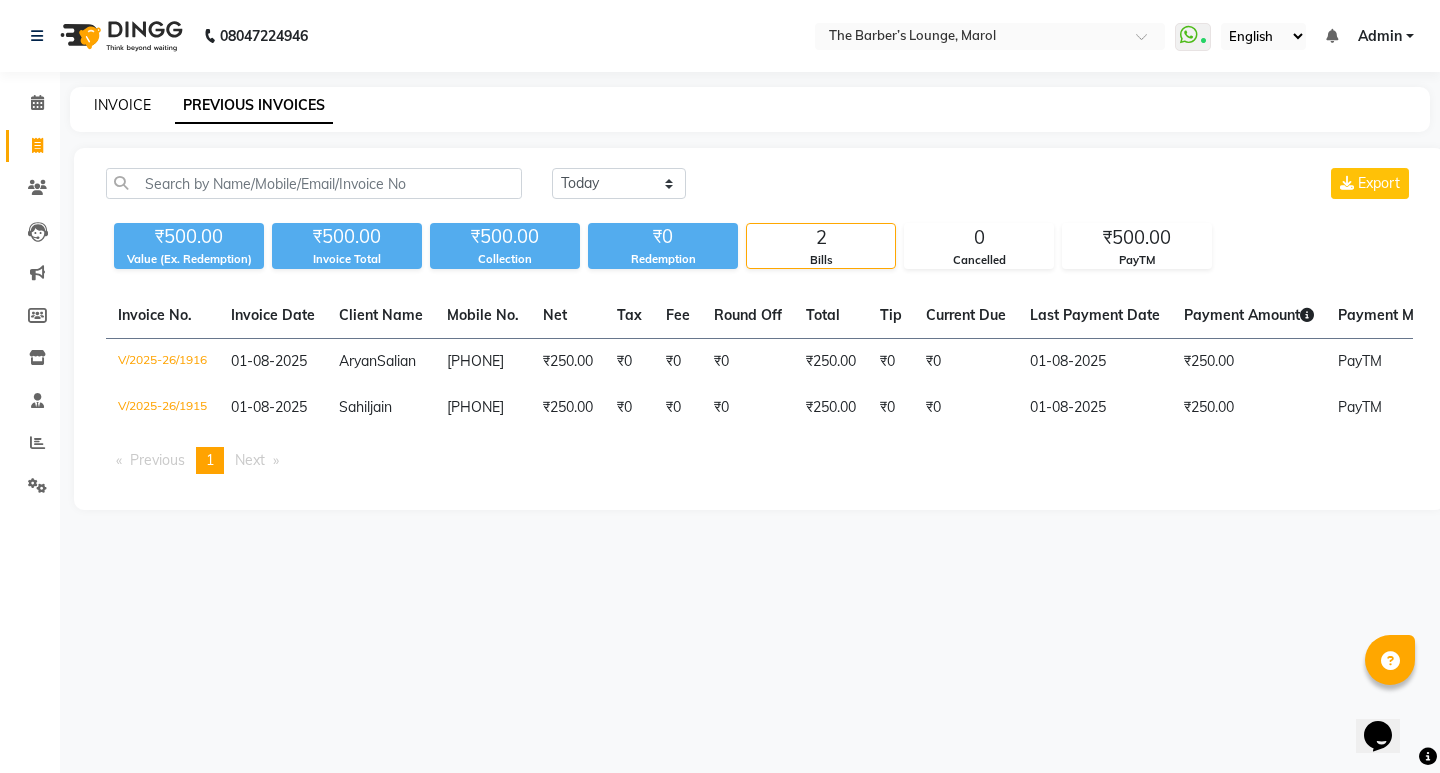 click on "INVOICE" 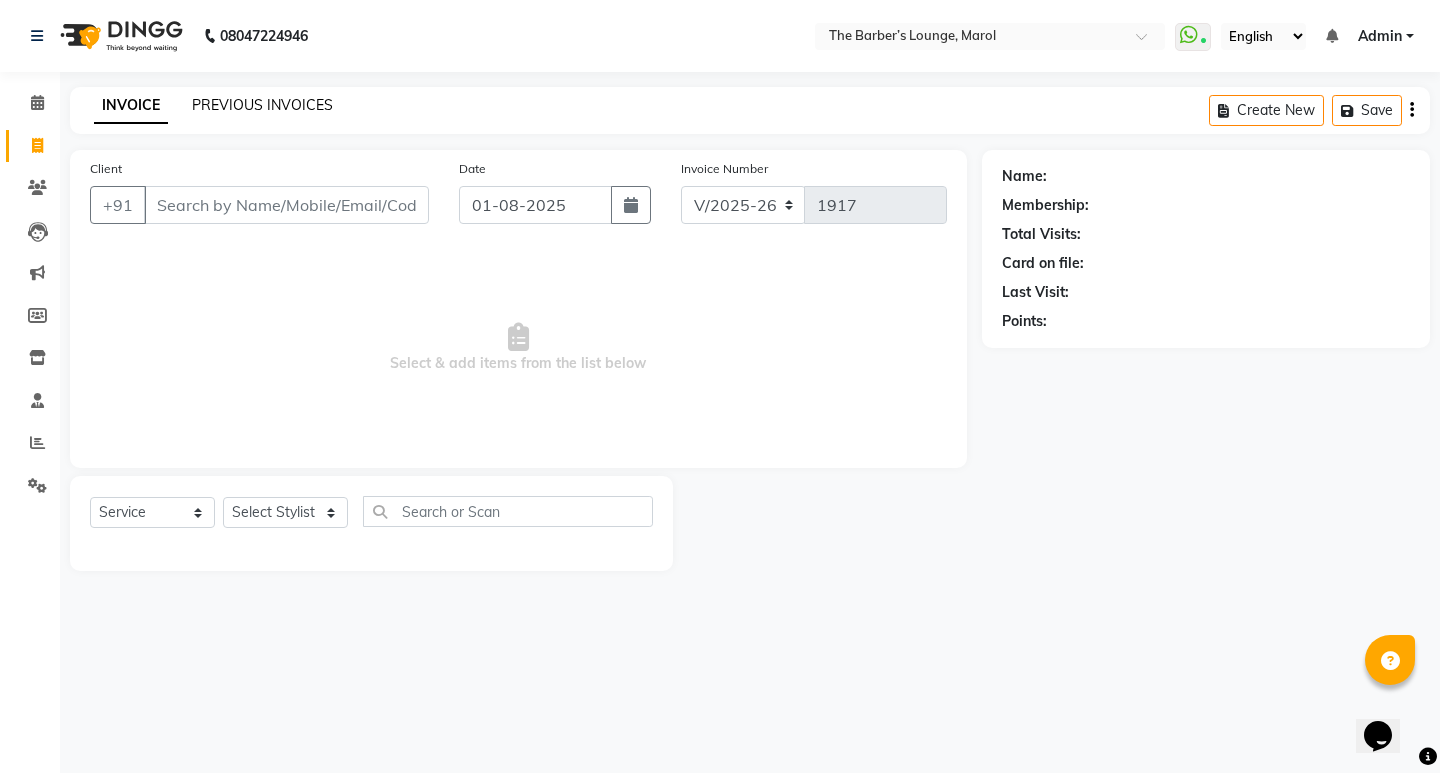 click on "PREVIOUS INVOICES" 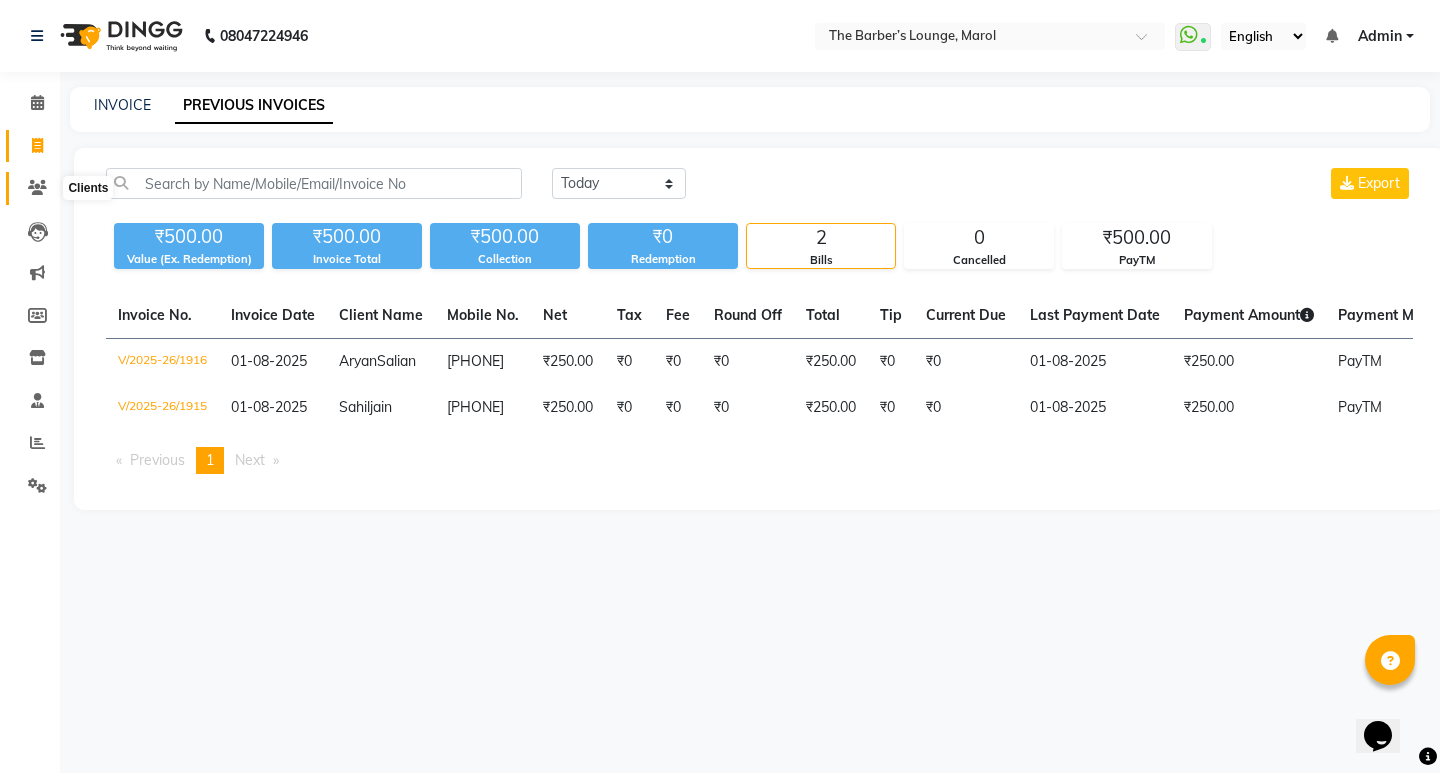 click 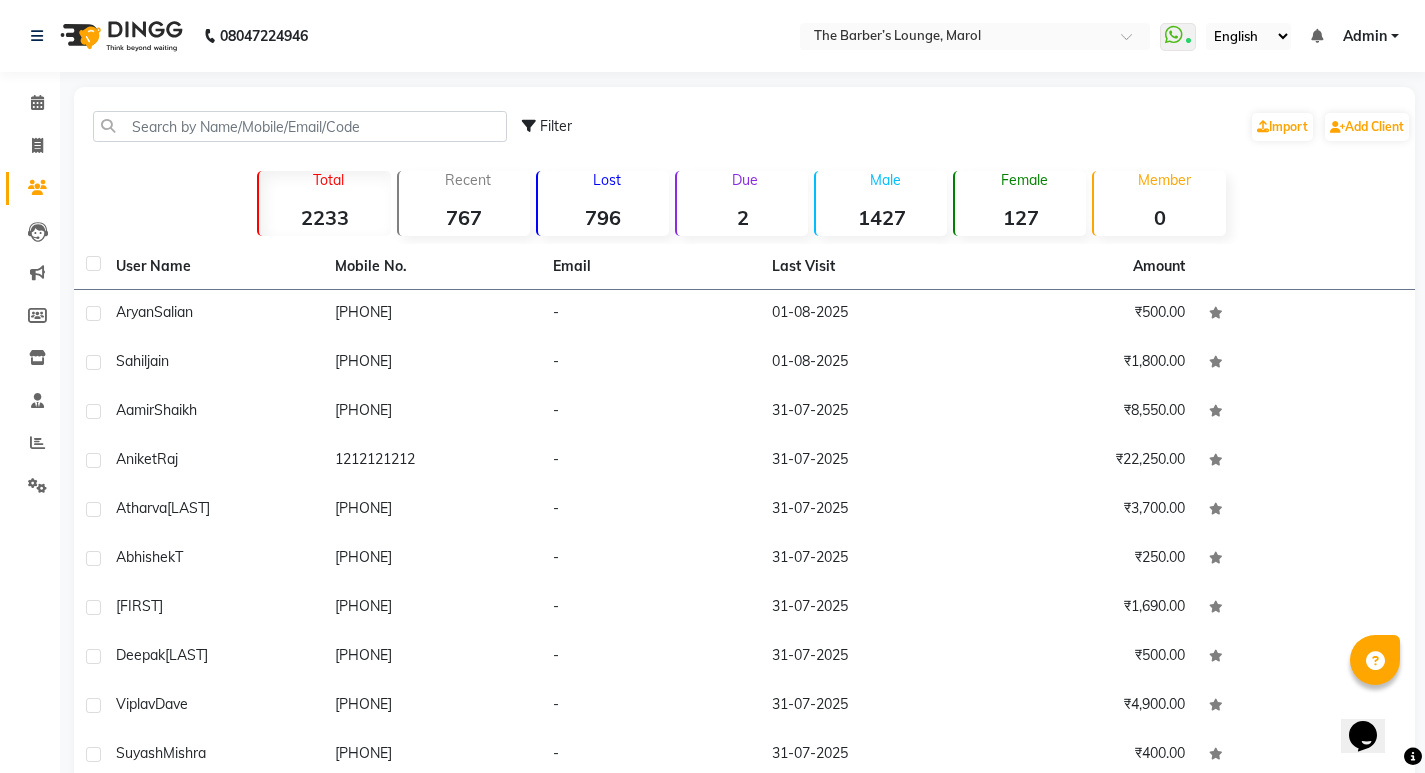 click on "Leads" 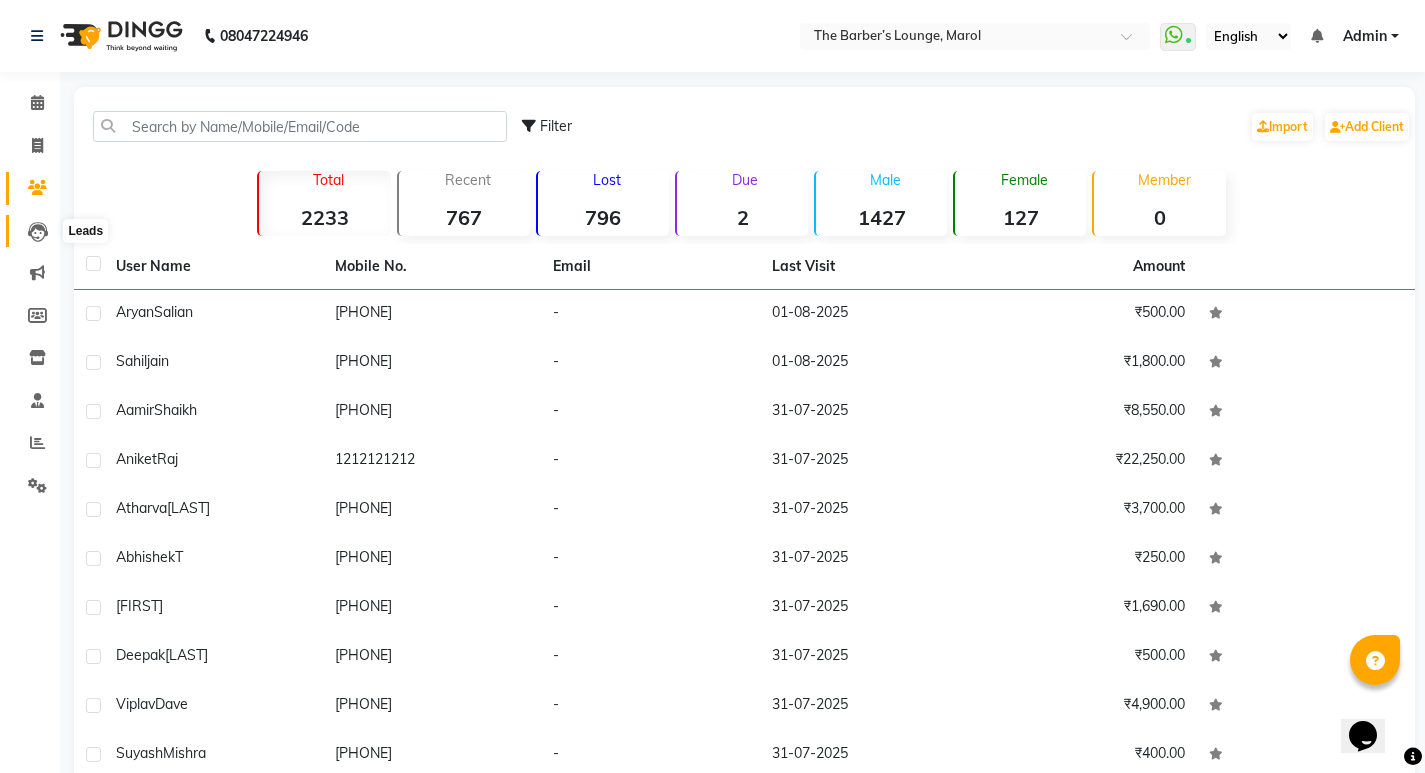 click 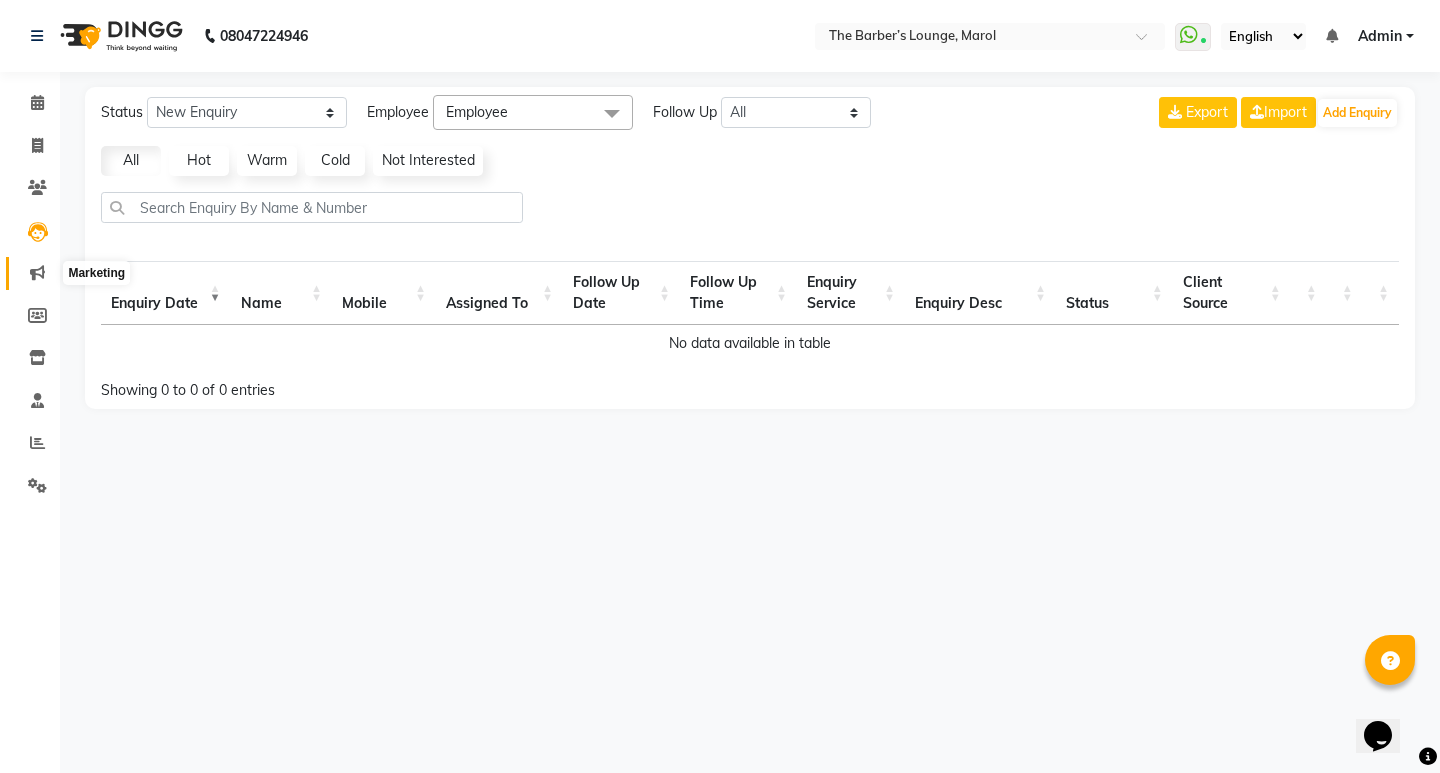 click 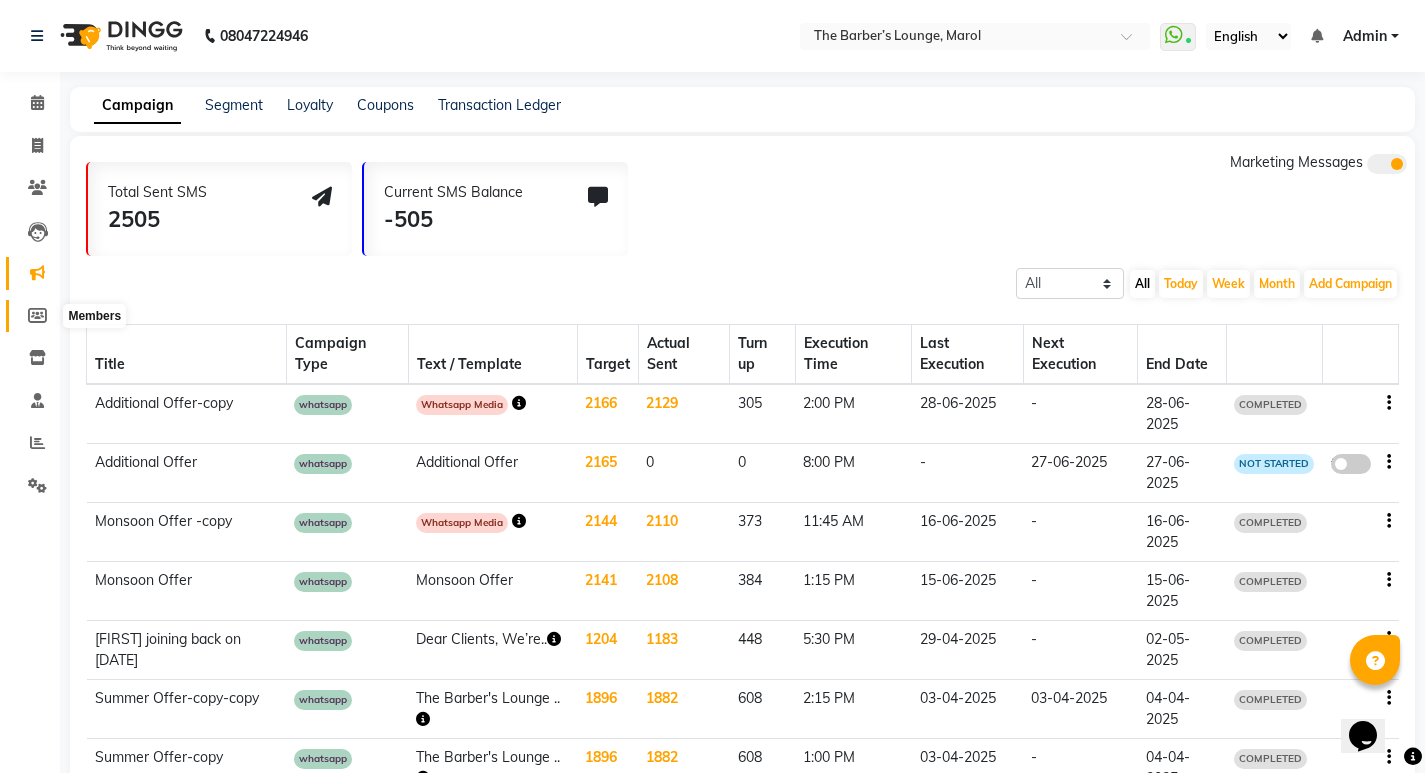 click 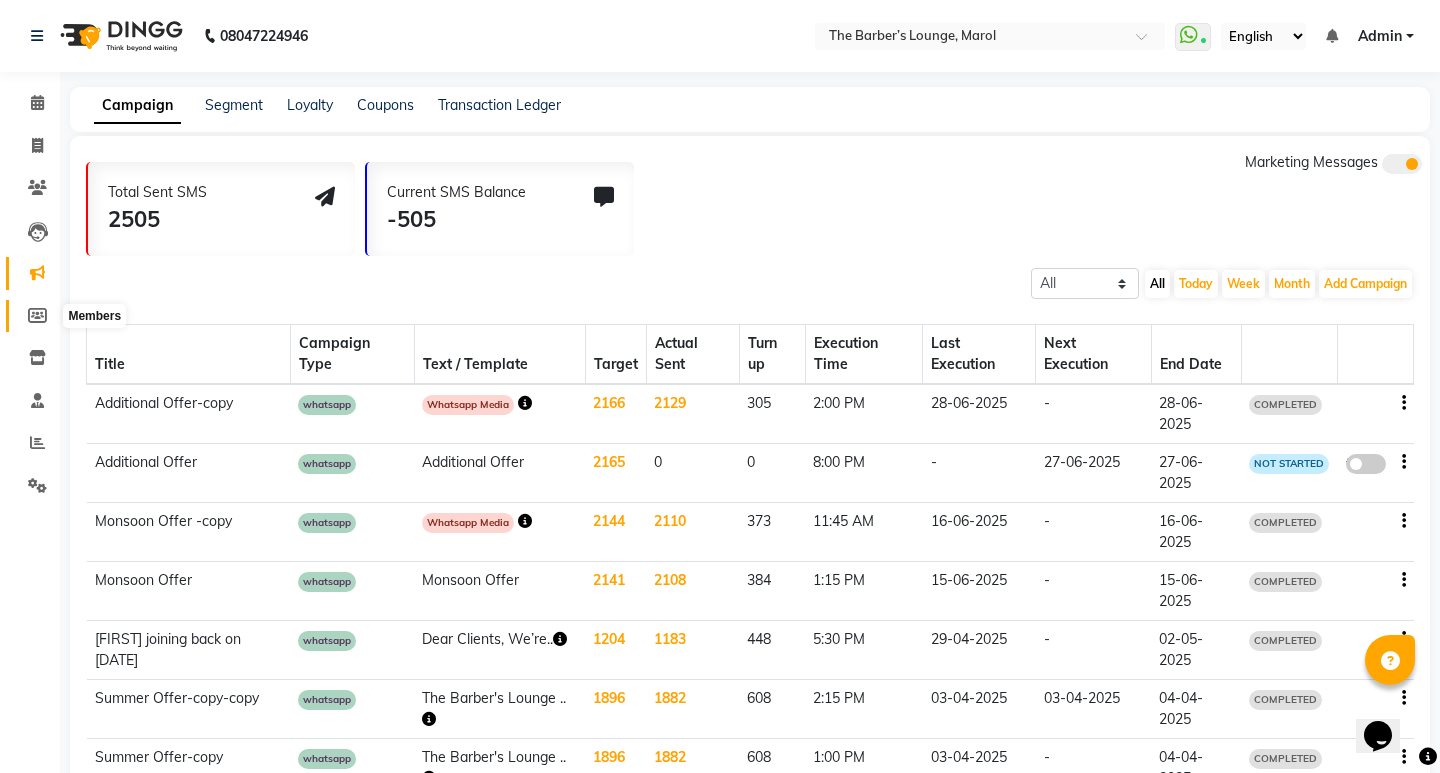 select 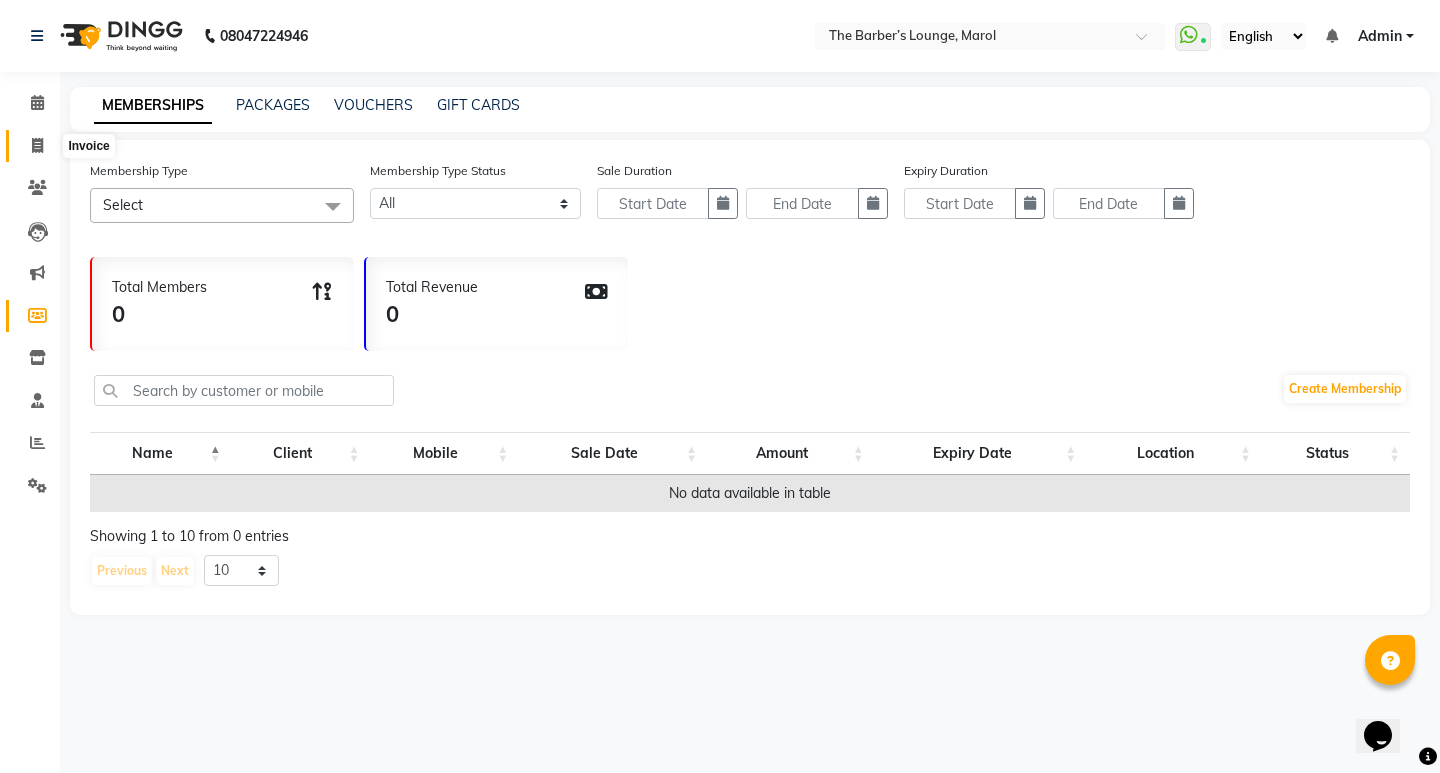 click 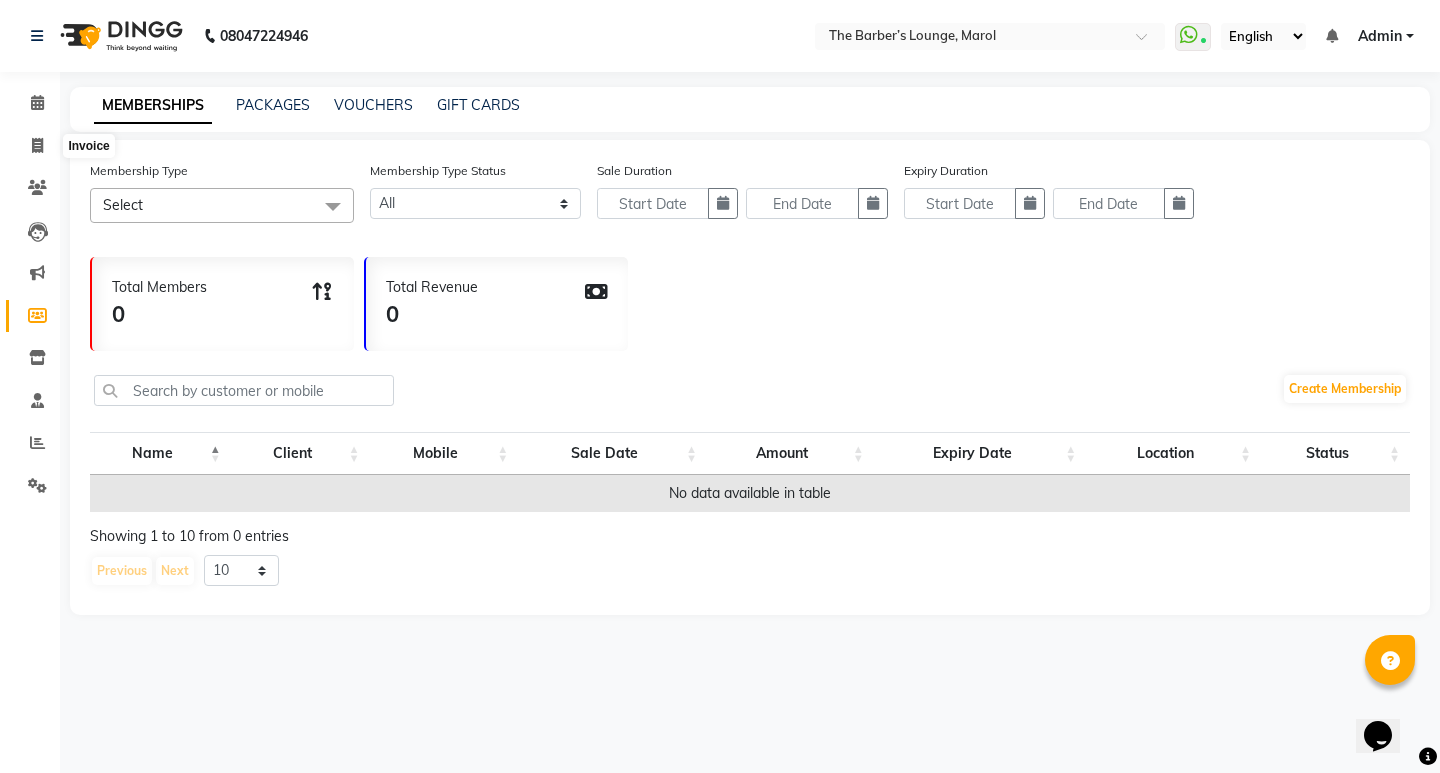 select on "7188" 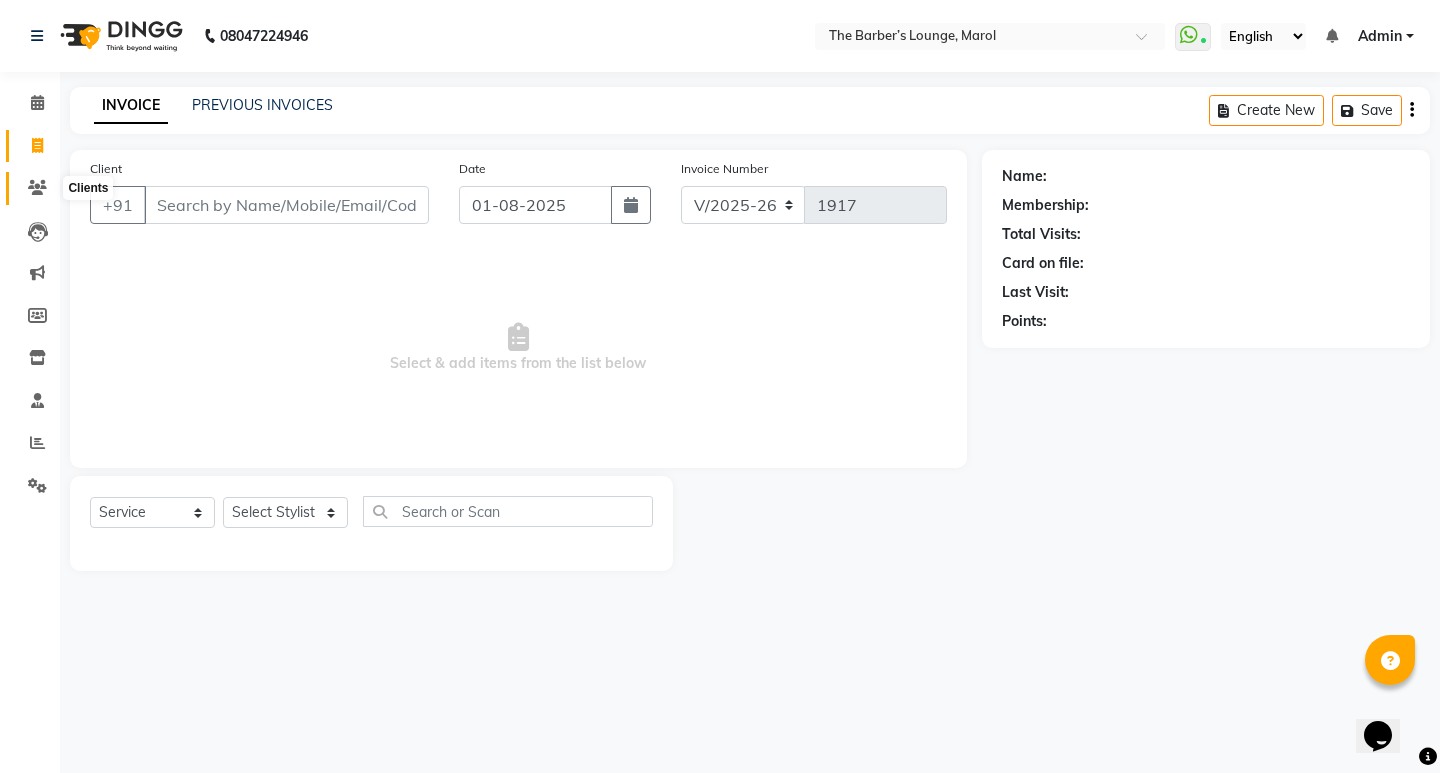 click 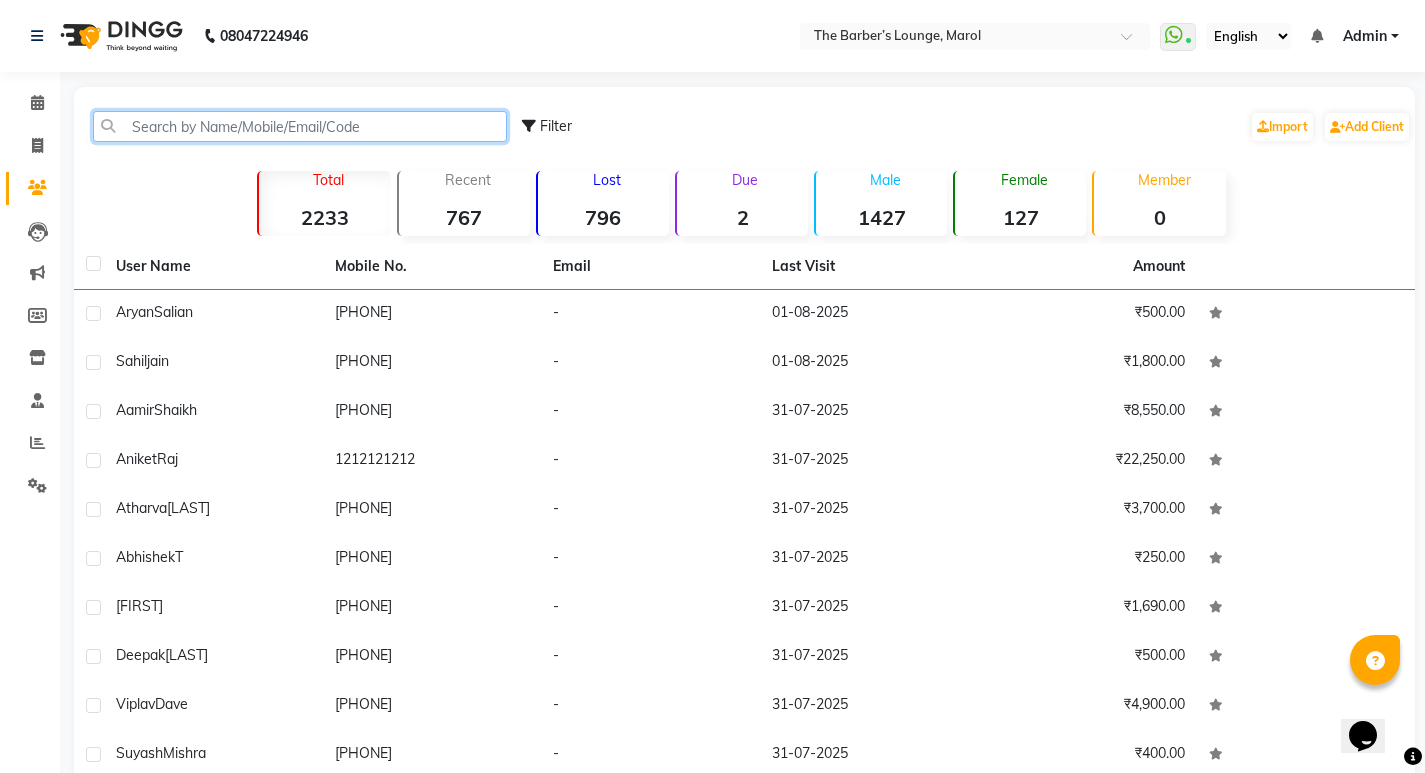 click 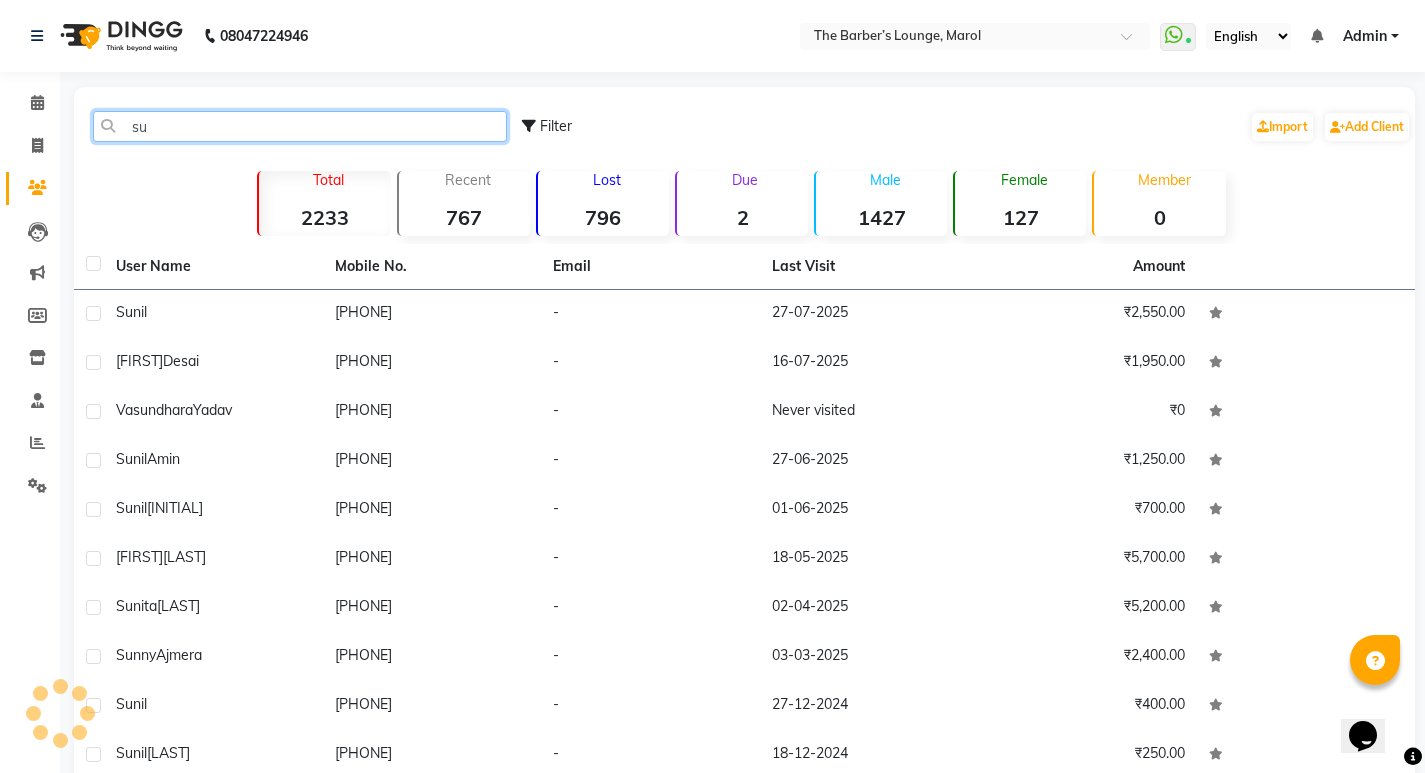 type on "s" 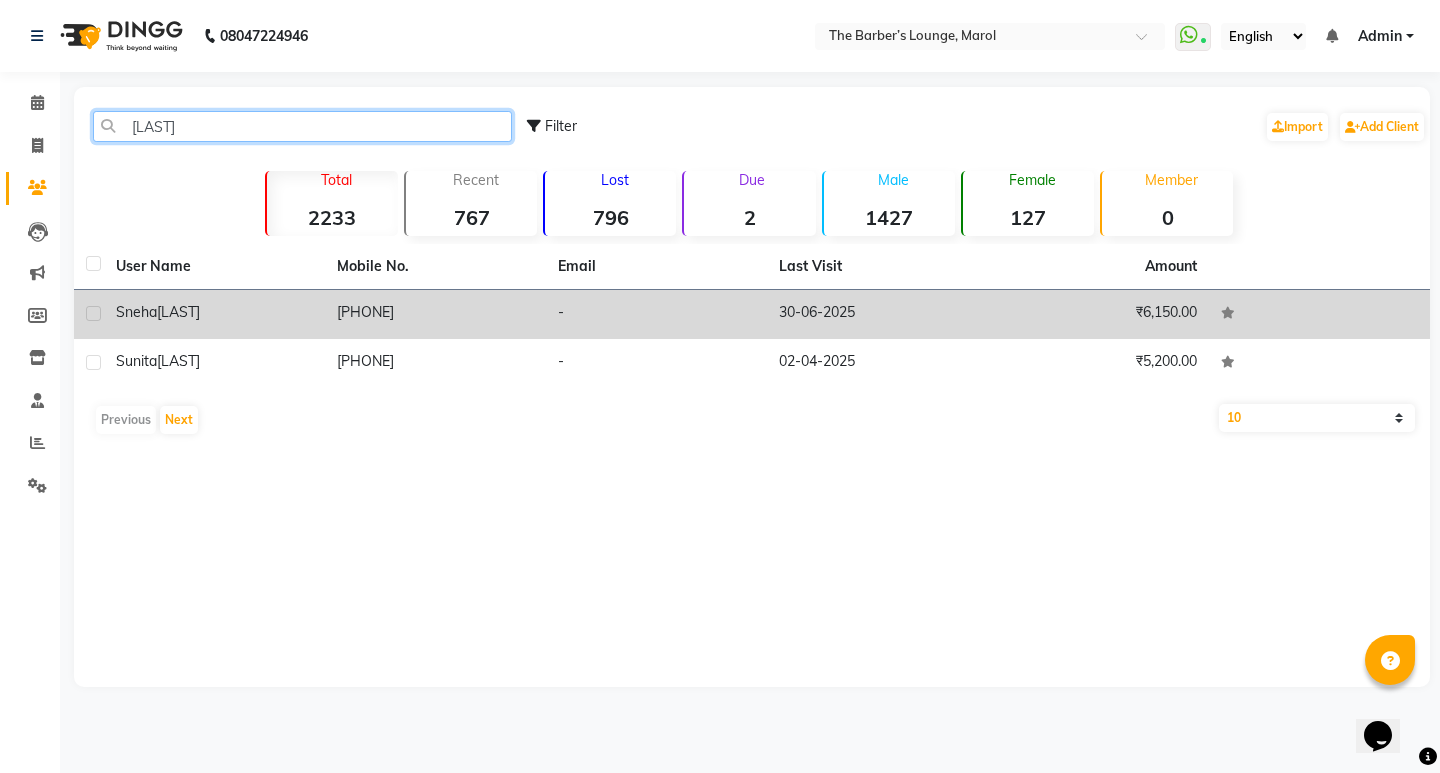 type on "[LAST]" 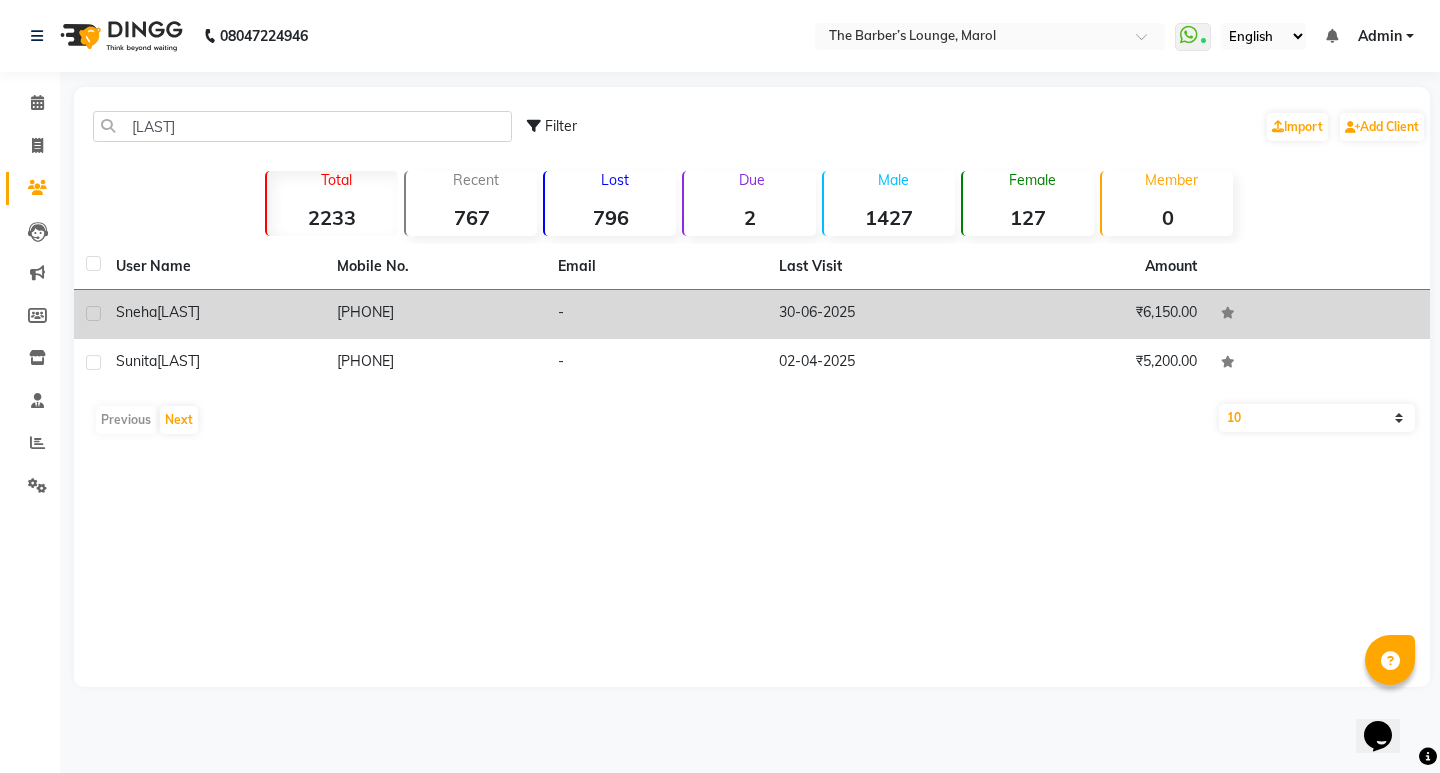 click on "[FIRST] [LAST]" 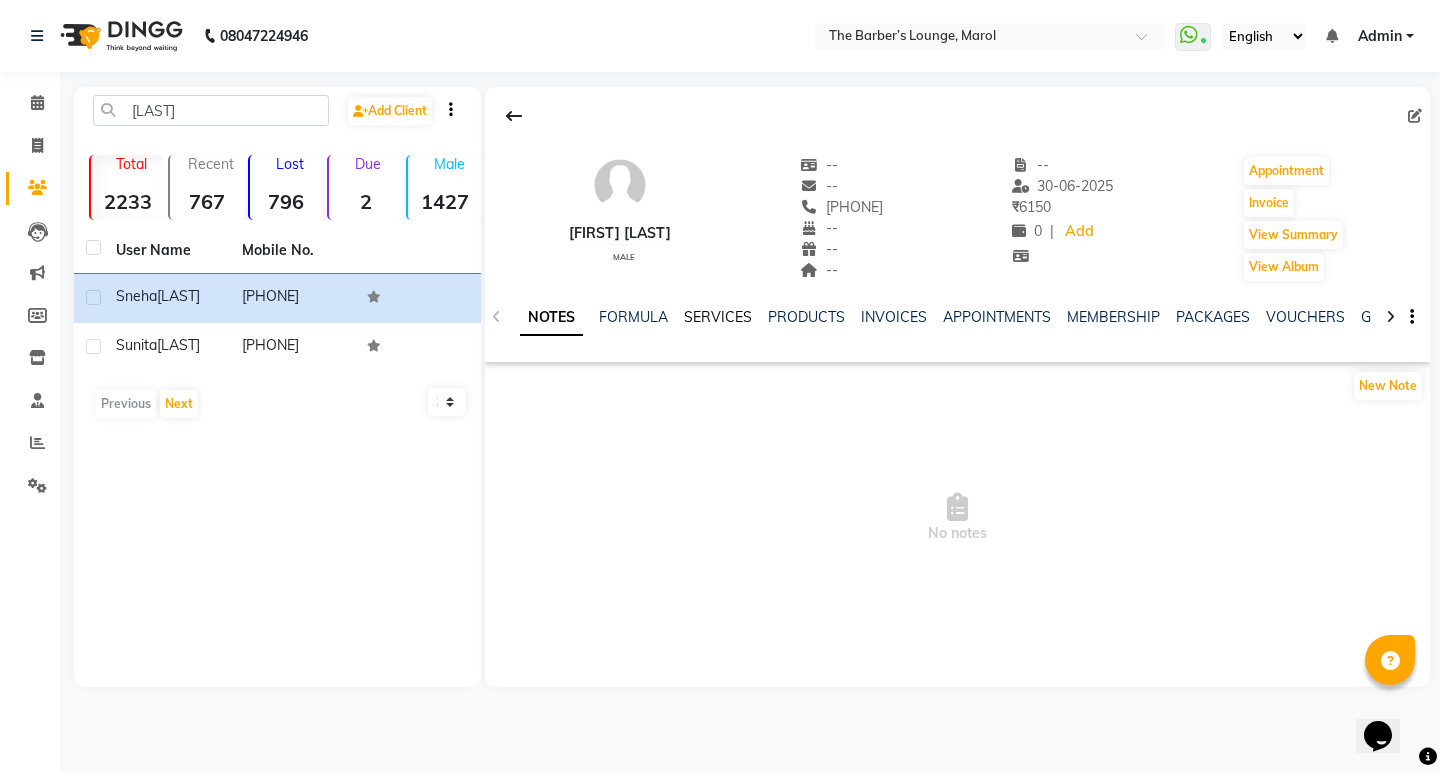 click on "SERVICES" 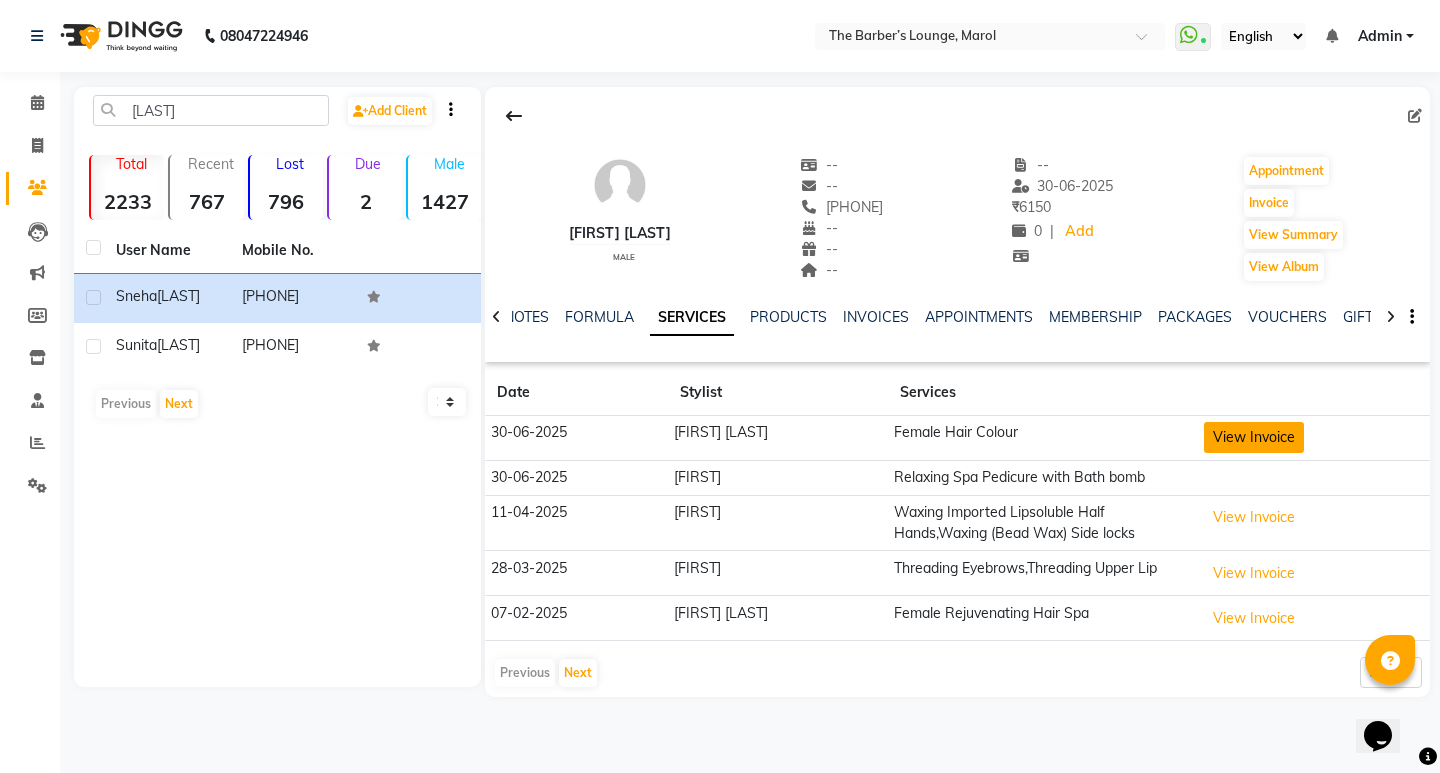 click on "View Invoice" 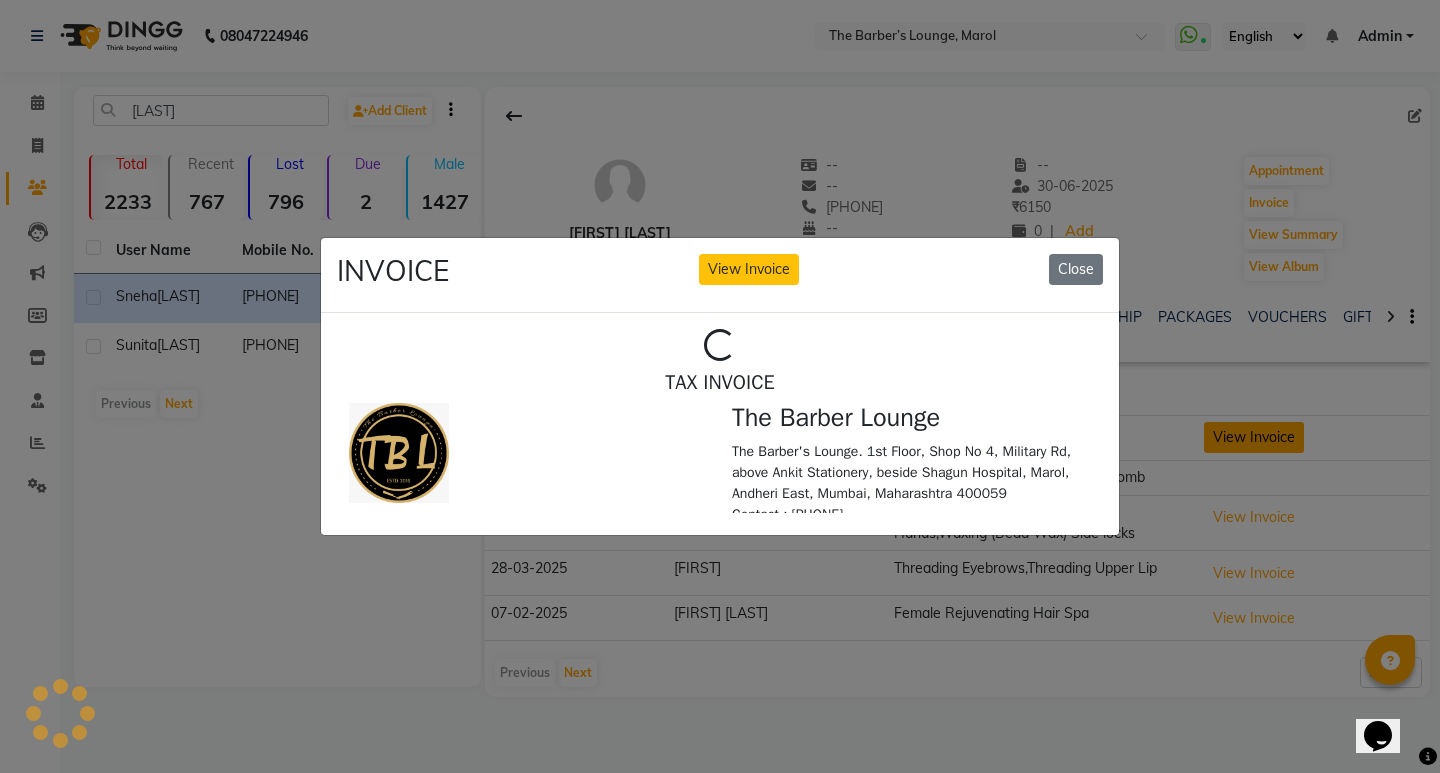scroll, scrollTop: 0, scrollLeft: 0, axis: both 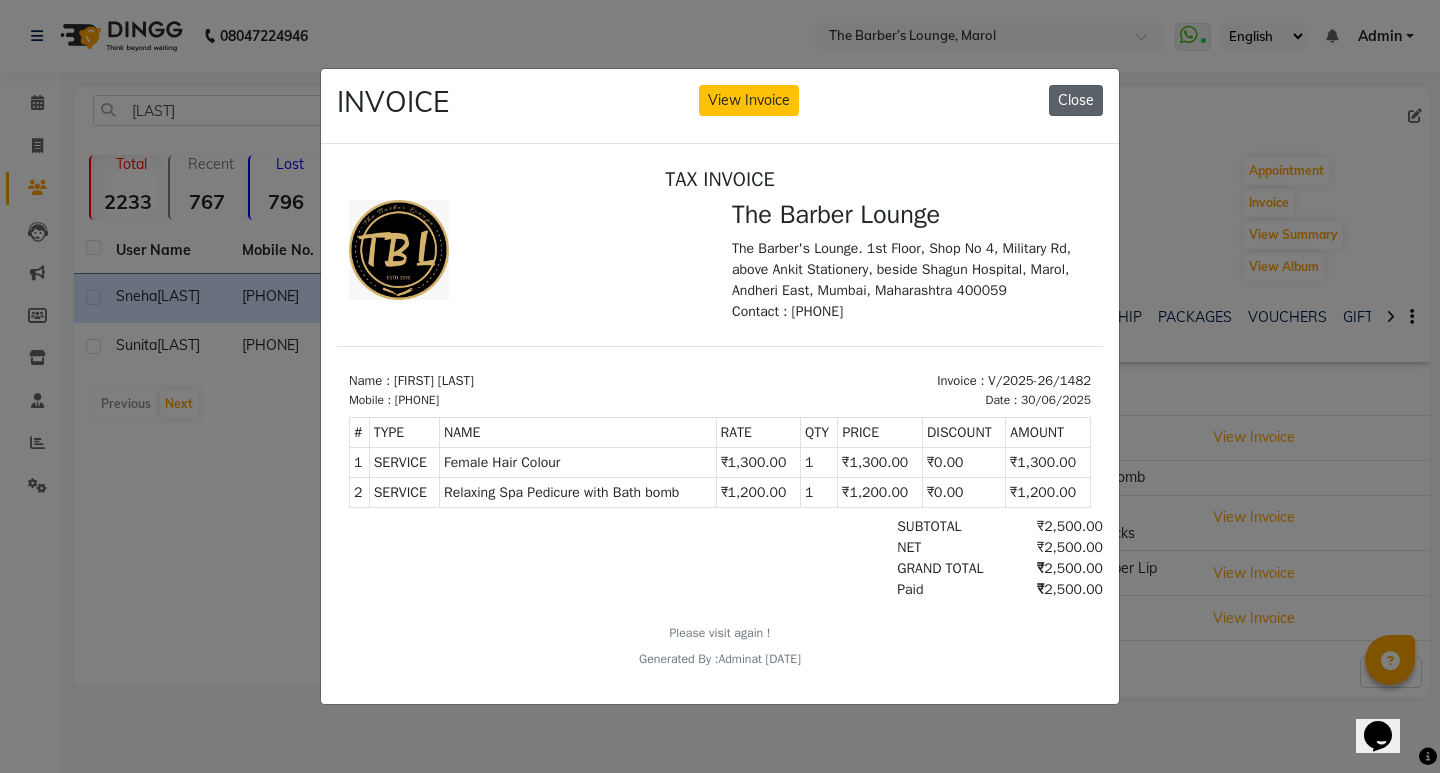 click on "Close" 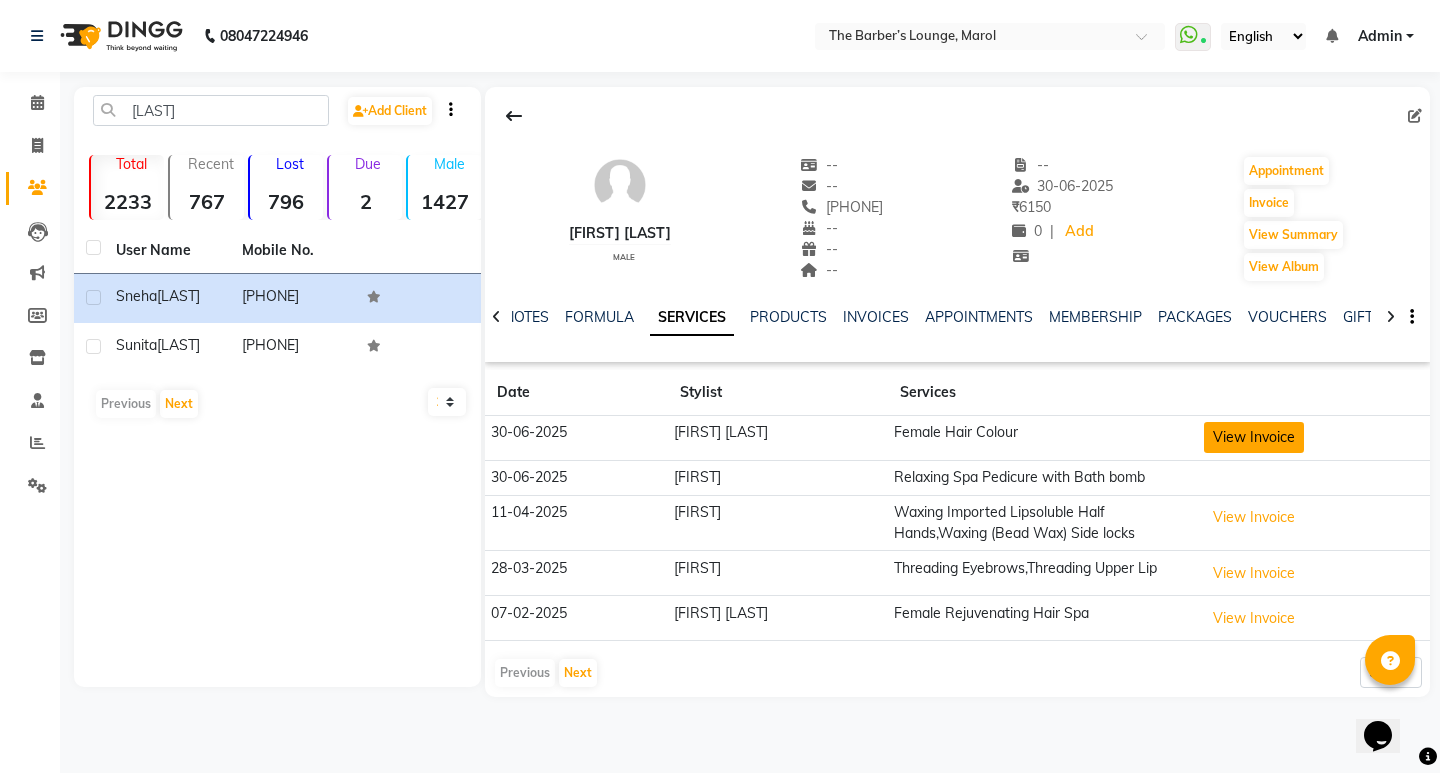 click on "View Invoice" 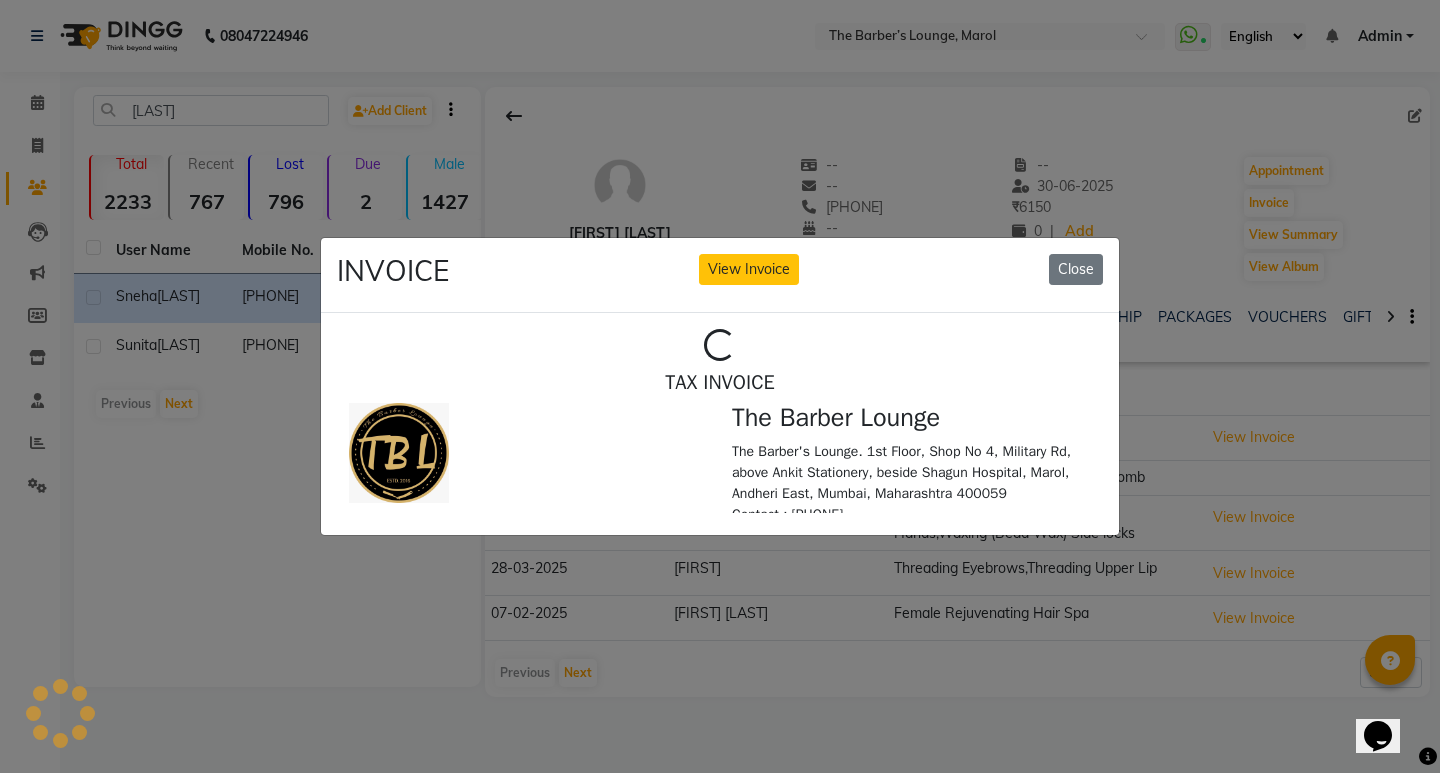 scroll, scrollTop: 0, scrollLeft: 0, axis: both 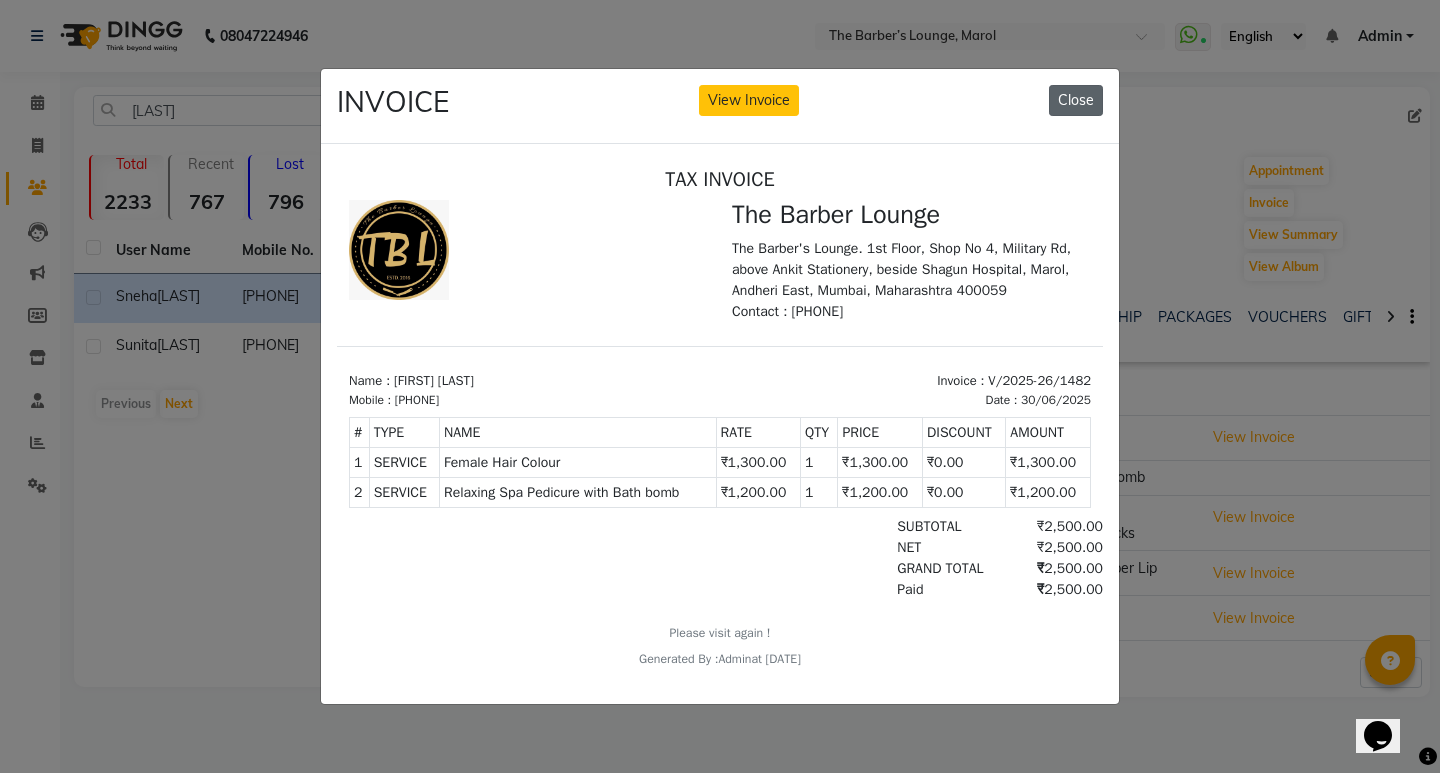 click on "Close" 